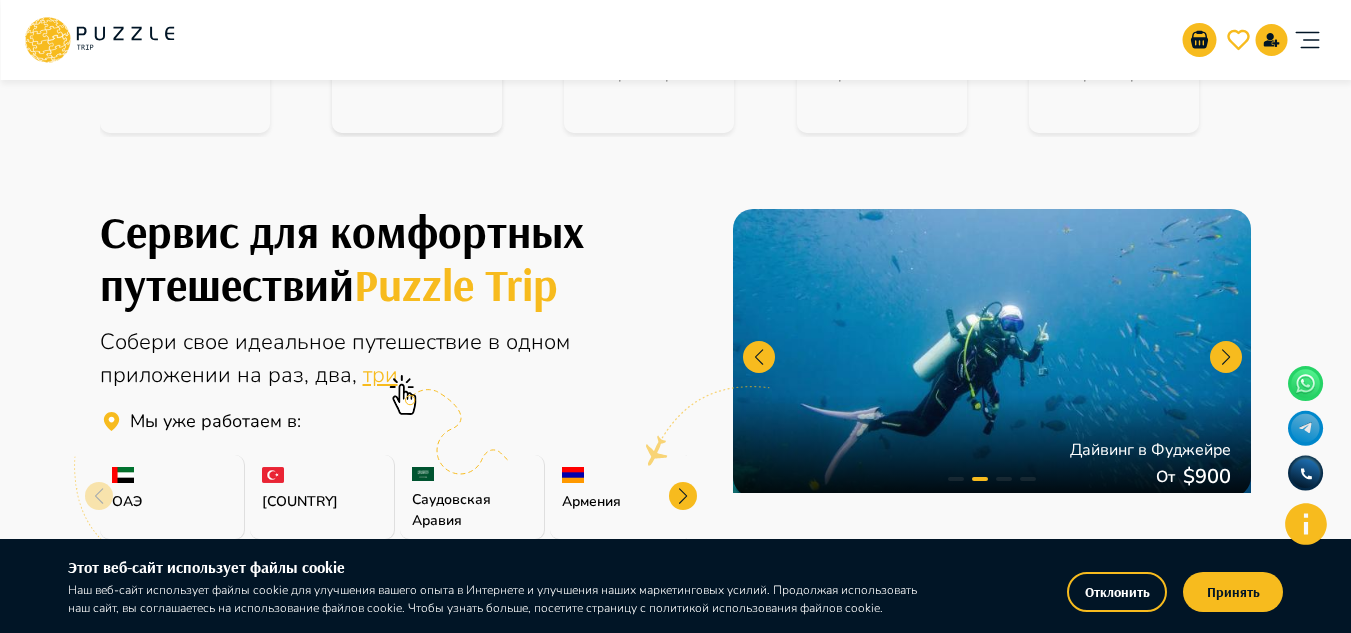 scroll, scrollTop: 500, scrollLeft: 0, axis: vertical 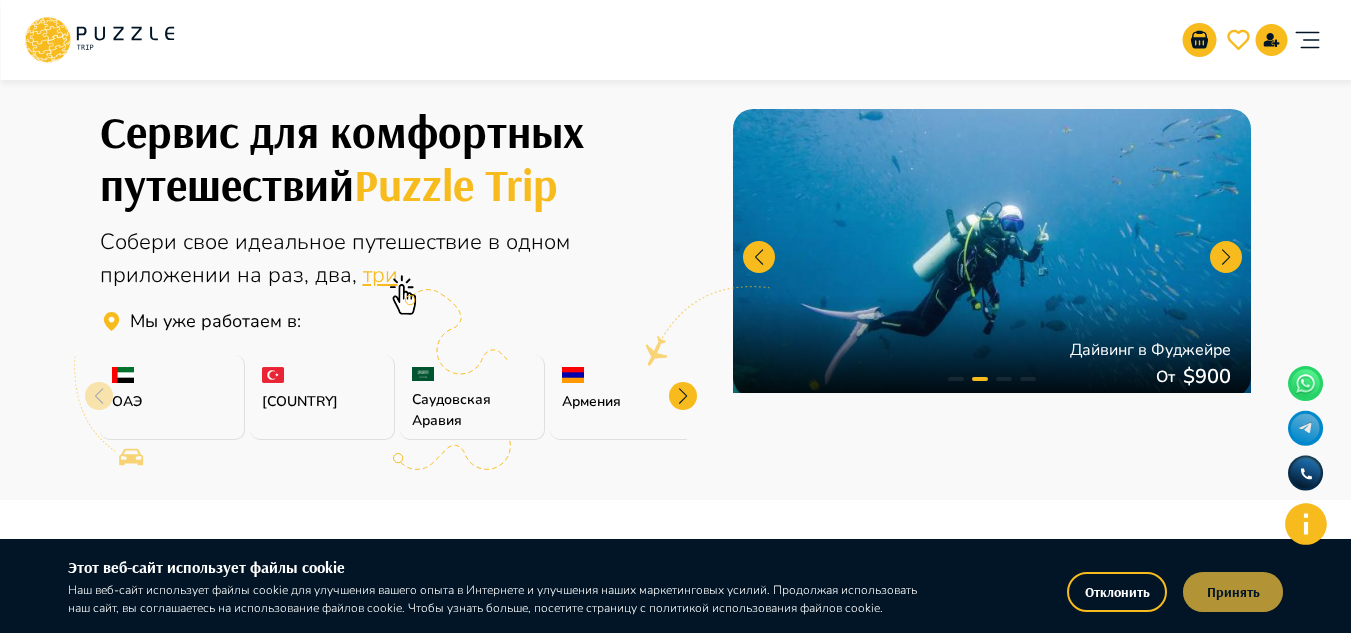 click on "Принять" at bounding box center [1233, 592] 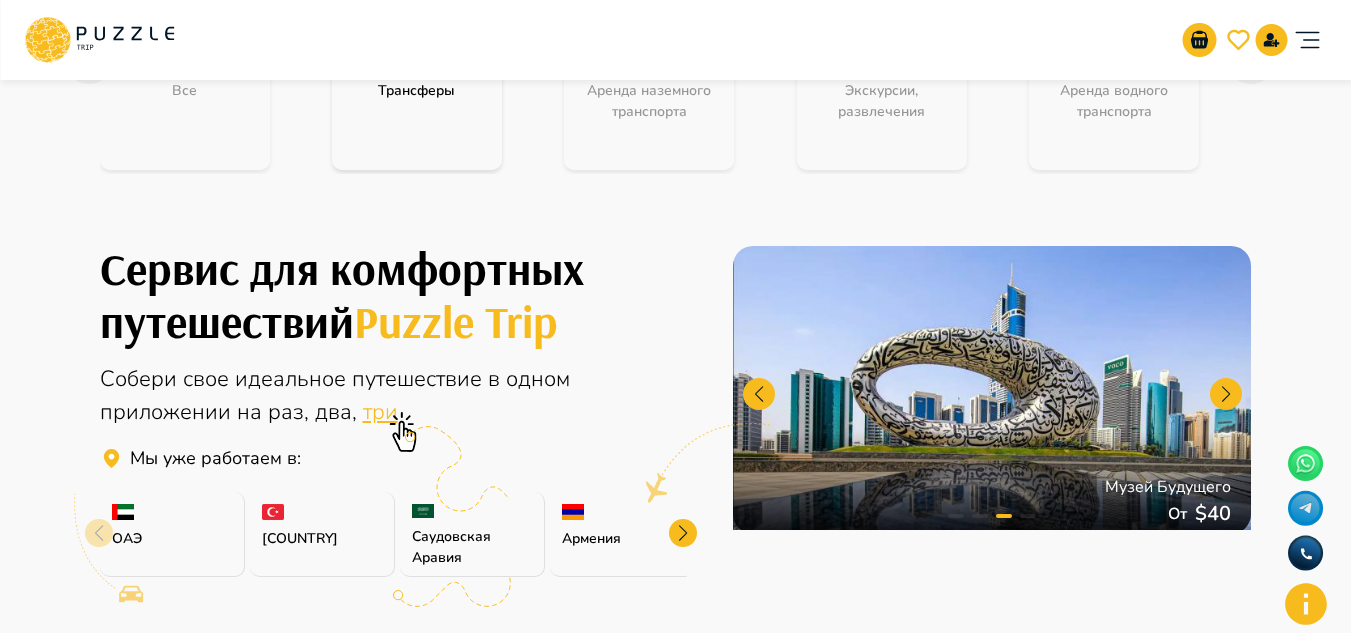 scroll, scrollTop: 400, scrollLeft: 0, axis: vertical 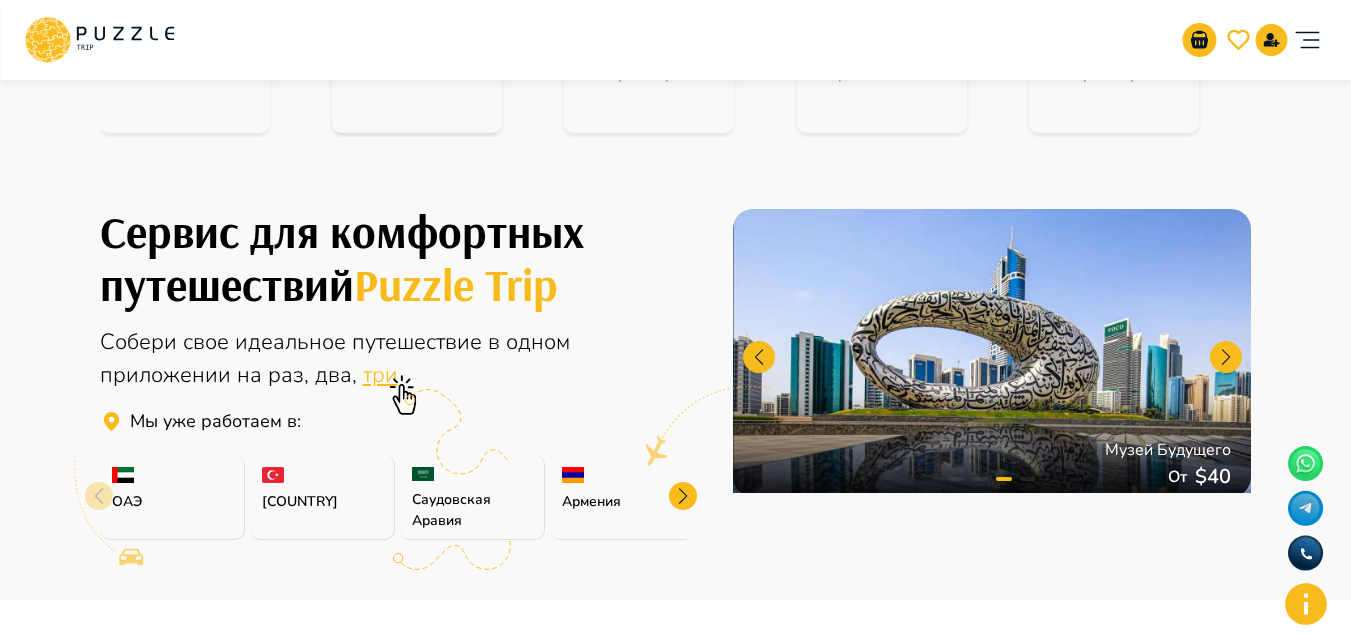 click at bounding box center [573, 475] 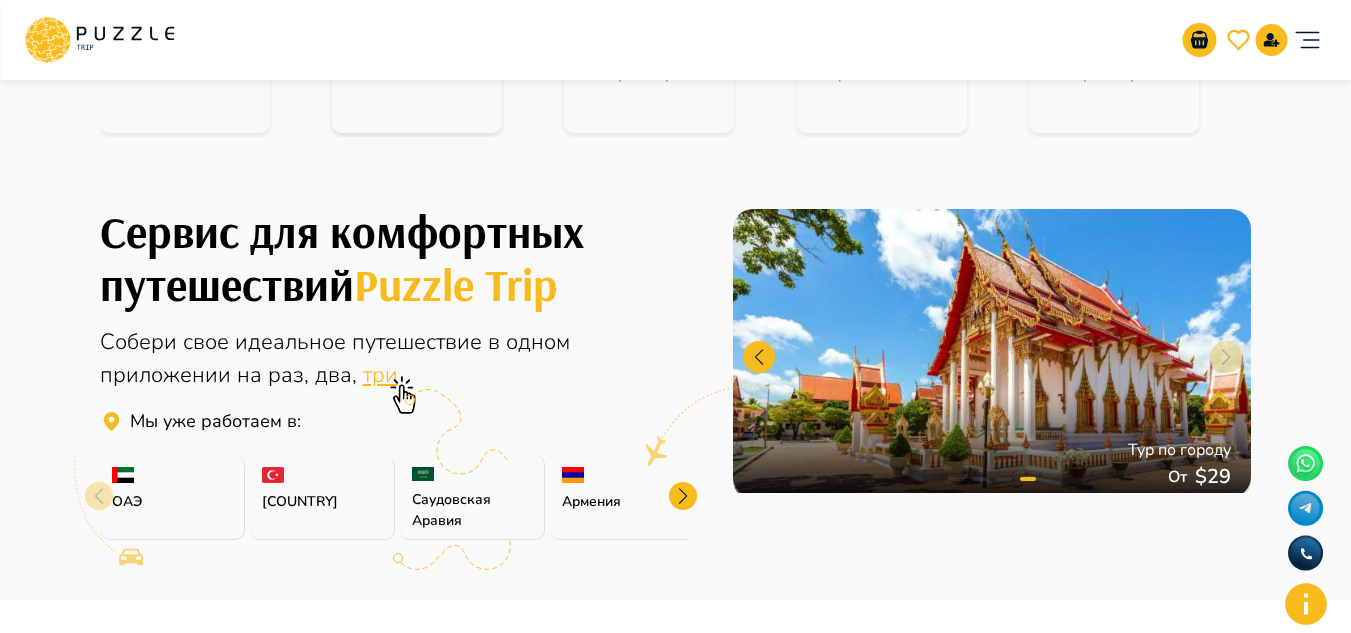 scroll, scrollTop: 500, scrollLeft: 0, axis: vertical 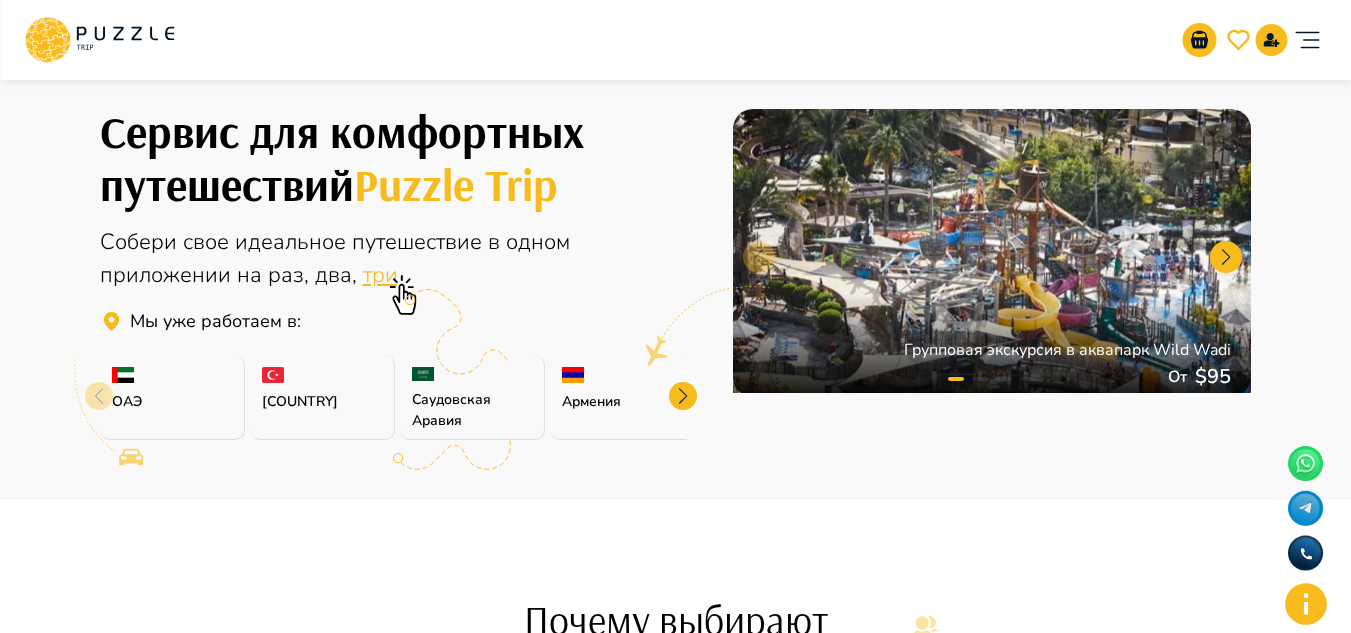 click at bounding box center [683, 396] 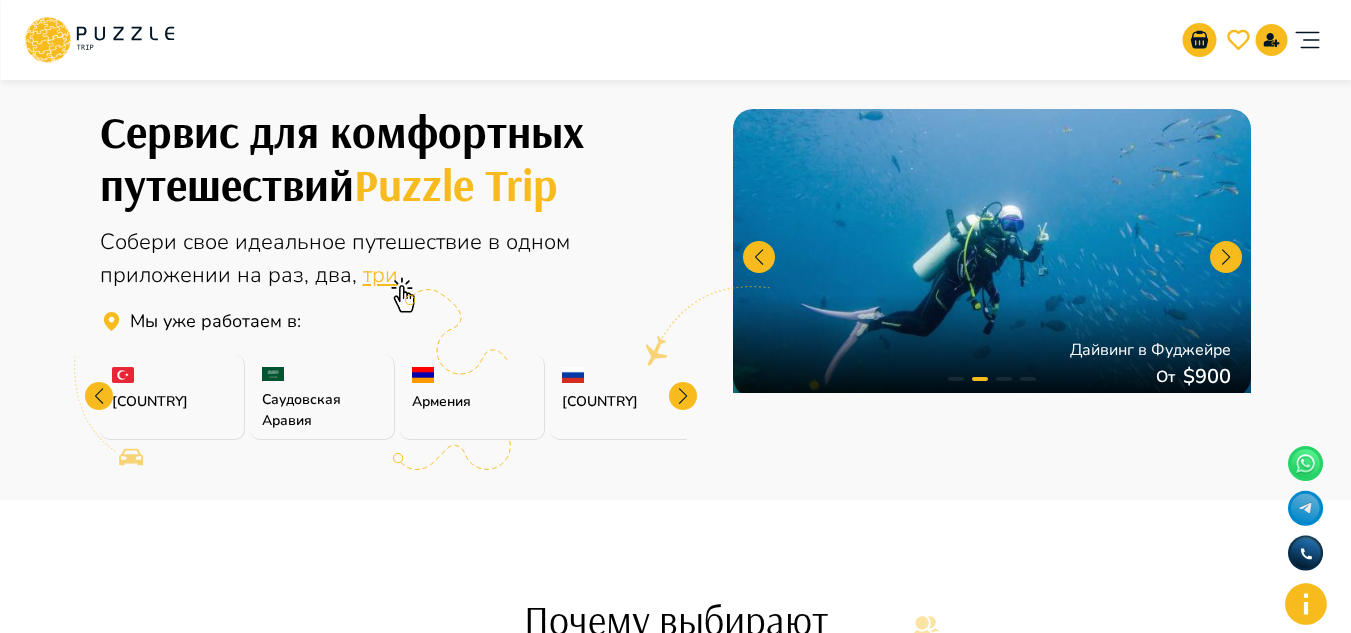 click at bounding box center [683, 396] 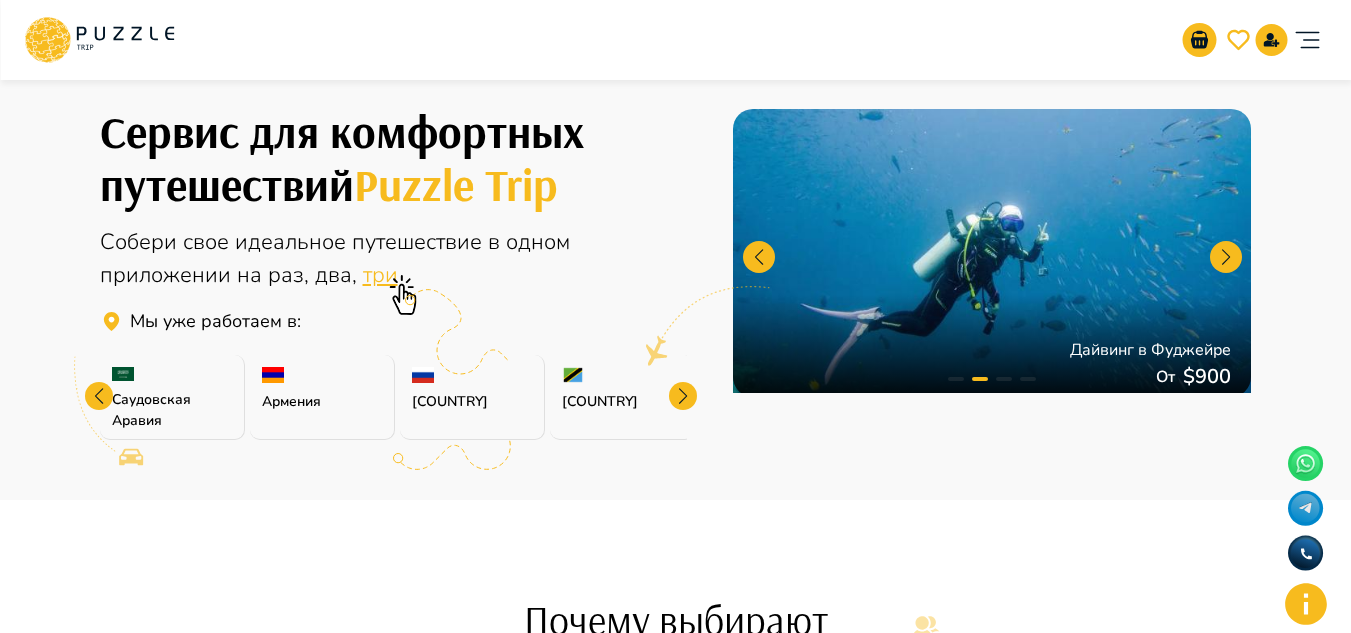 click at bounding box center (683, 396) 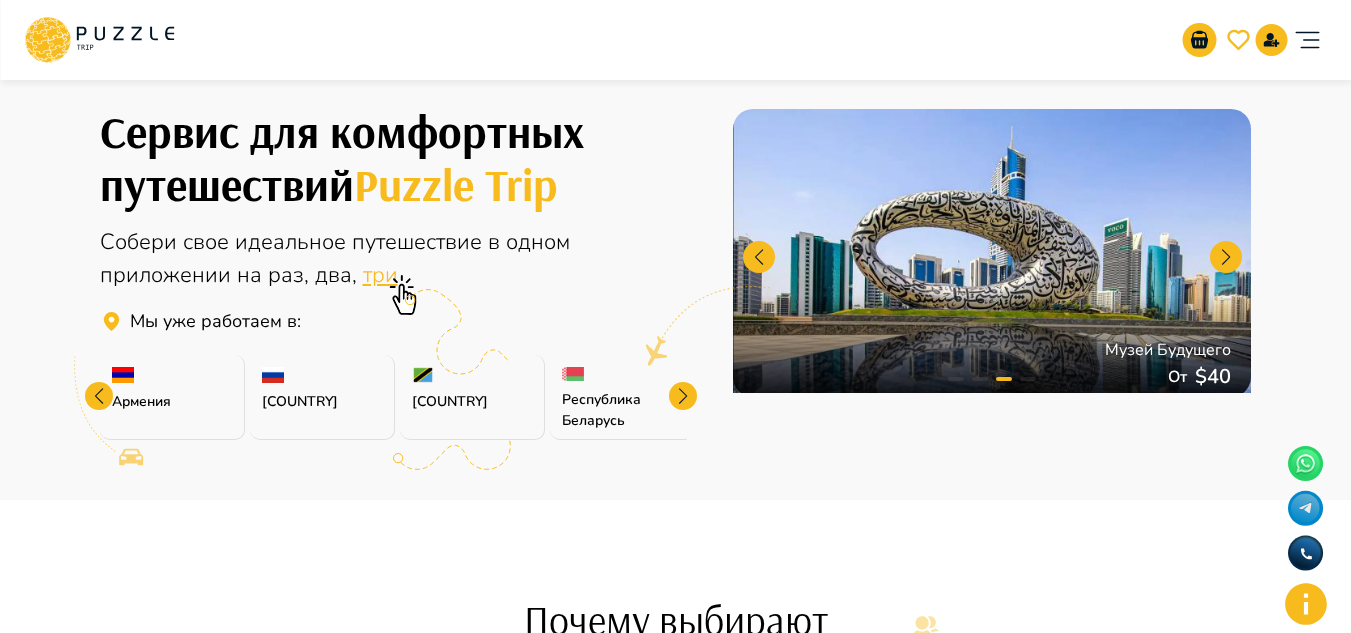click at bounding box center (683, 396) 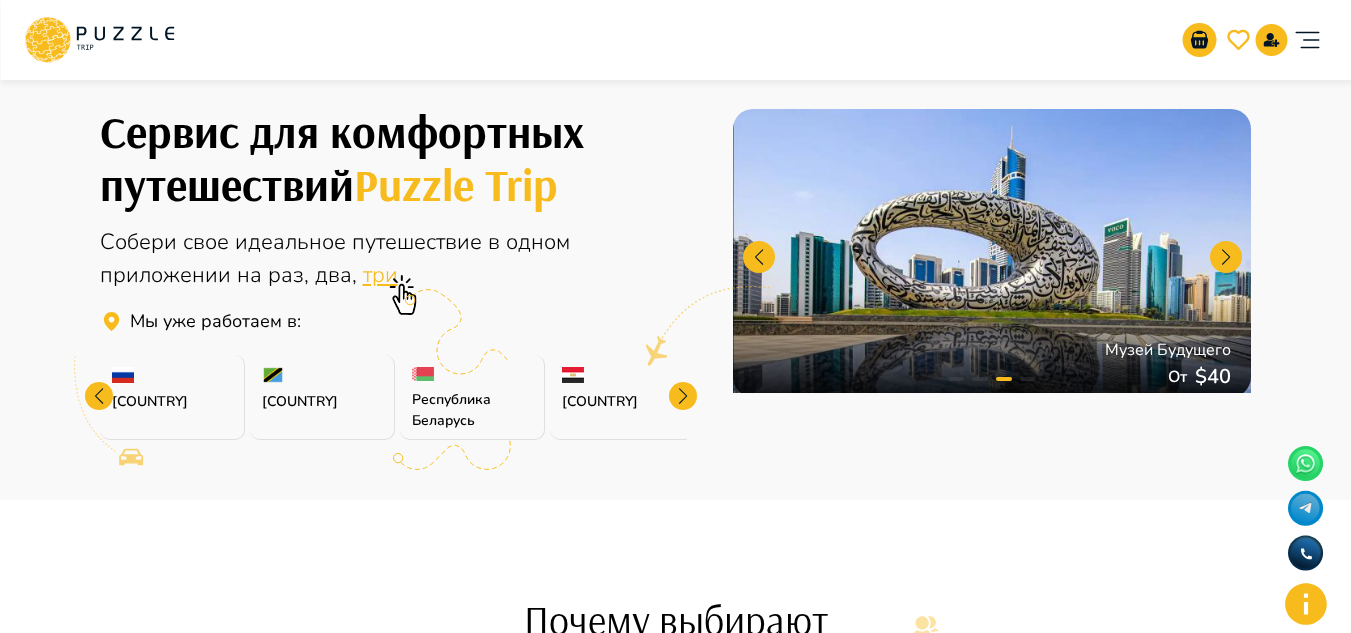 click at bounding box center (683, 396) 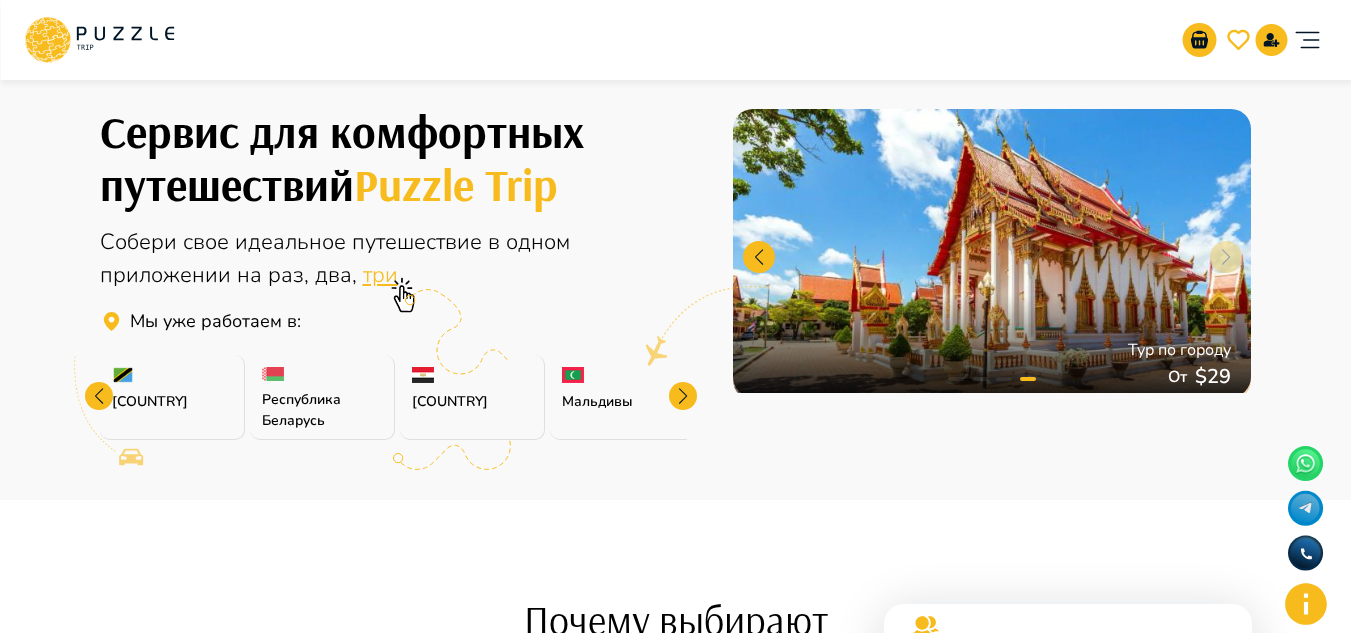 click at bounding box center (683, 396) 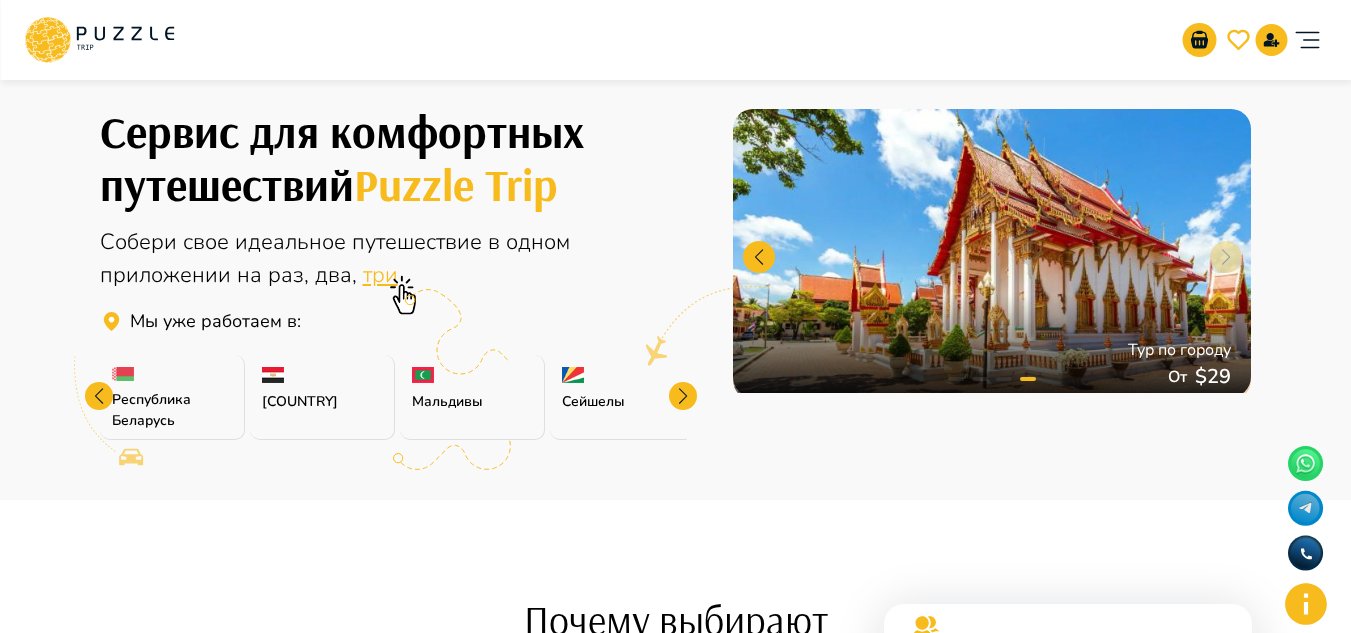 click at bounding box center [683, 396] 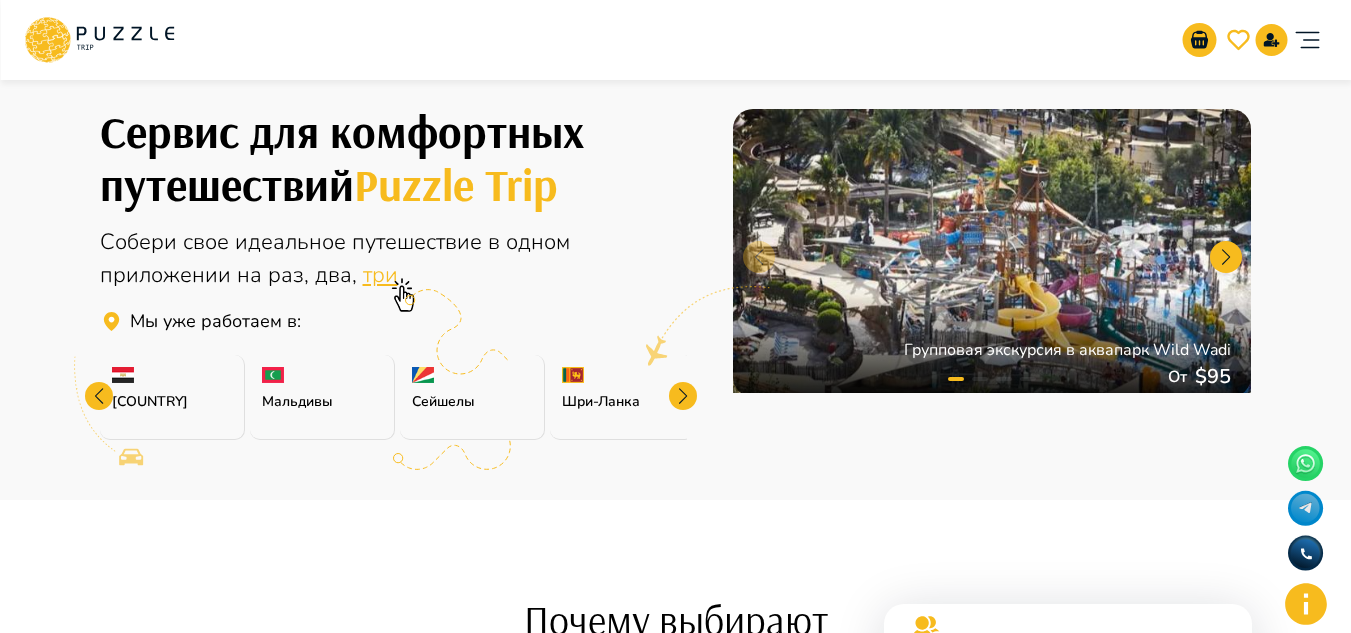 click at bounding box center (683, 396) 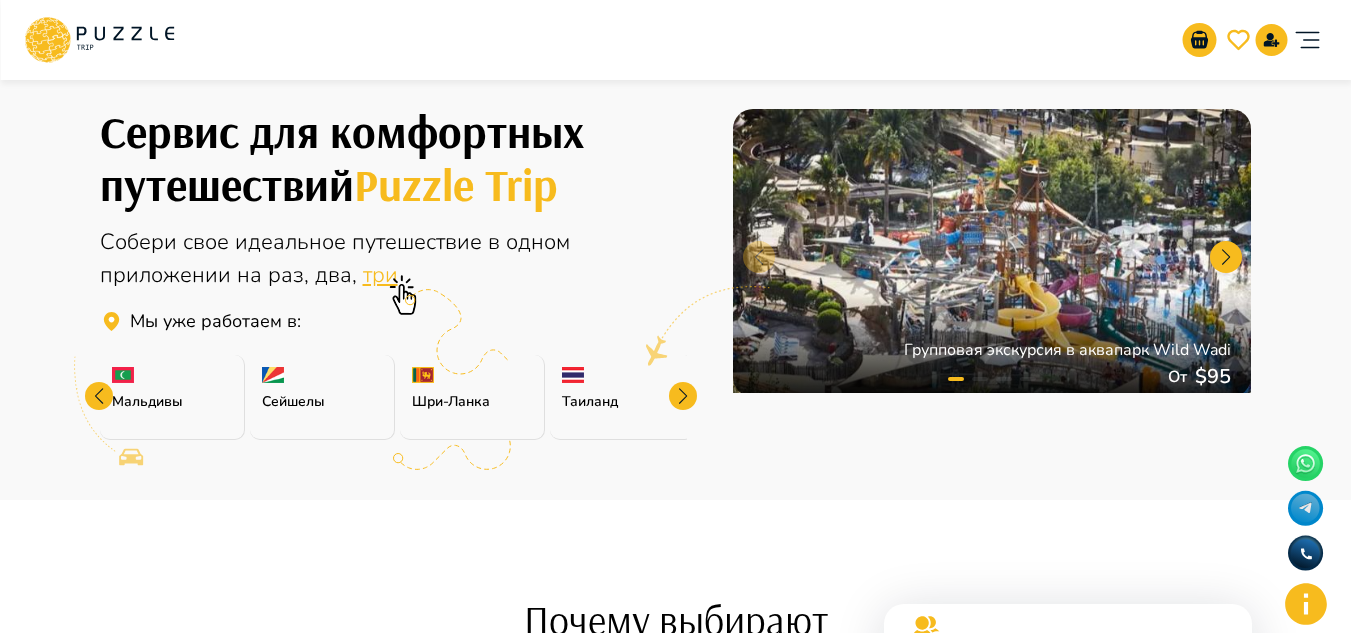 click at bounding box center [683, 396] 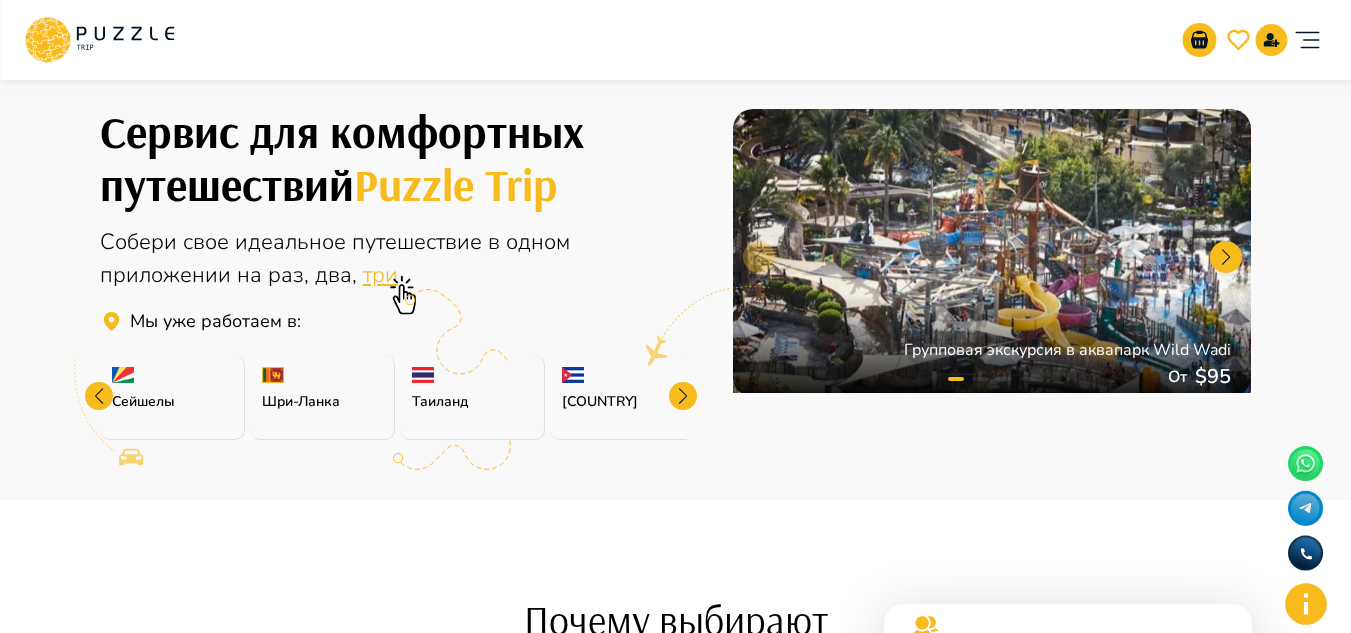 click at bounding box center [683, 396] 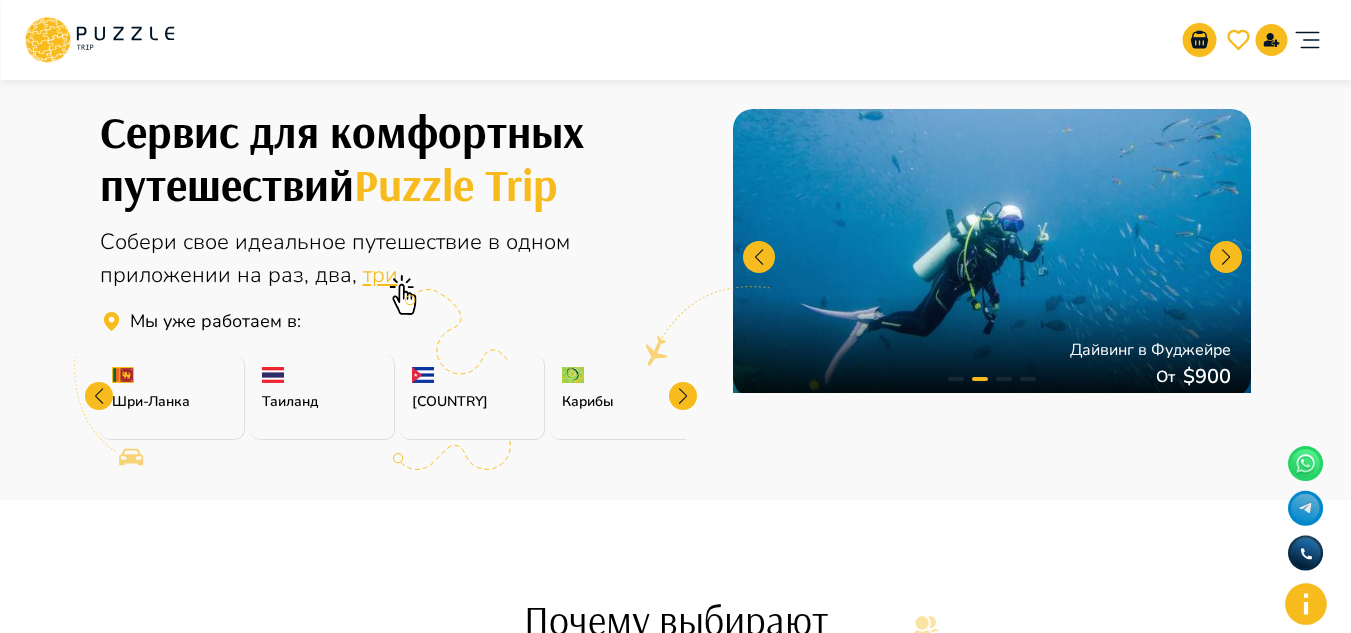 scroll, scrollTop: 600, scrollLeft: 0, axis: vertical 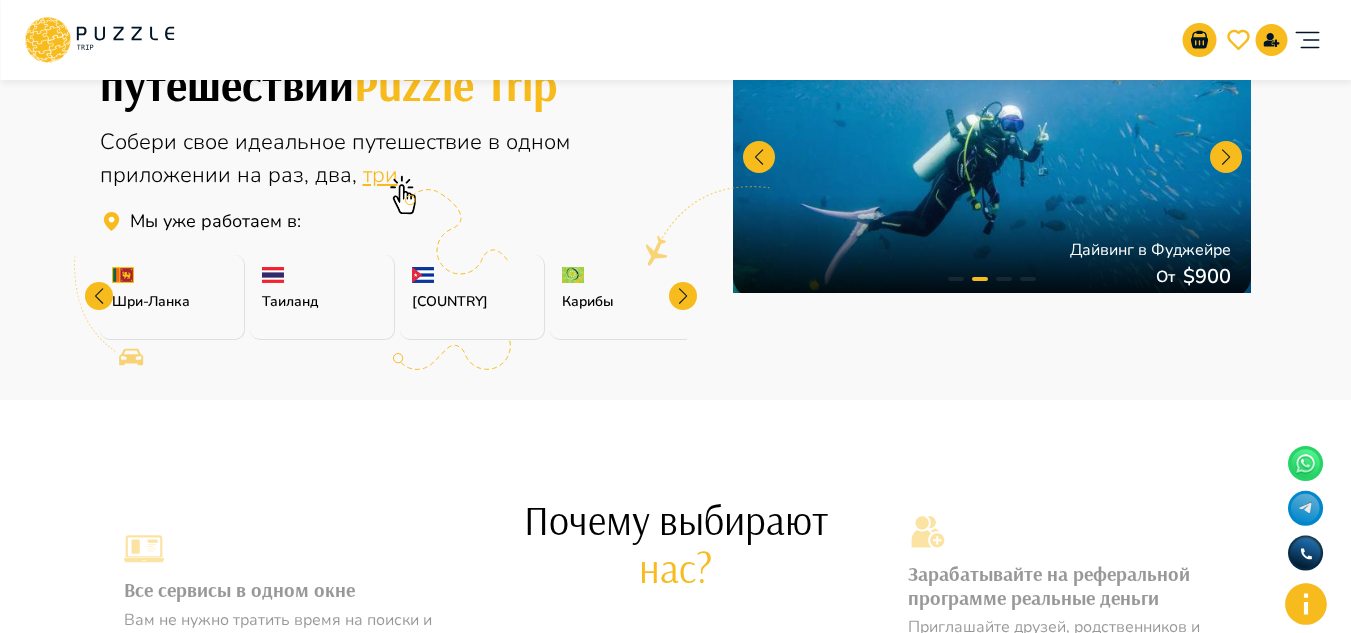 click at bounding box center [683, 296] 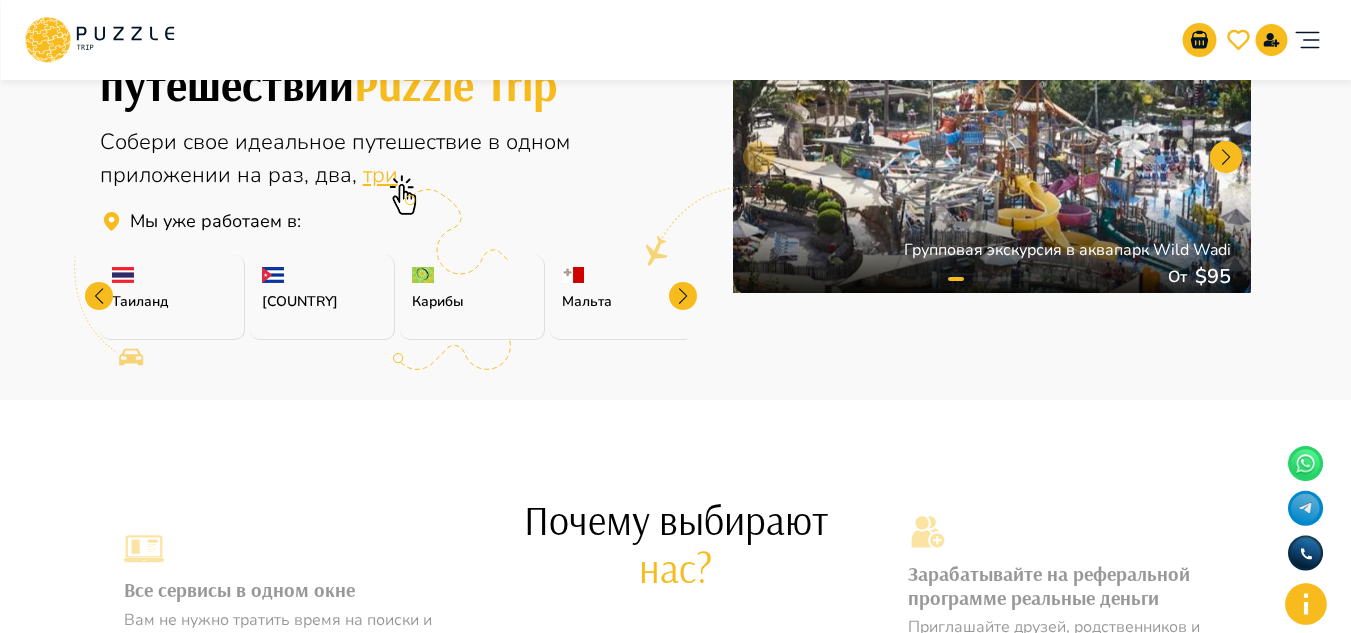 click at bounding box center (683, 296) 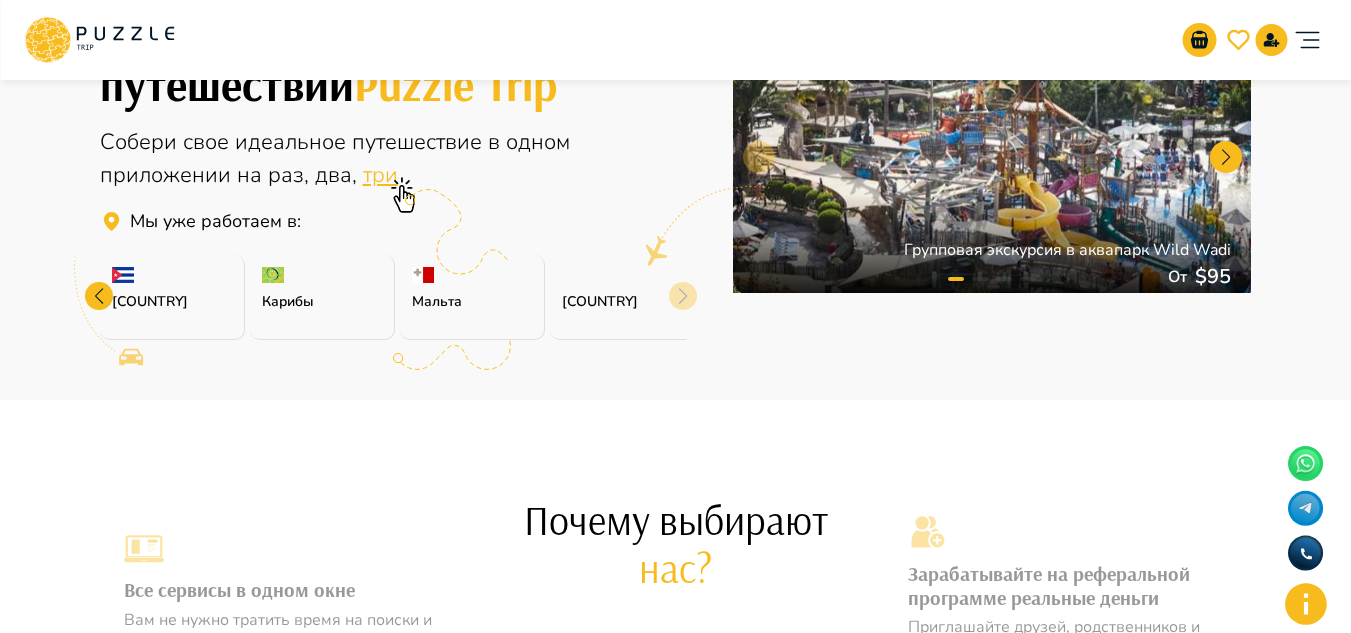 click on "Азорские острова" at bounding box center (622, 301) 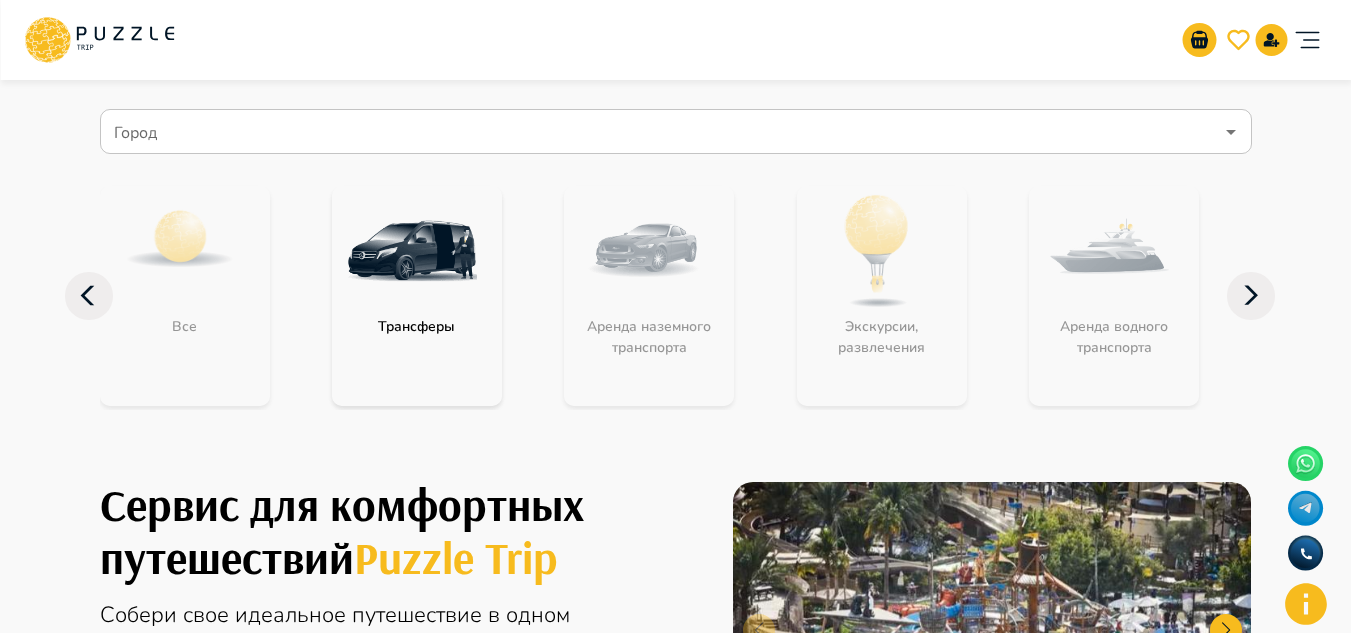 scroll, scrollTop: 0, scrollLeft: 0, axis: both 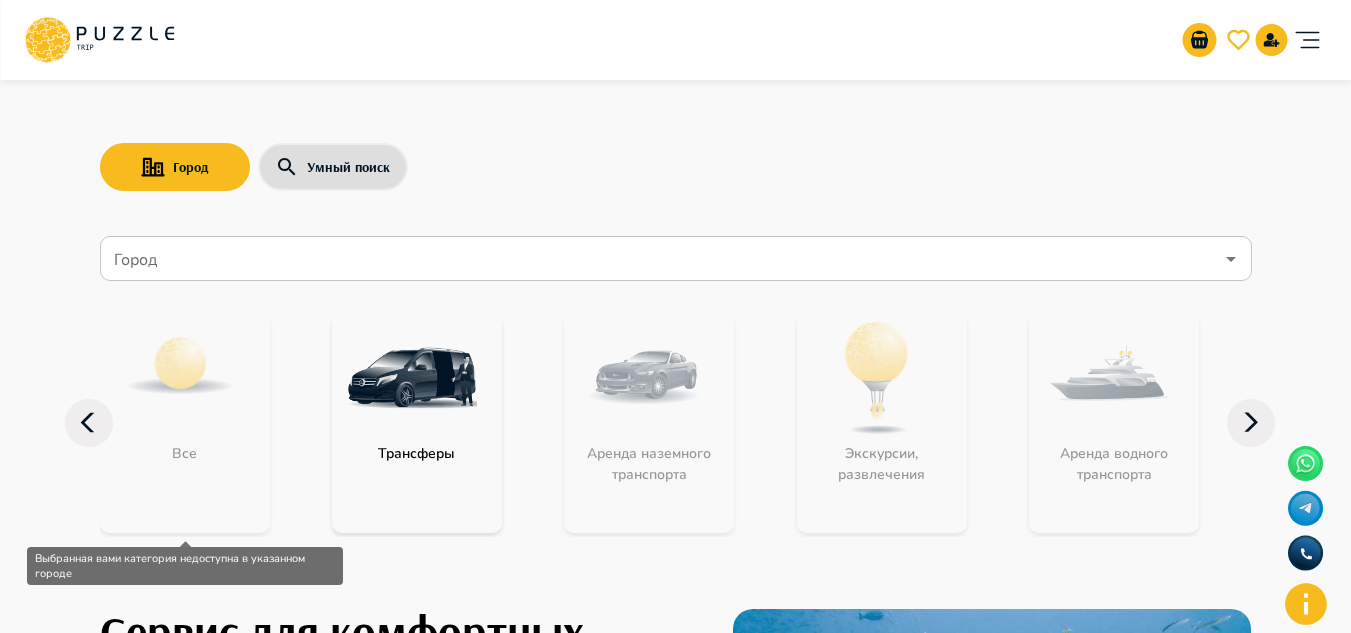 click on "Все" at bounding box center [185, 423] 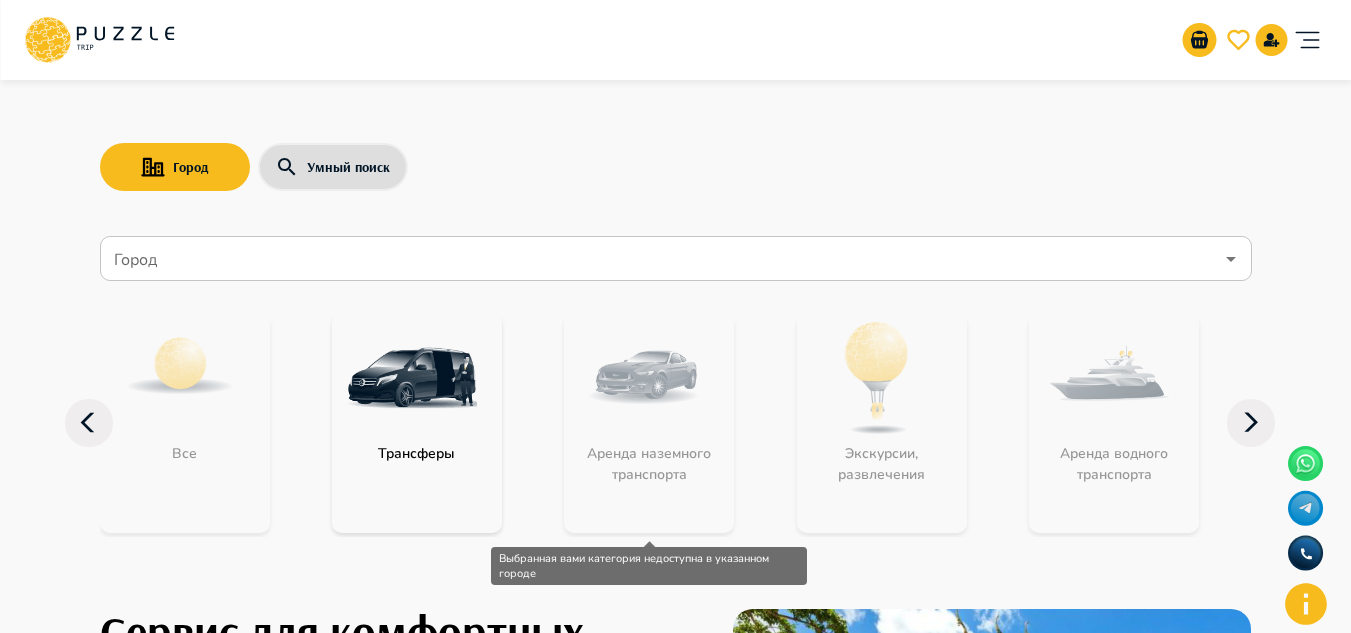 click on "Аренда наземного транспорта" at bounding box center [649, 423] 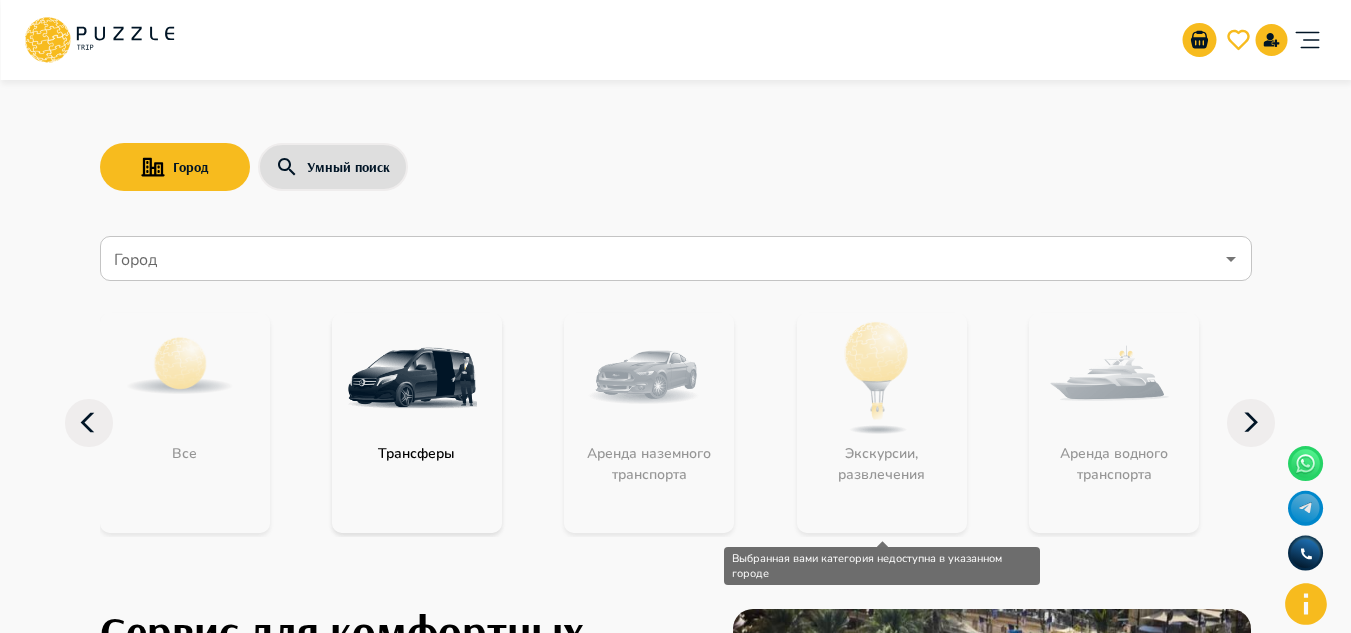 click on "Экскурсии, развлечения" at bounding box center [882, 423] 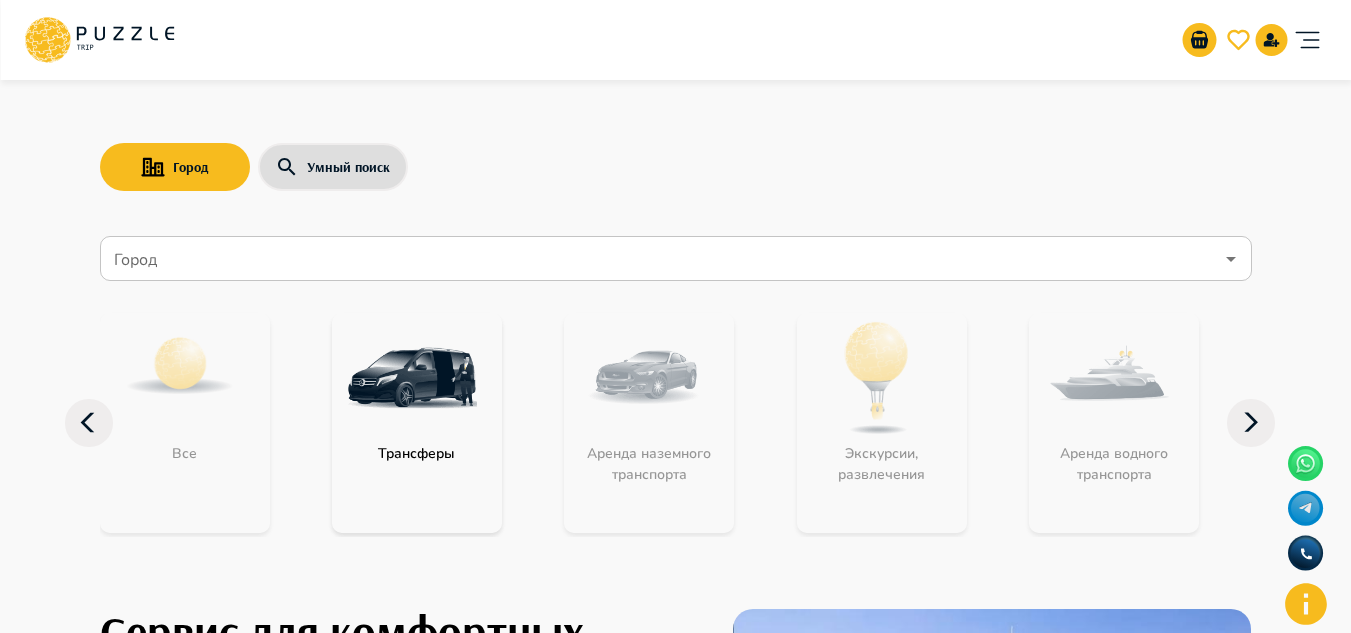 click 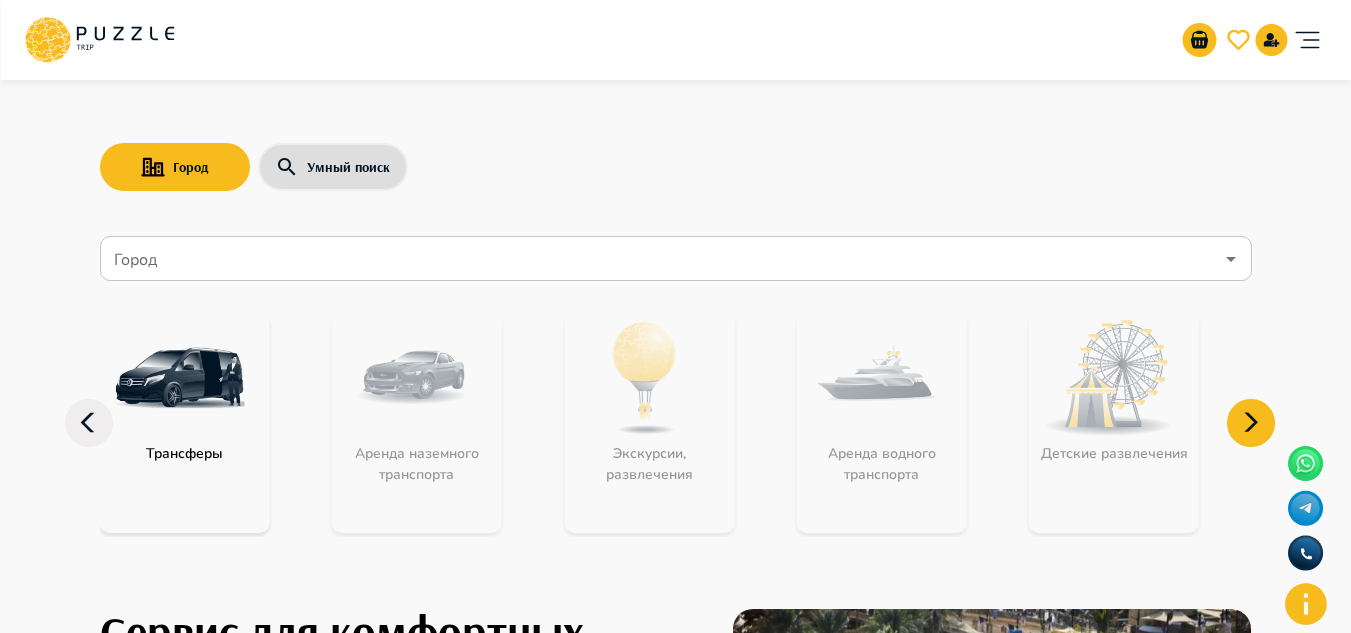 click 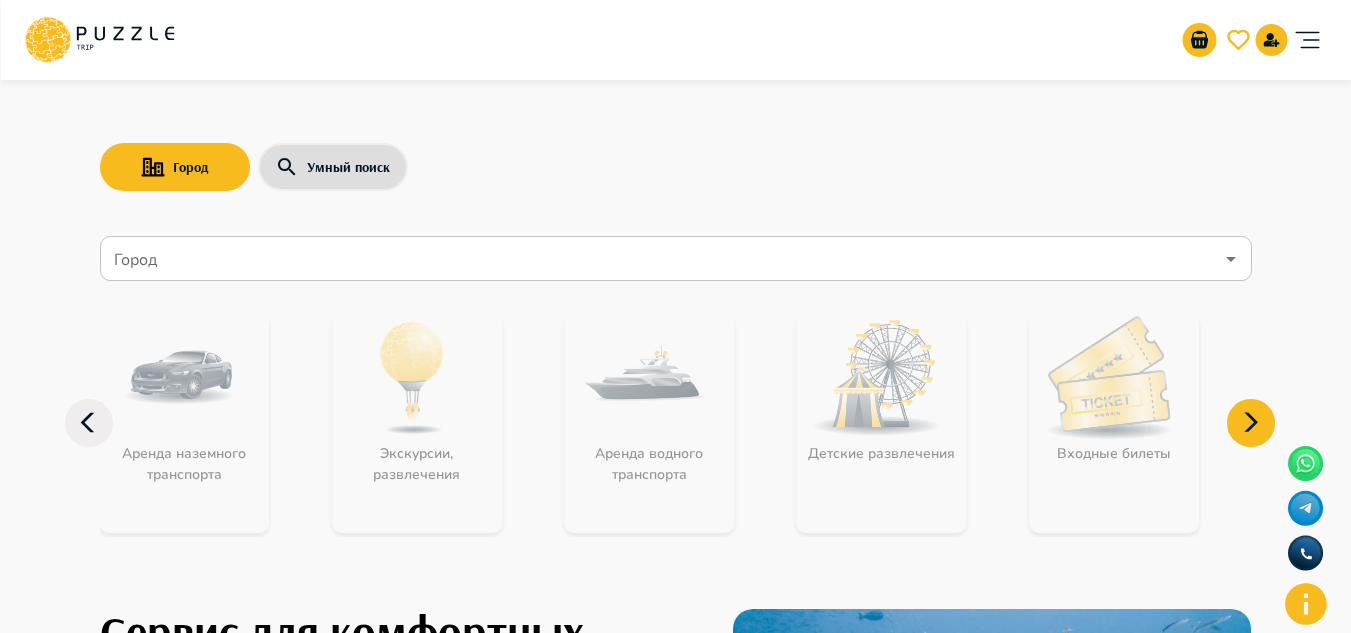 click 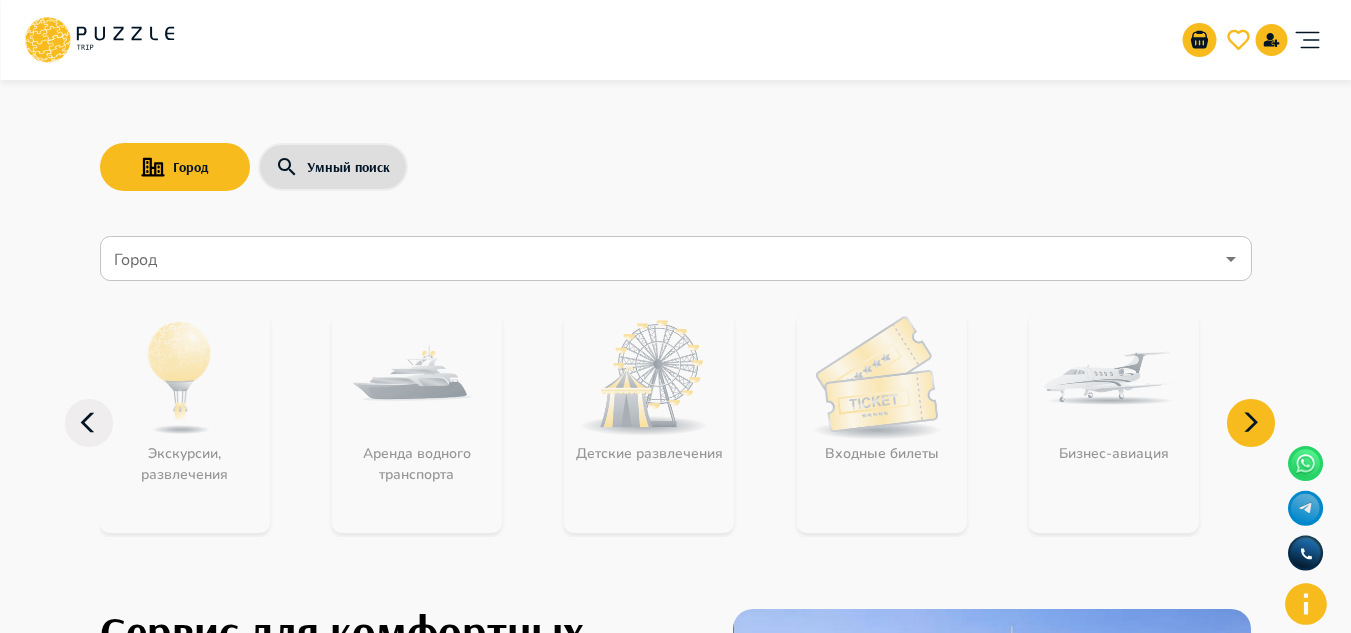 click 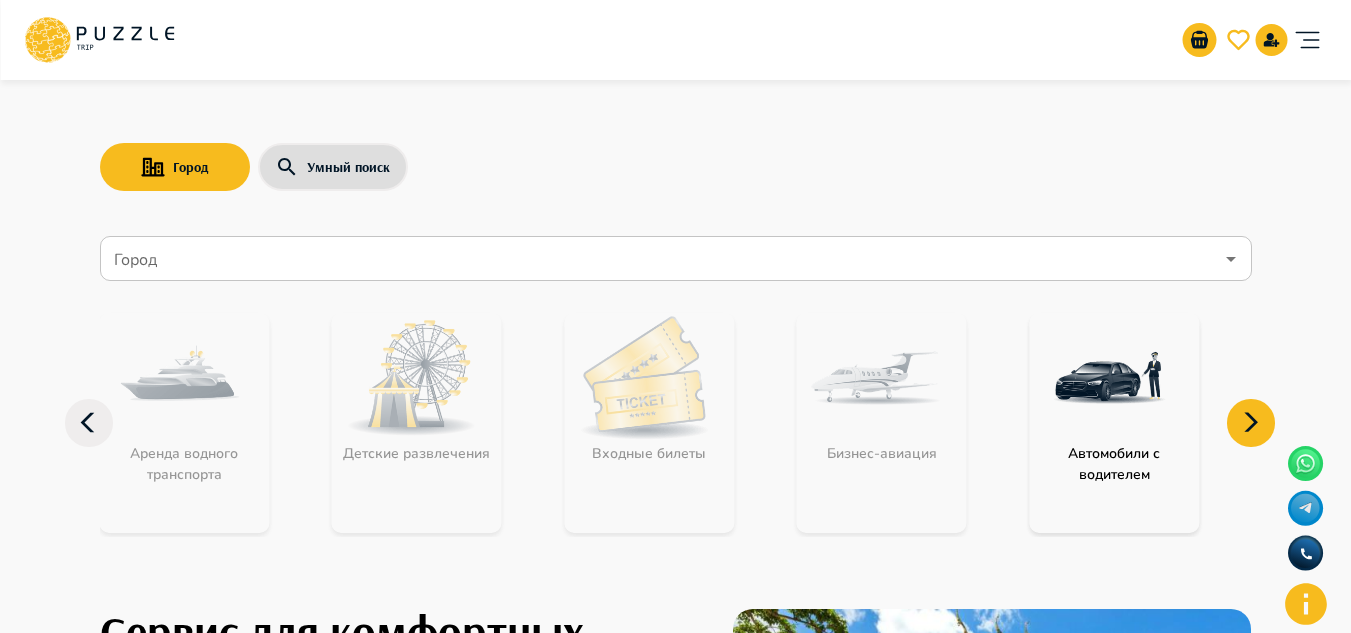 click 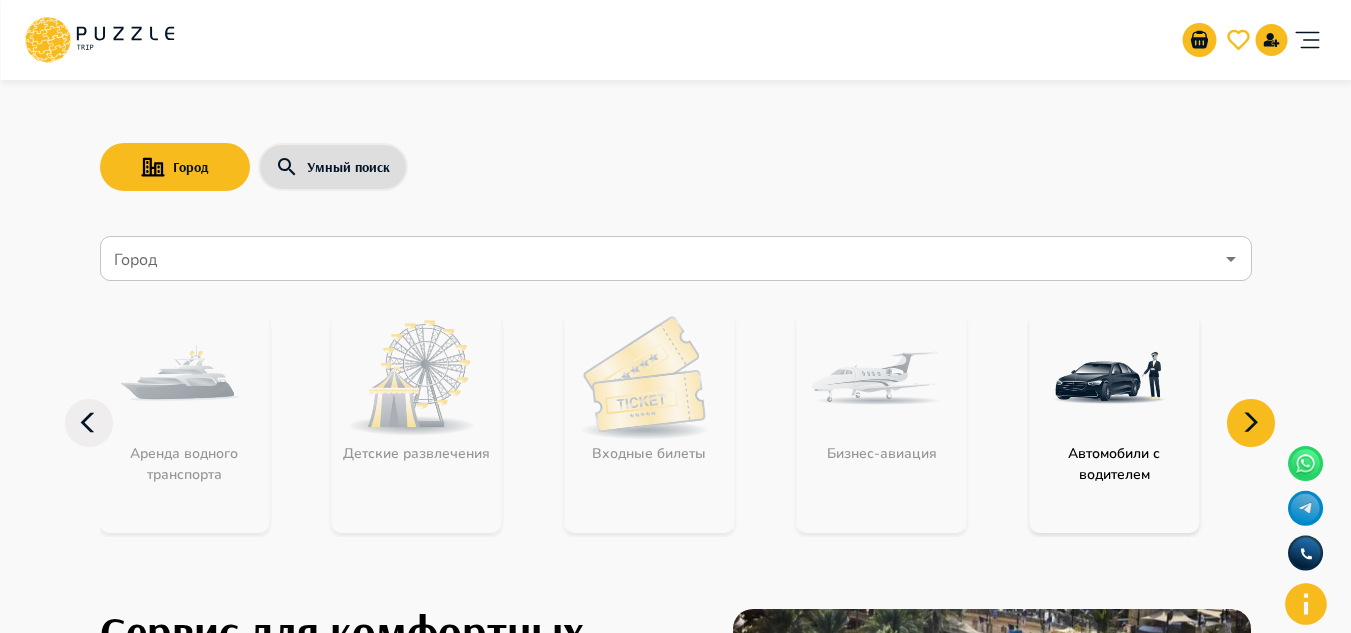 click 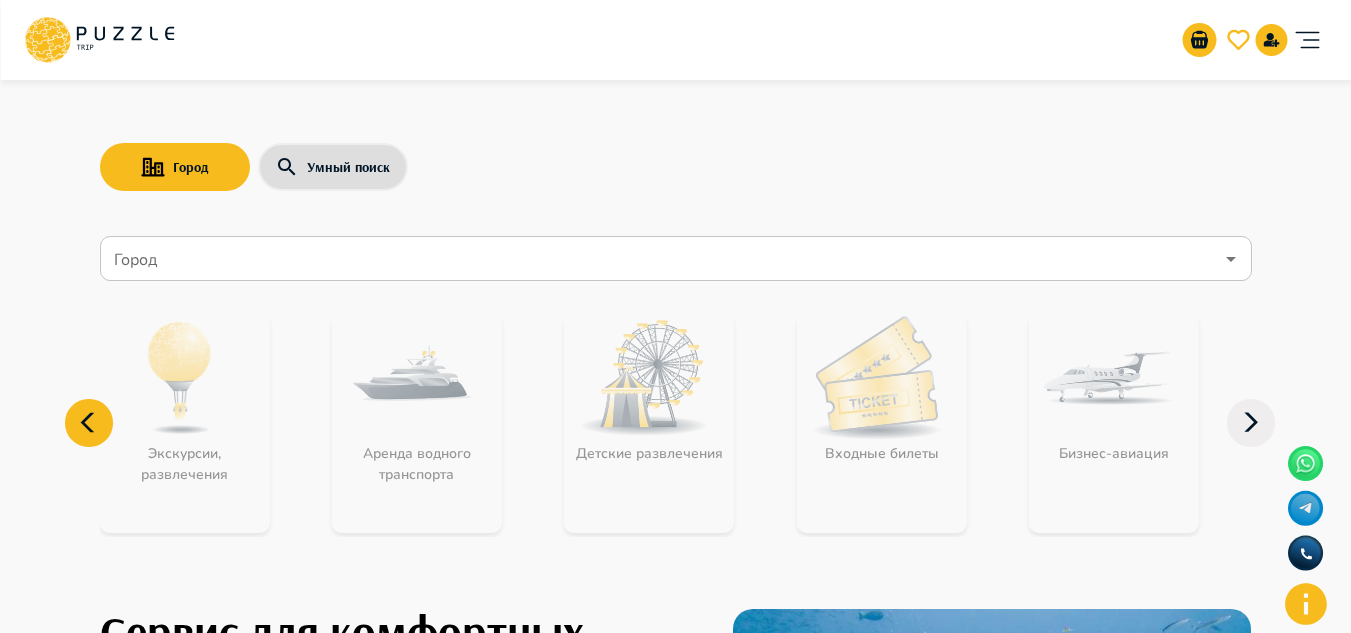 click 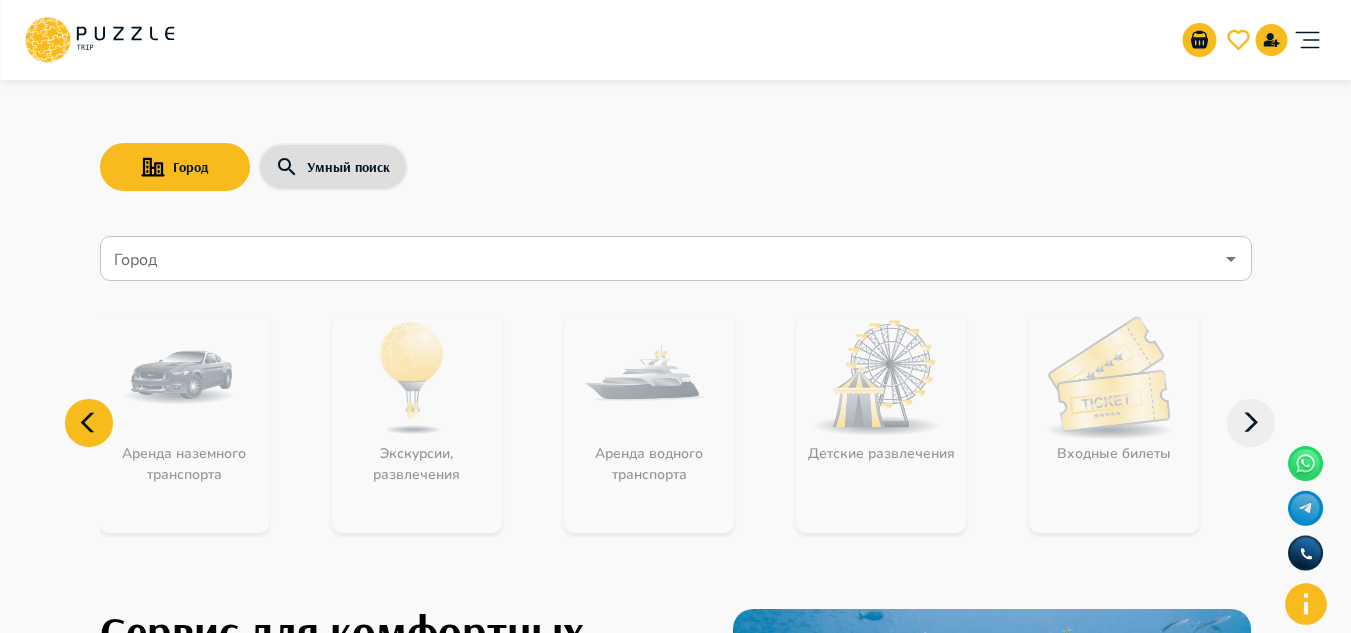 click 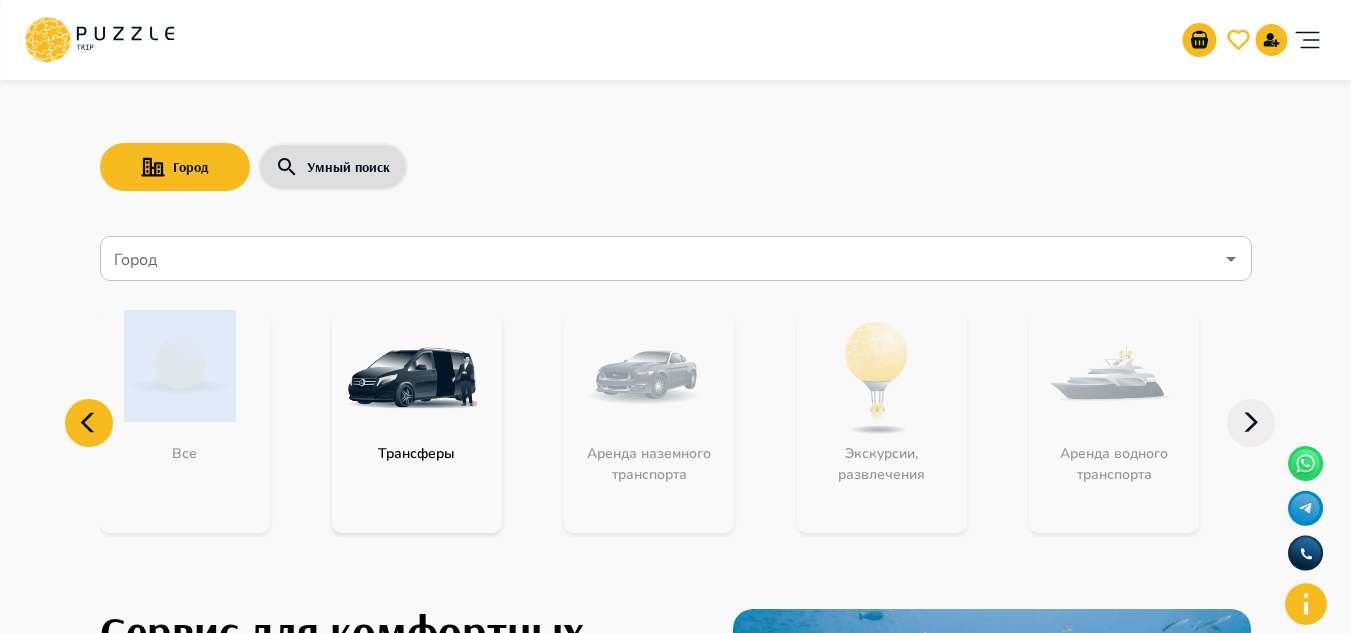 click 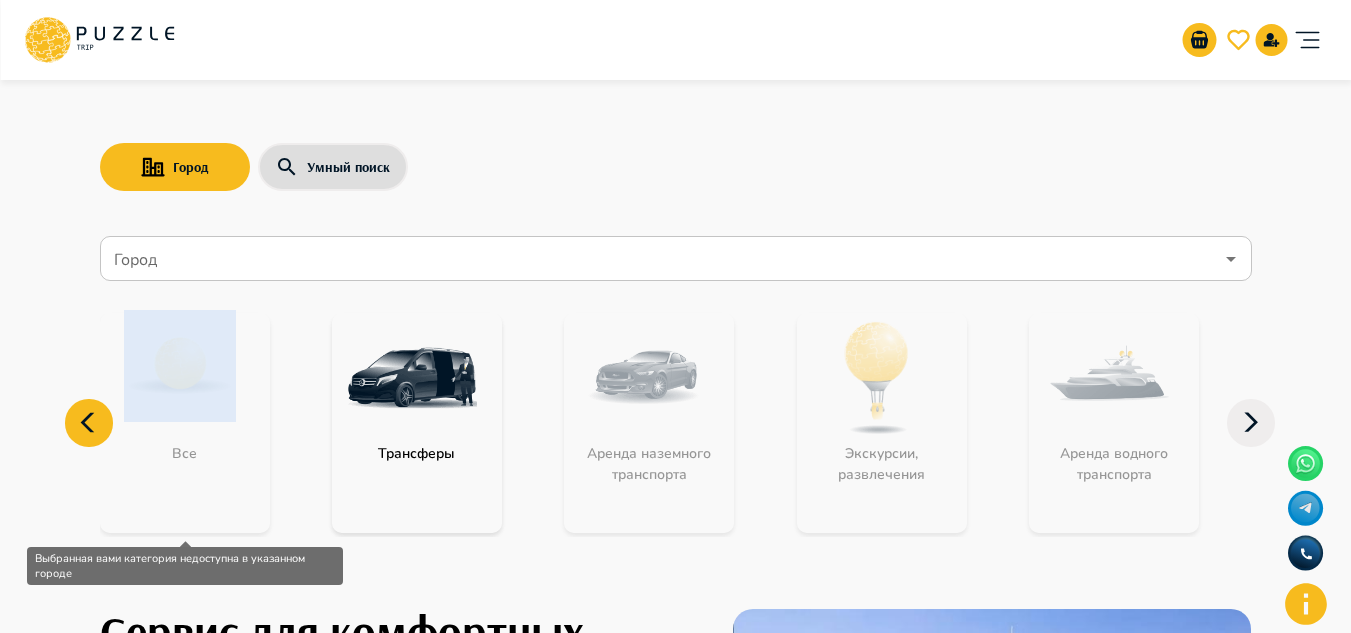 click on "Все" at bounding box center (185, 423) 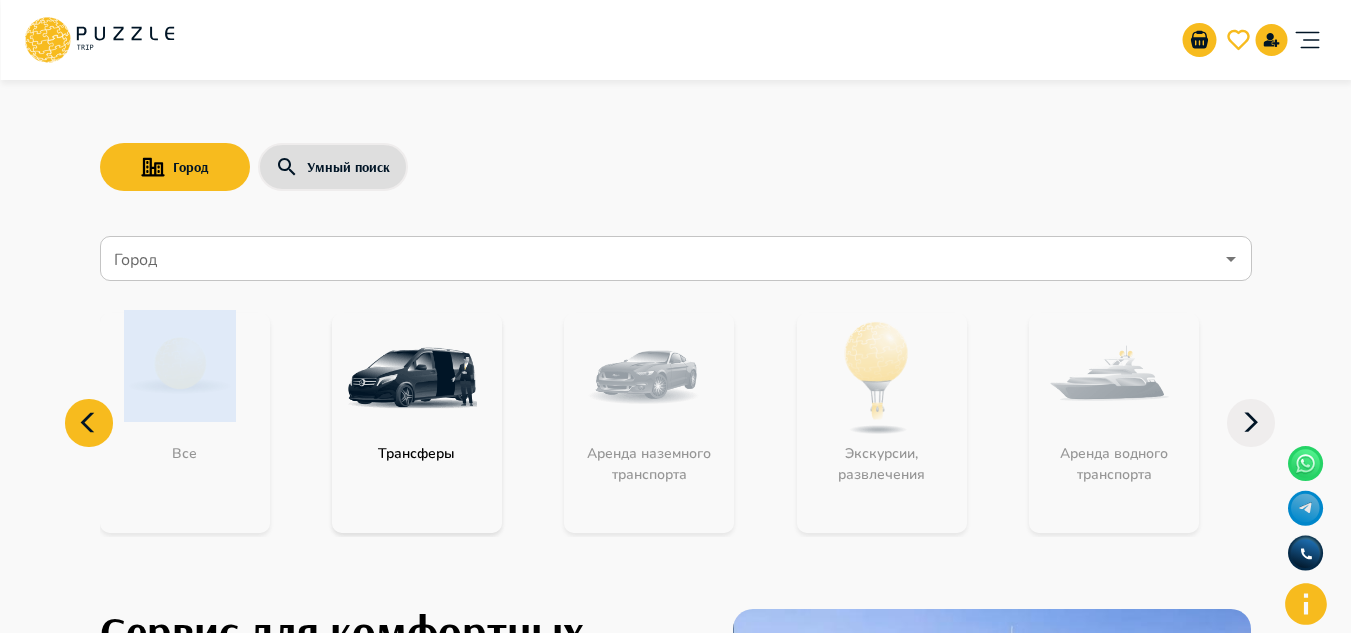 click on "Город Умный поиск Город Город Все Трансферы Аренда наземного транспорта Экскурсии, развлечения Аренда водного транспорта Детские
развлечения Входные билеты Бизнес-авиация Автомобили с водителем Сервис для комфортных путешествий  Puzzle Trip Собери   свое   идеальное   путешествие   в   одном   приложении   на   раз,   два,   три   Мы уже работаем в : ОАЭ Турция Саудовская Аравия Армения Россия Танзания Республика Беларусь Египет Мальдивы Сейшелы Шри-Ланка Таиланд Куба Карибы Мальта Азорские острова Групповая экскурсия в аквапарк Wild Wadi От     $ 95 Дайвинг в Фуджейре" at bounding box center [675, 1927] 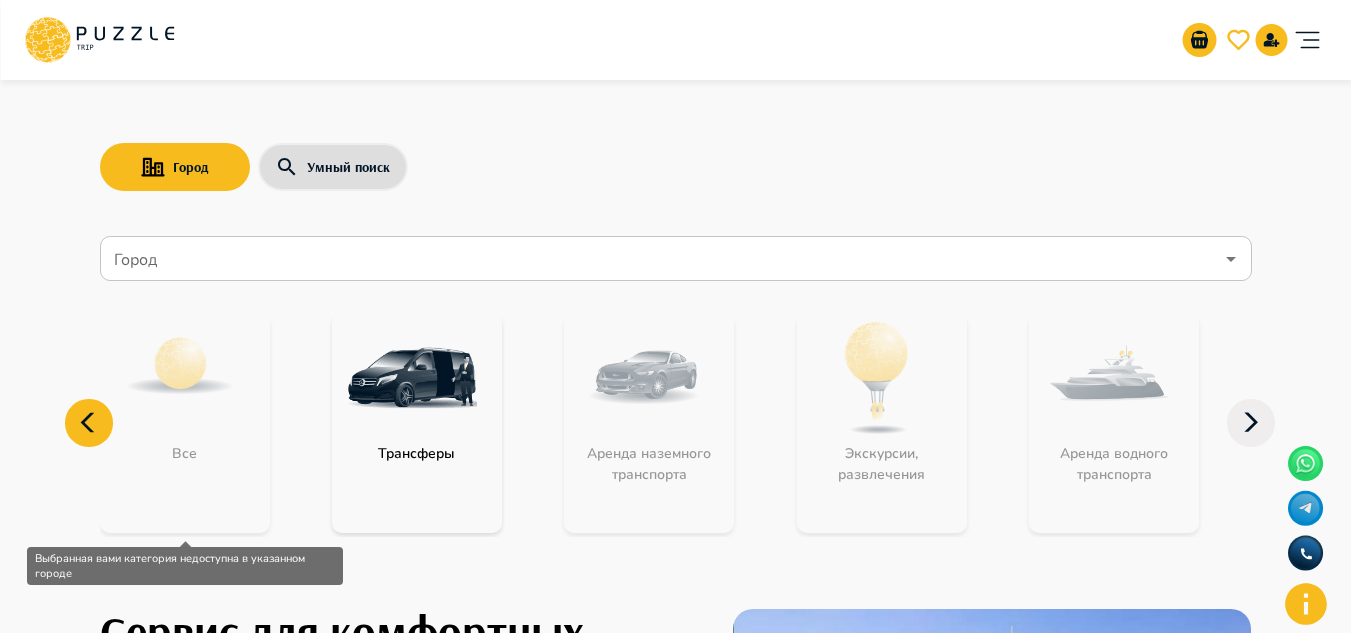 click on "Все" at bounding box center (185, 423) 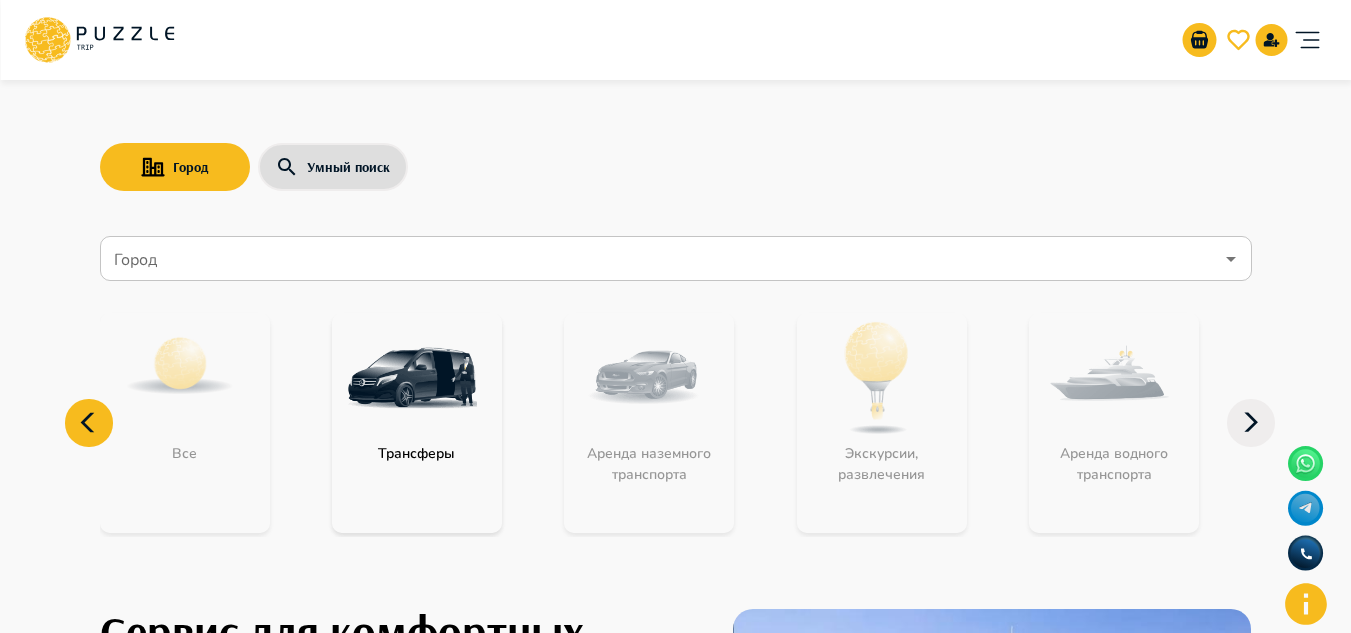 click 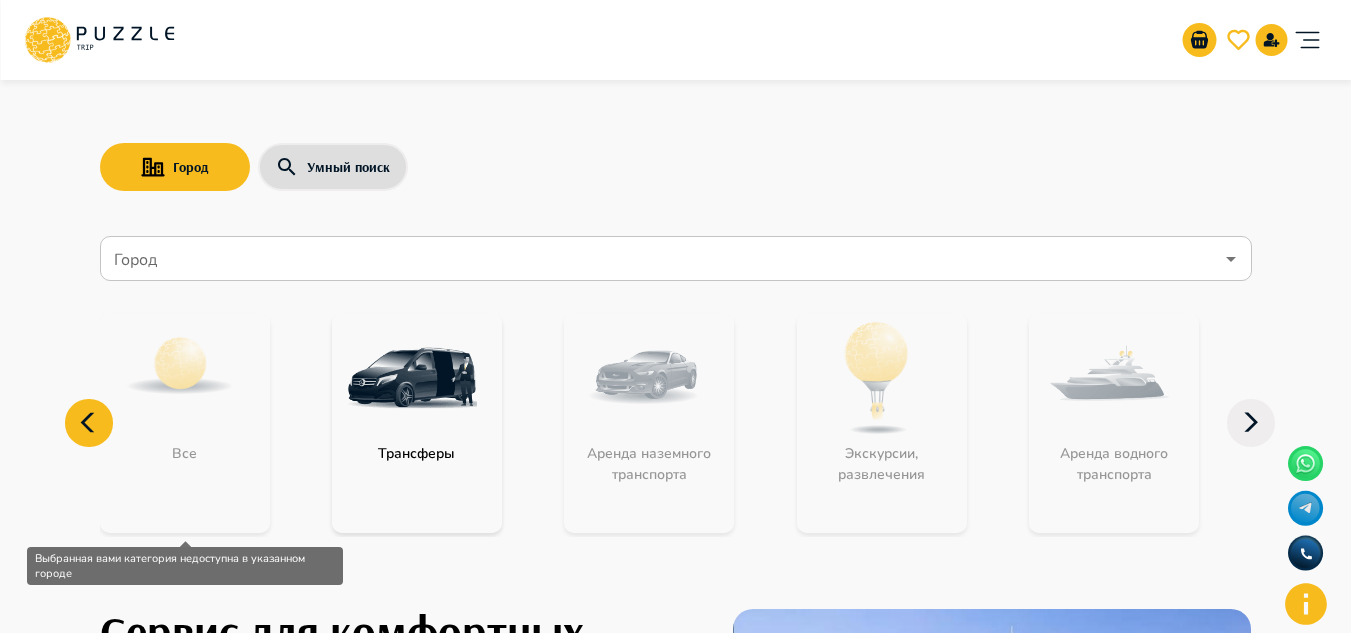 click on "Все" at bounding box center (185, 423) 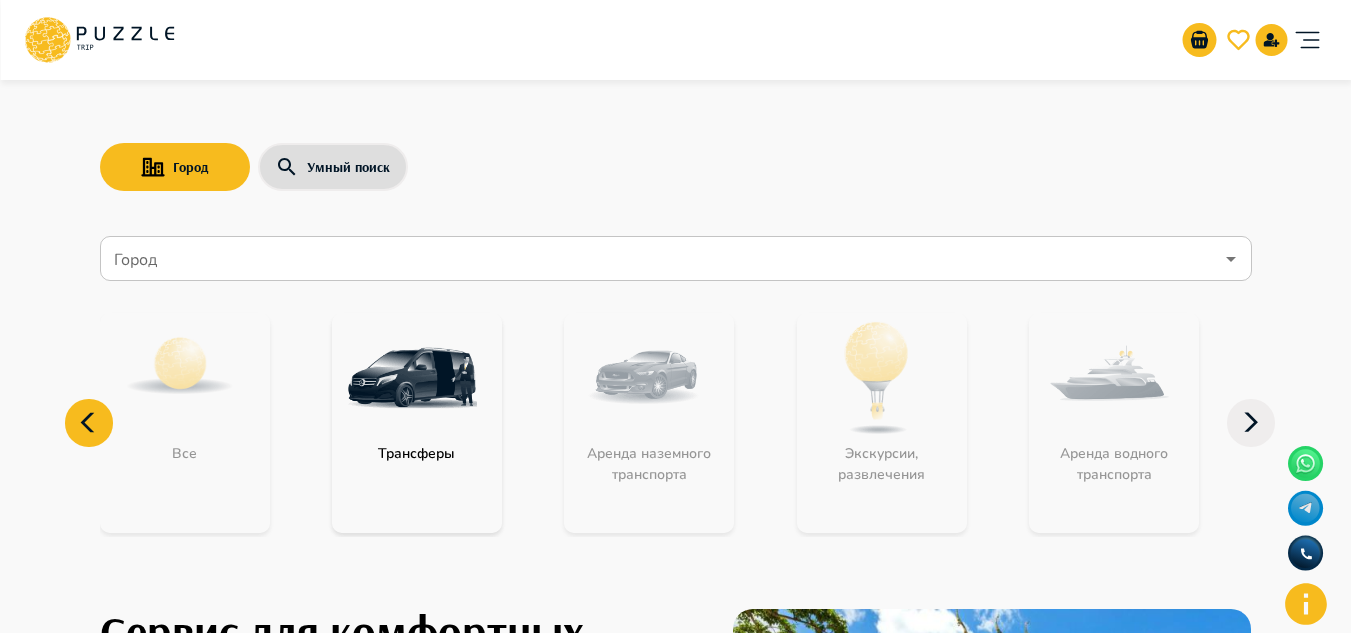 click 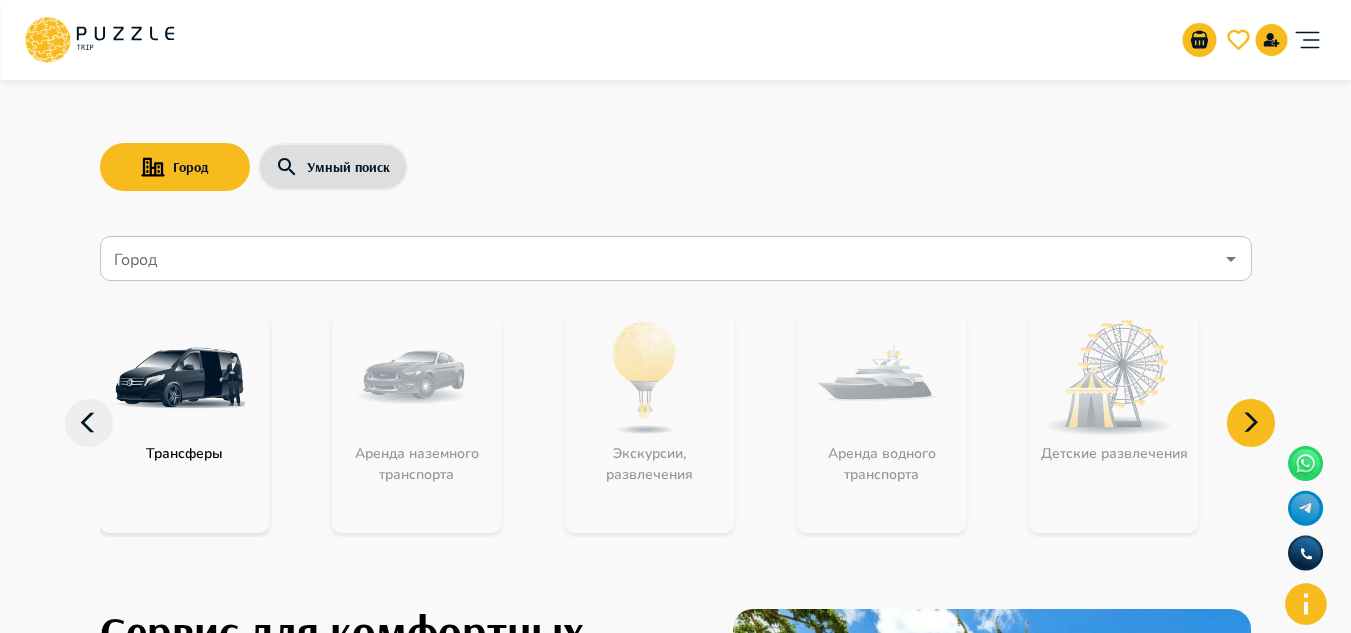 click 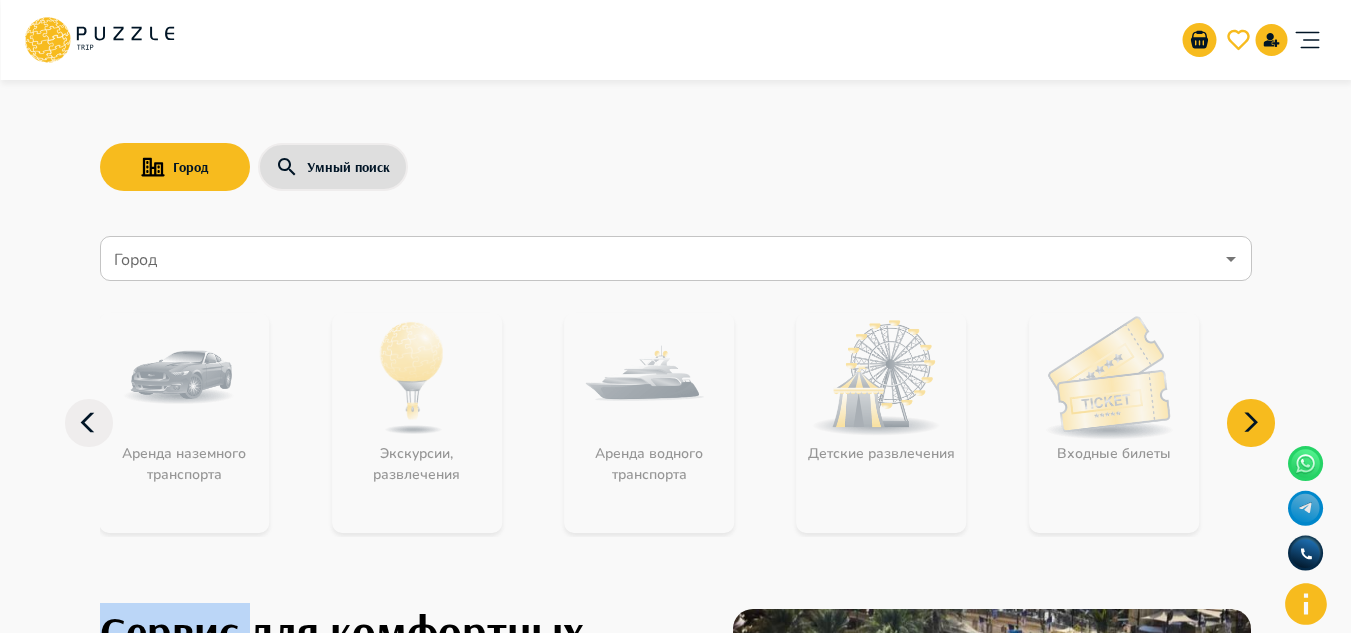 click 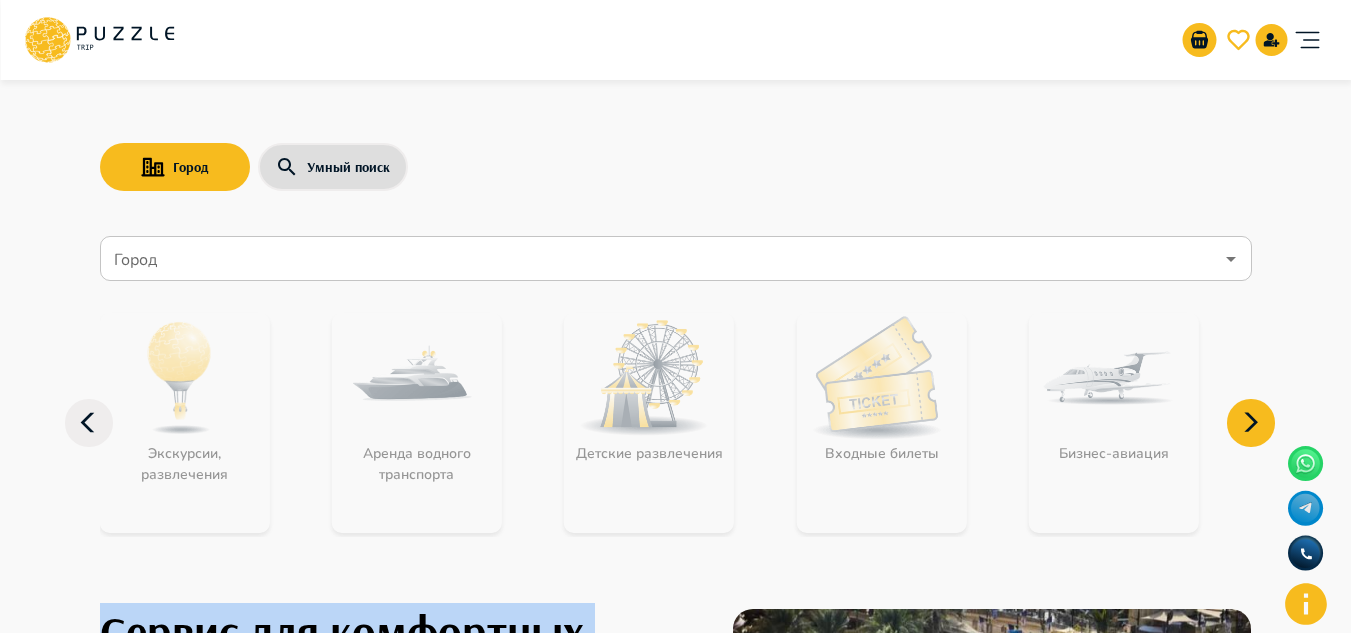 click 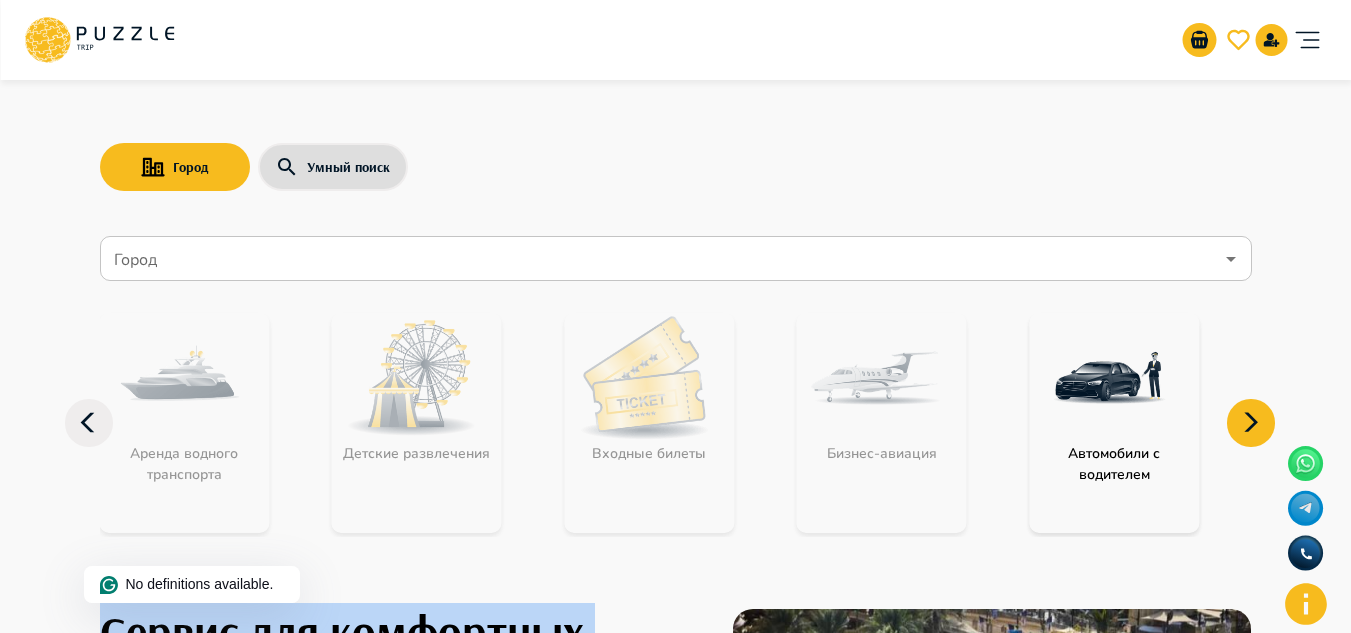 click 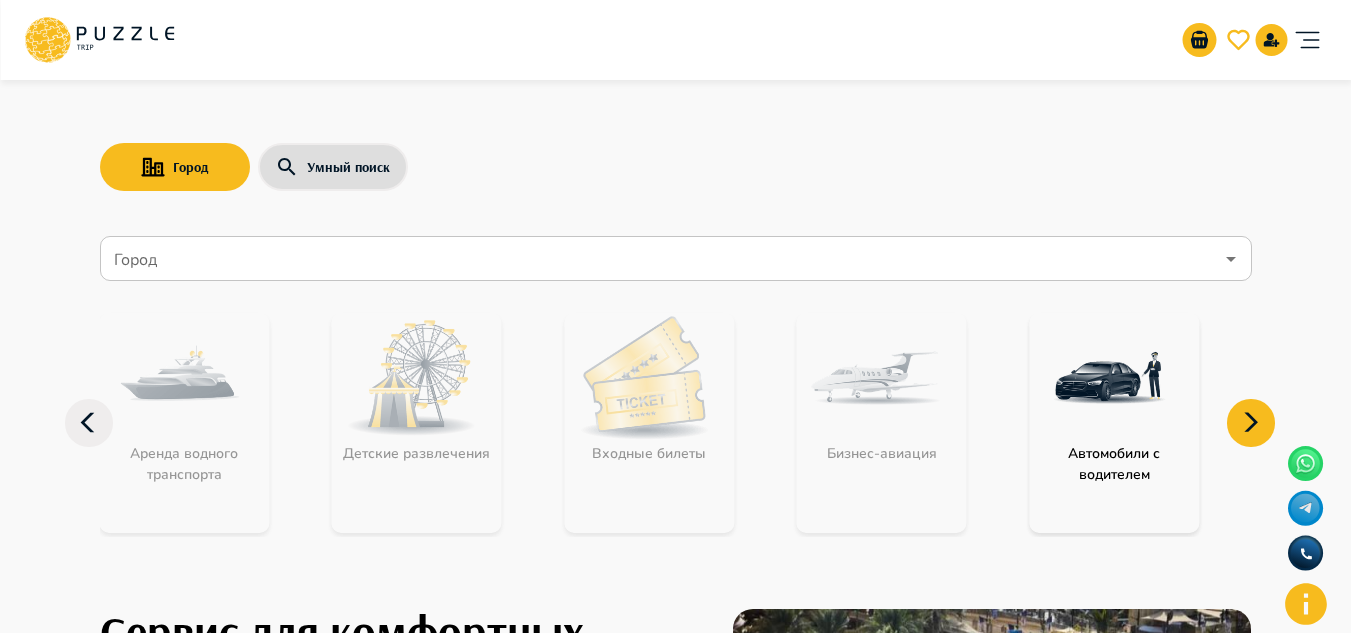 click 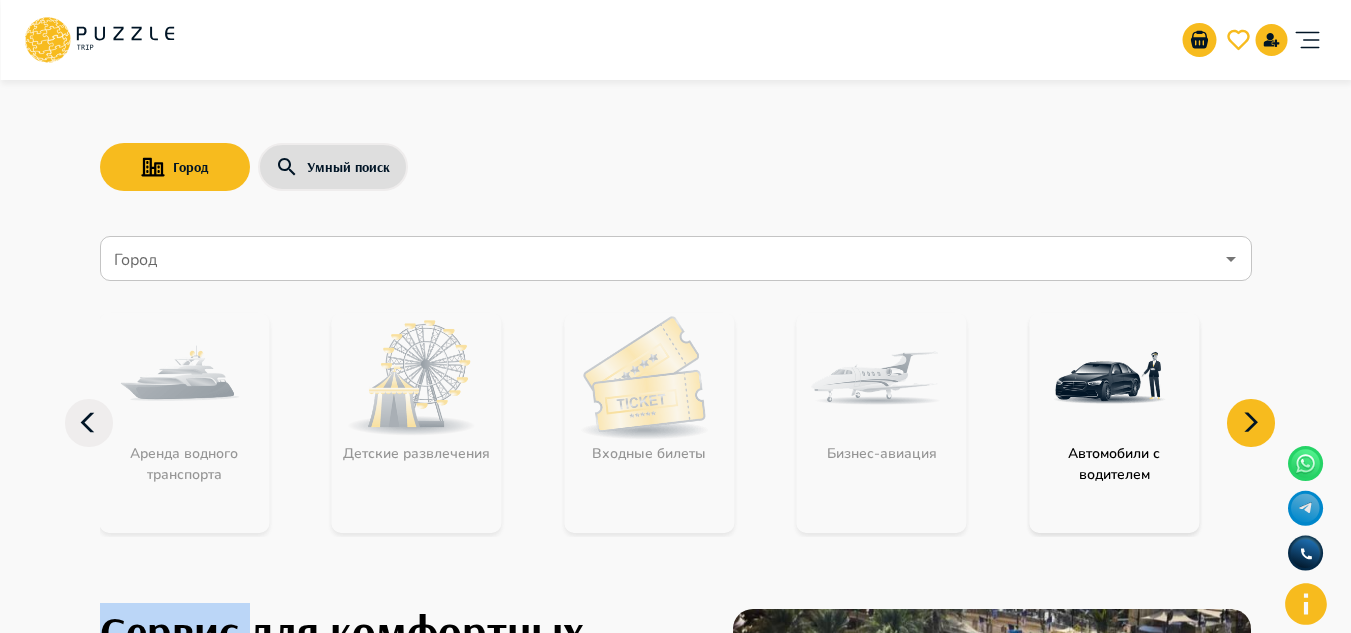 click 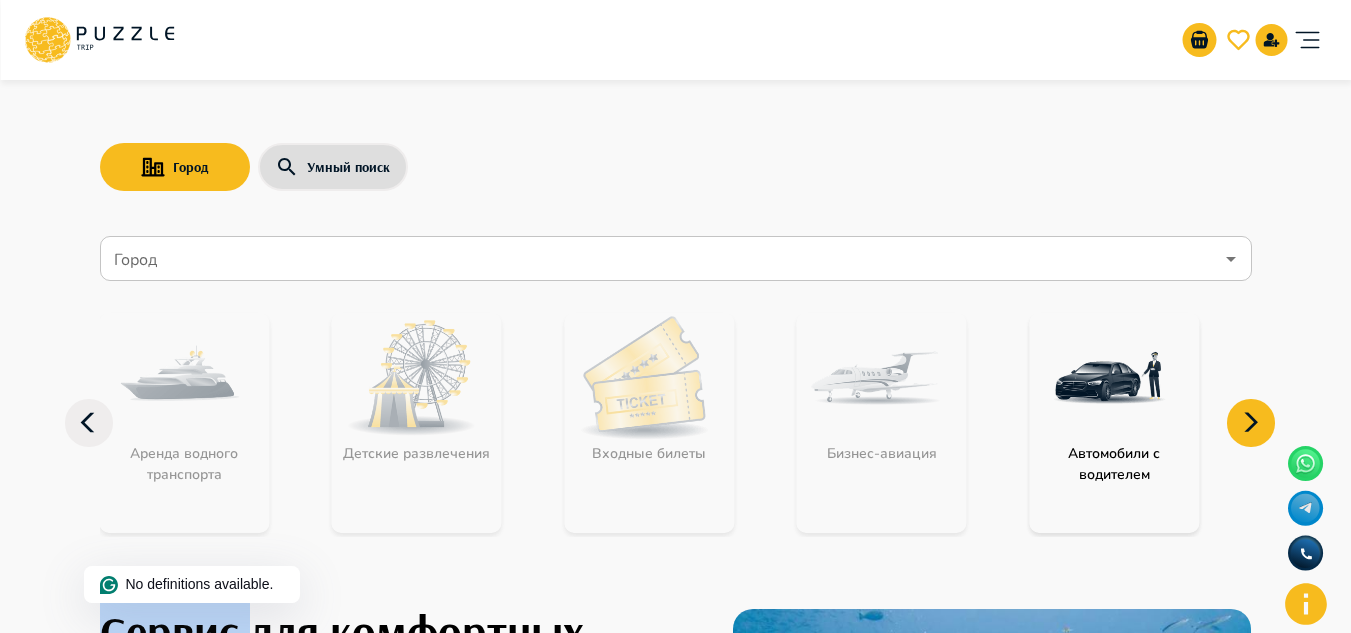 click at bounding box center [1109, 378] 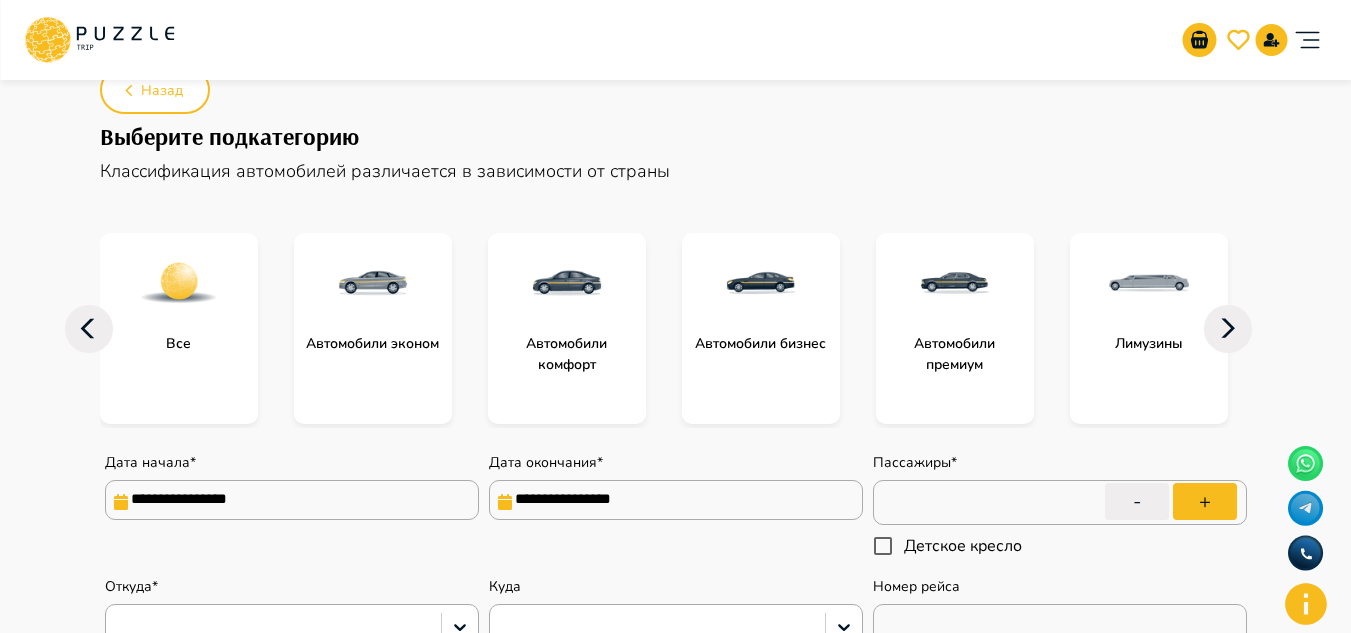 type on "*" 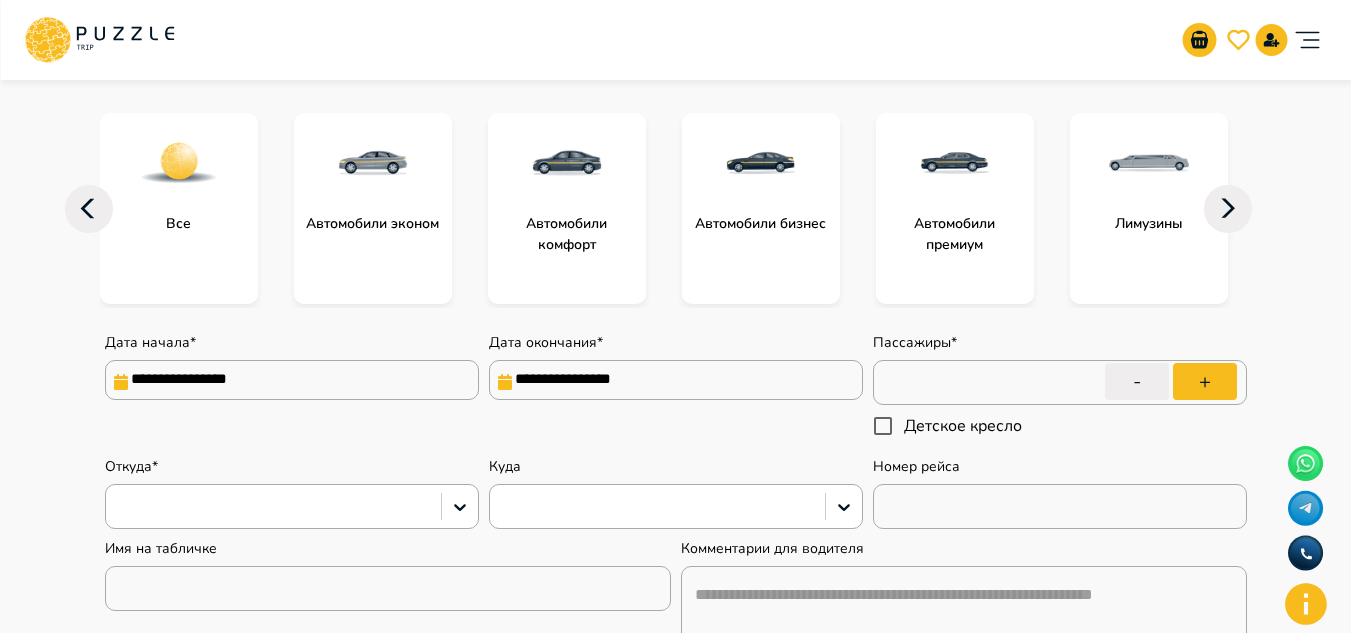 scroll, scrollTop: 200, scrollLeft: 0, axis: vertical 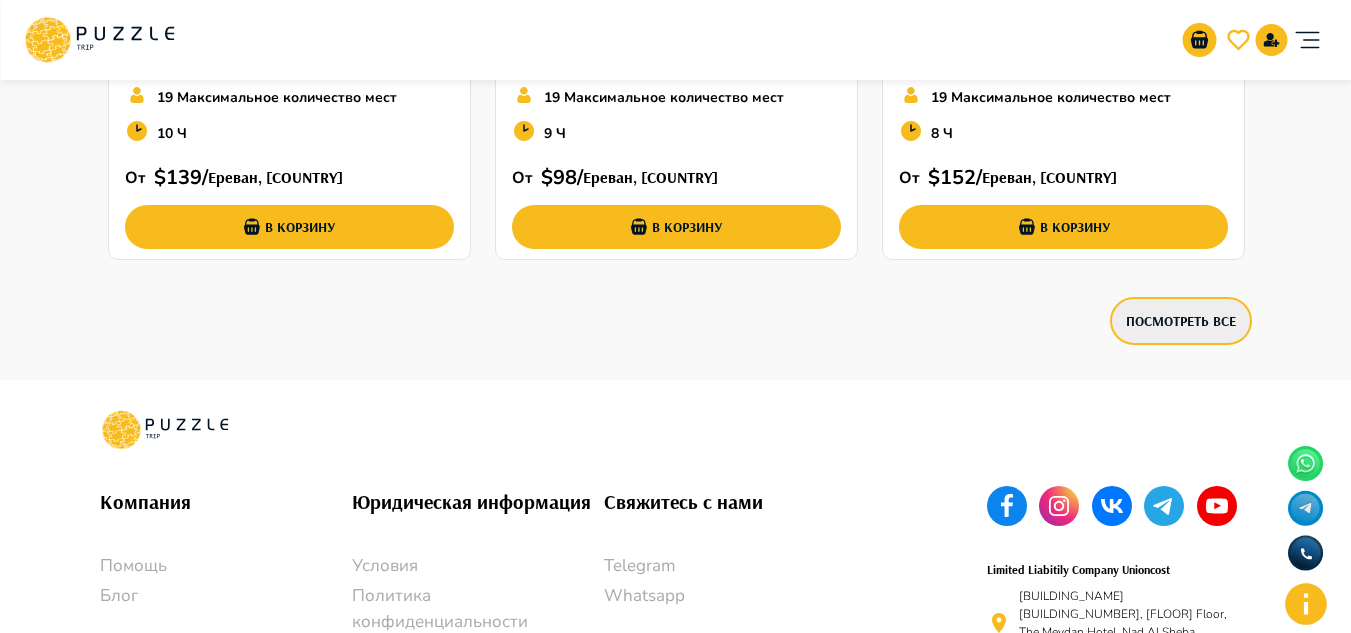 drag, startPoint x: 1114, startPoint y: 305, endPoint x: 1149, endPoint y: 339, distance: 48.79549 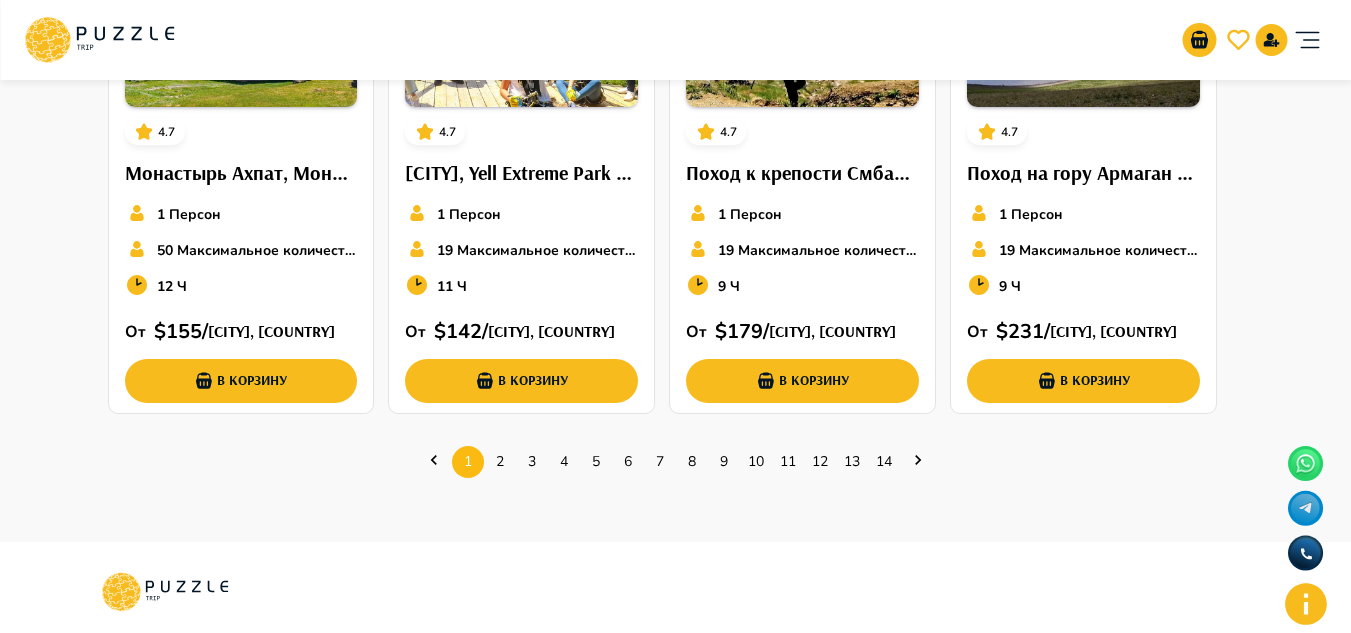scroll, scrollTop: 874, scrollLeft: 0, axis: vertical 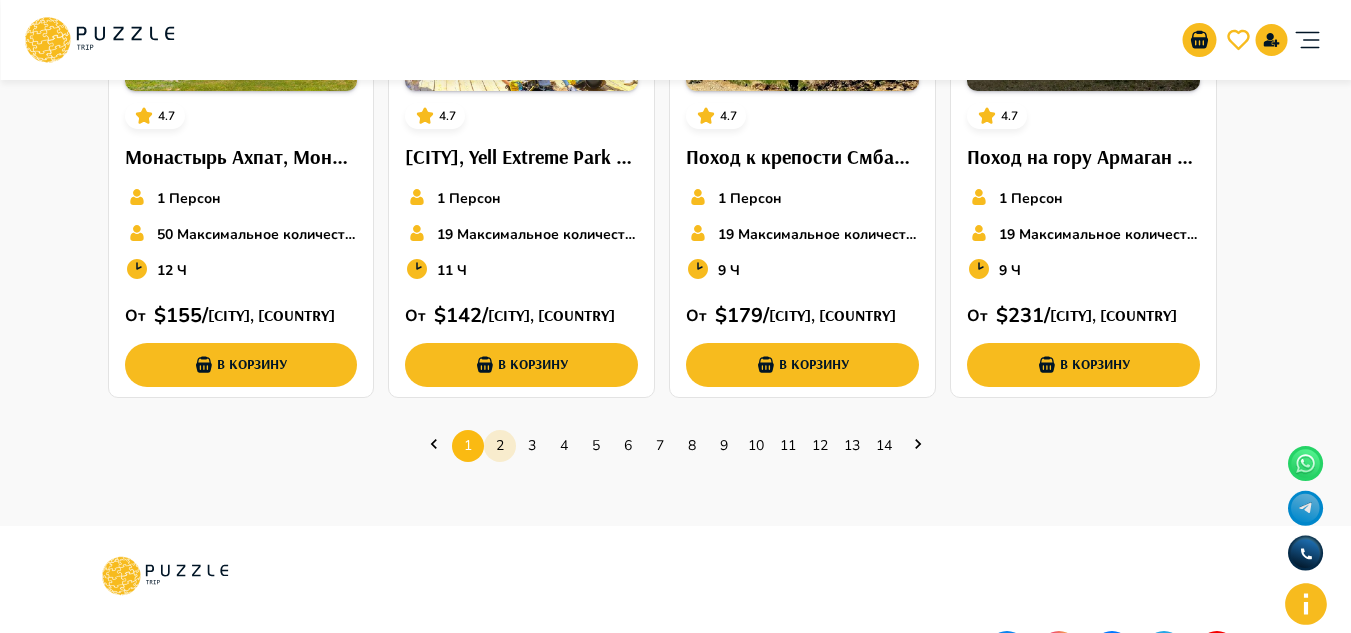click on "2" at bounding box center [500, 445] 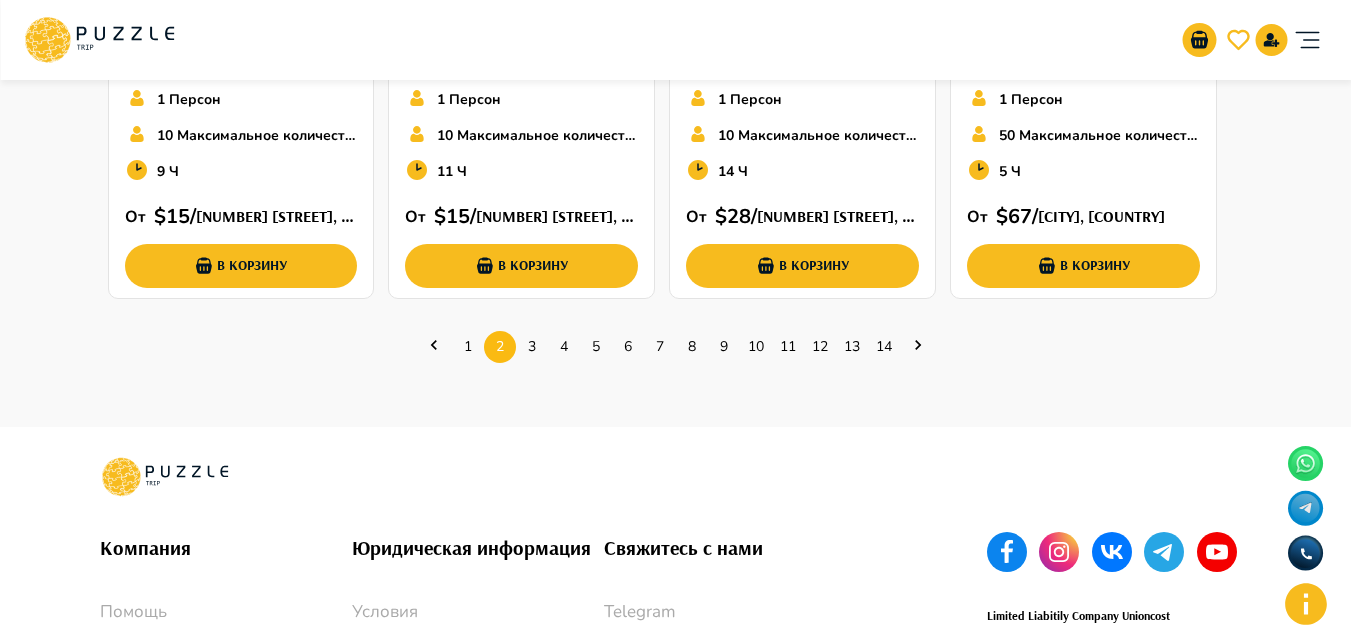 scroll, scrollTop: 974, scrollLeft: 0, axis: vertical 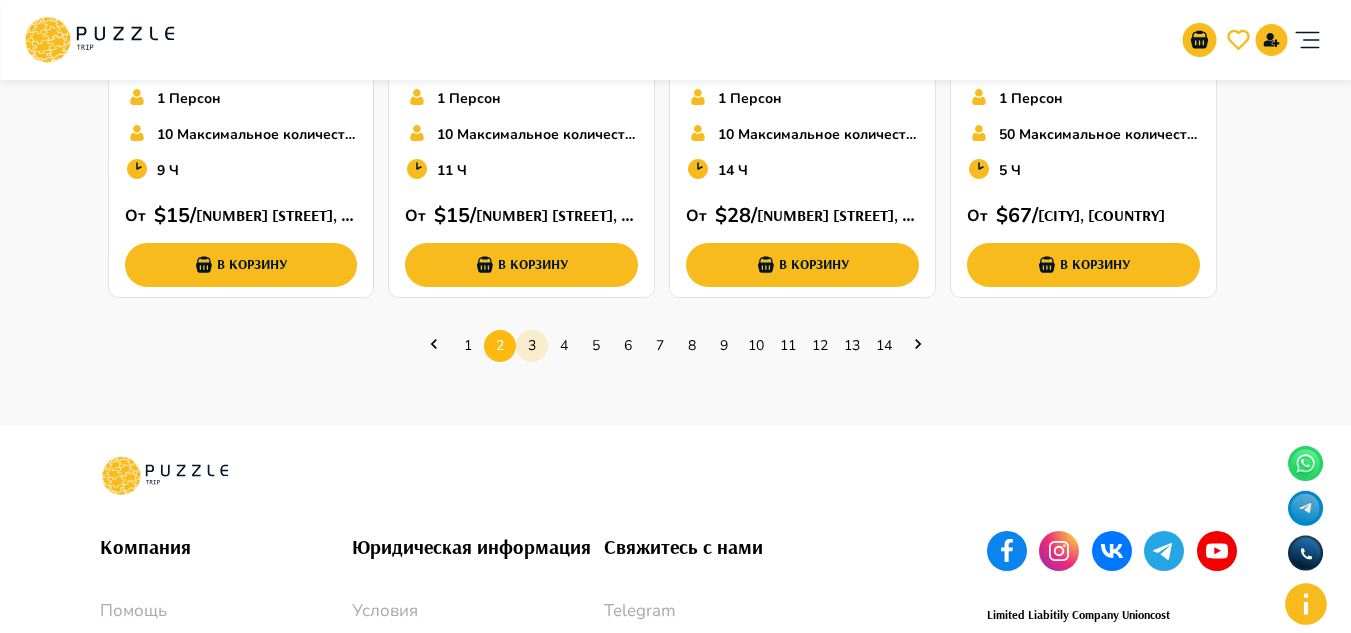 click on "3" at bounding box center [532, 345] 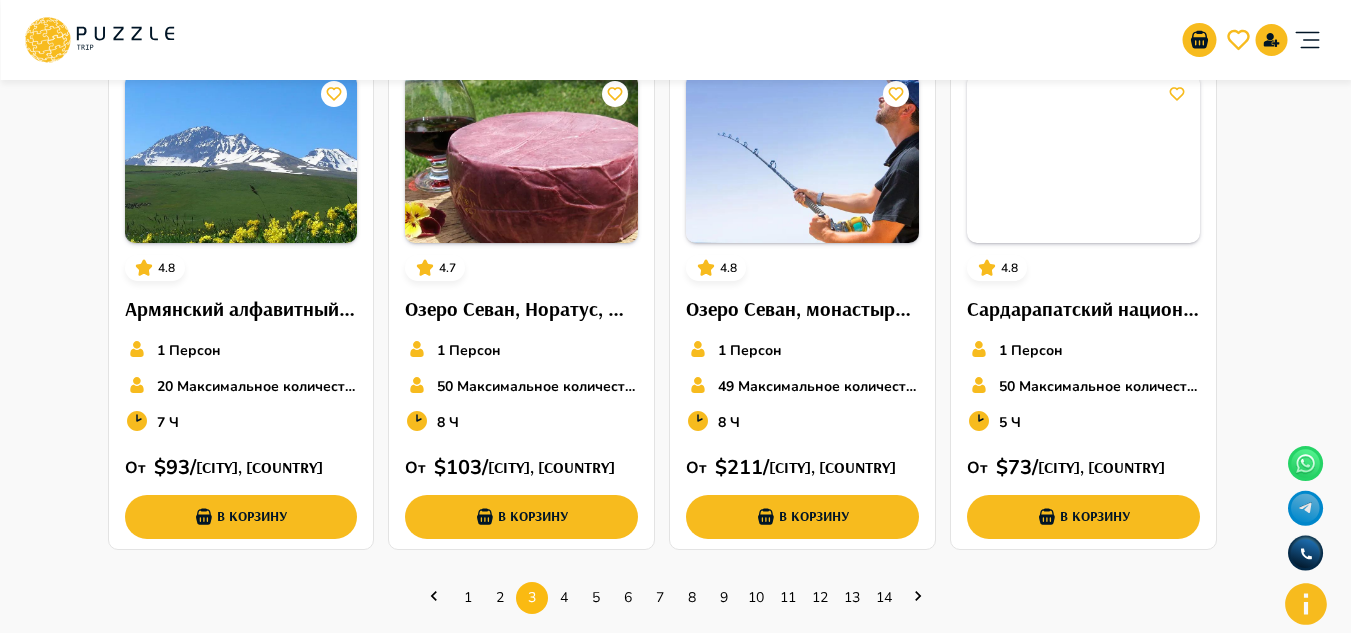 scroll, scrollTop: 674, scrollLeft: 0, axis: vertical 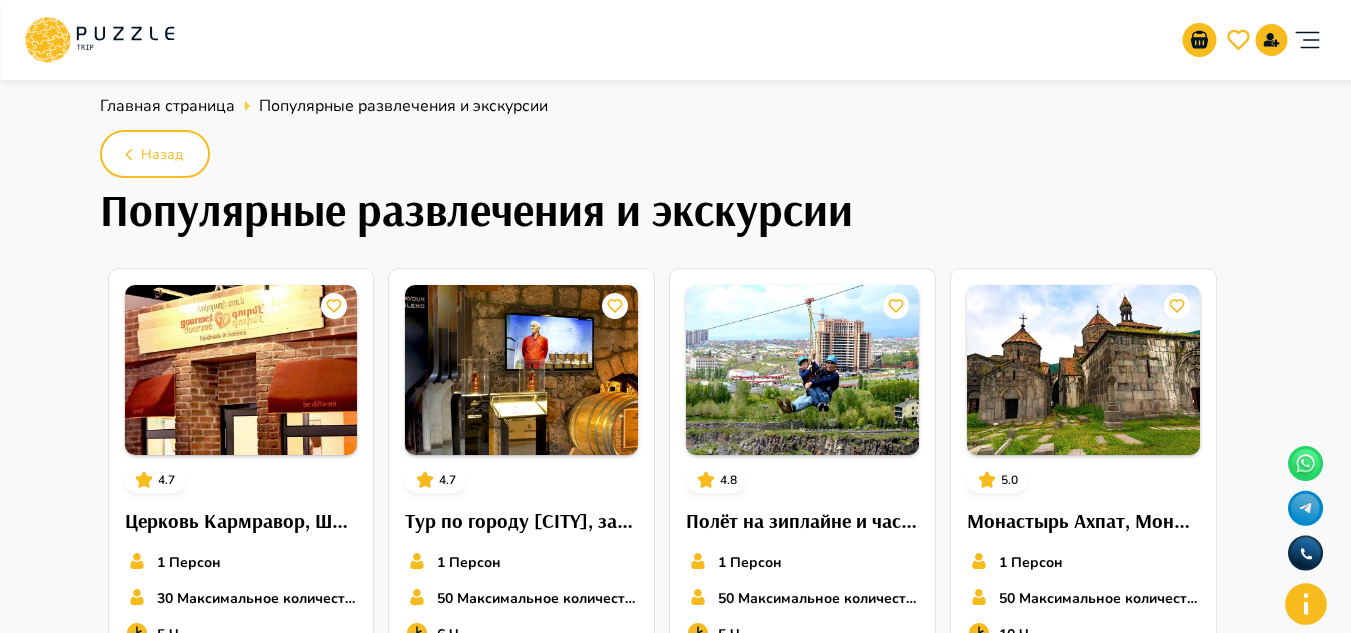 click 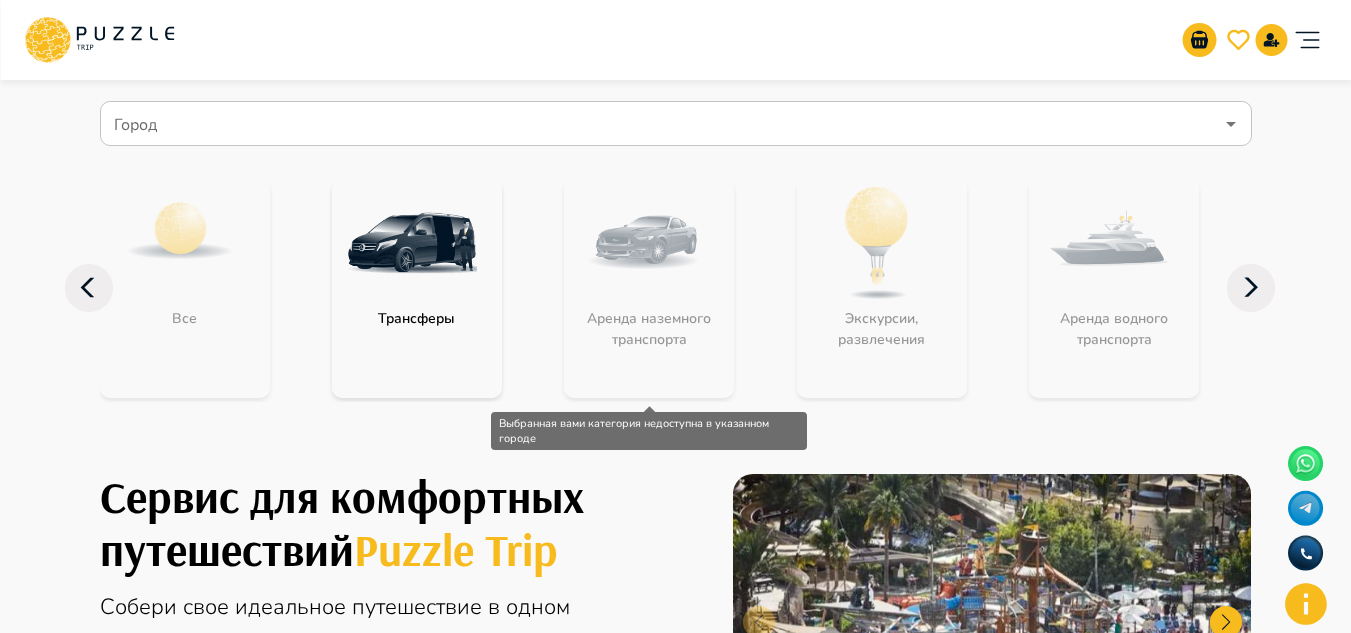 scroll, scrollTop: 100, scrollLeft: 0, axis: vertical 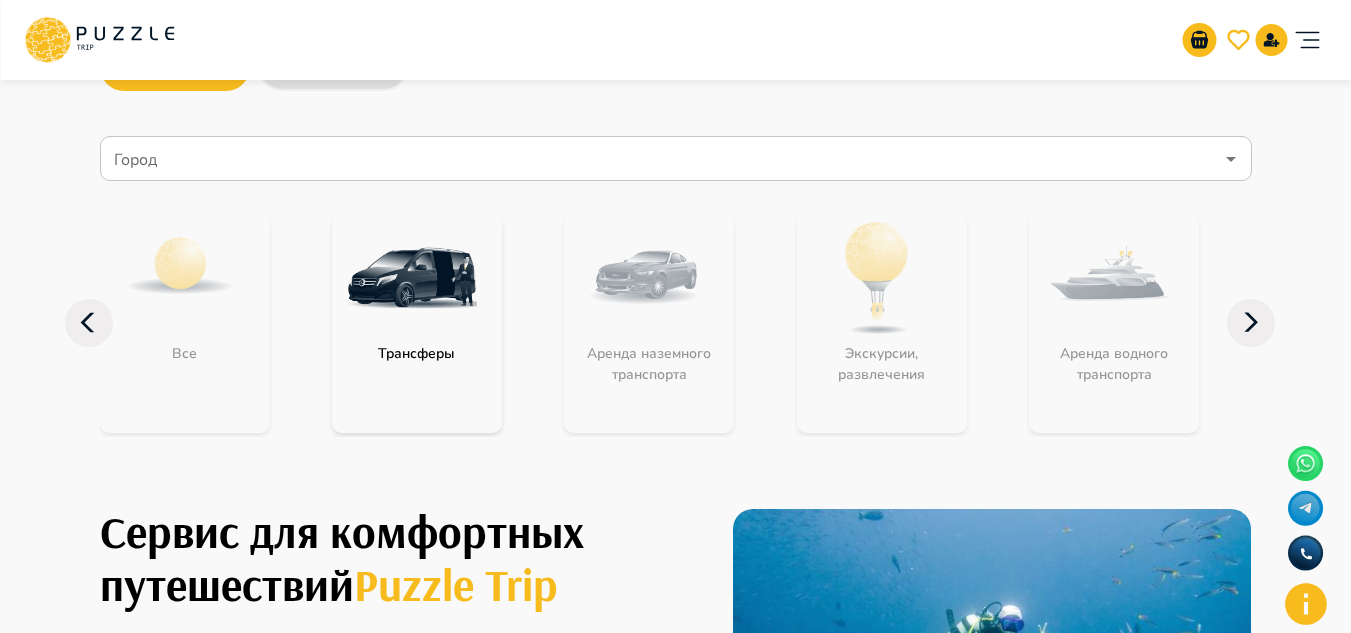 click 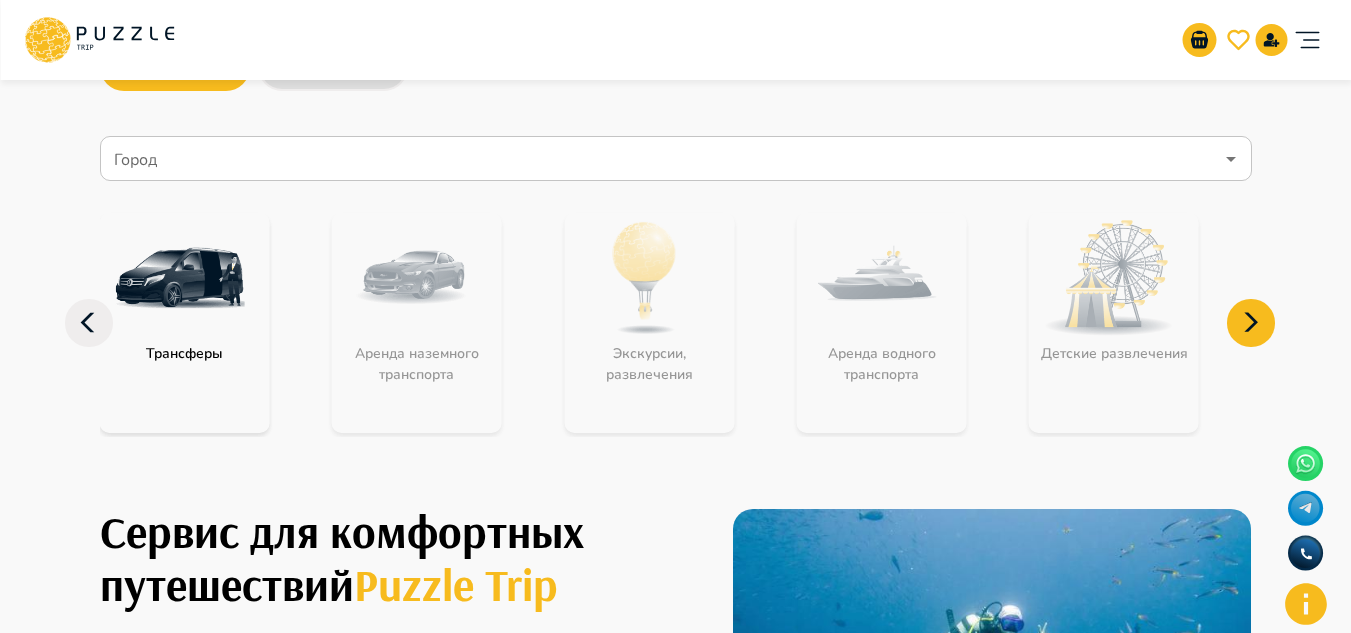 click 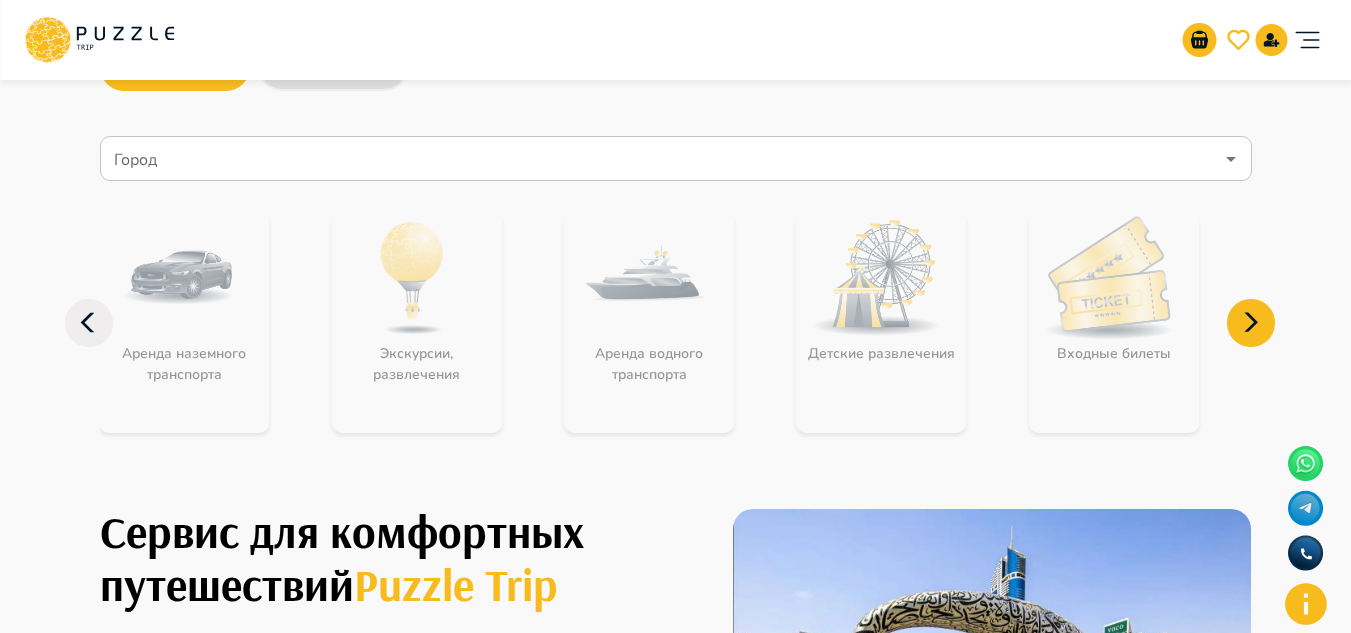 click 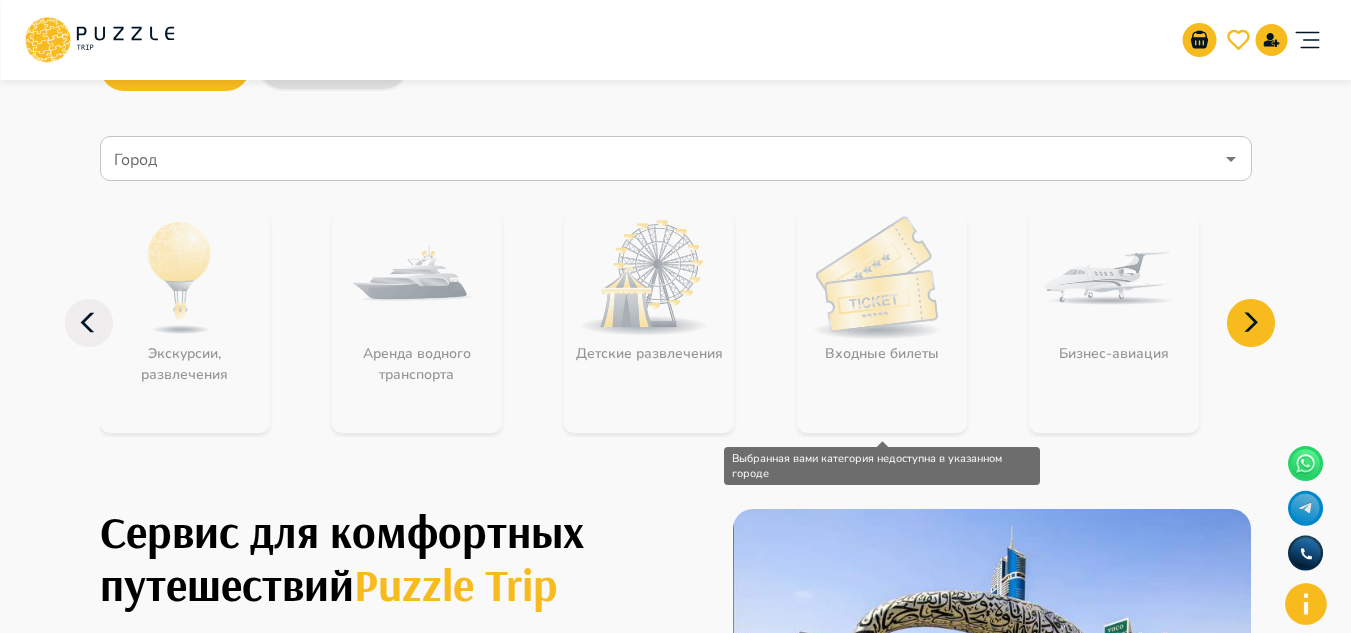 click on "Входные билеты" at bounding box center [882, 323] 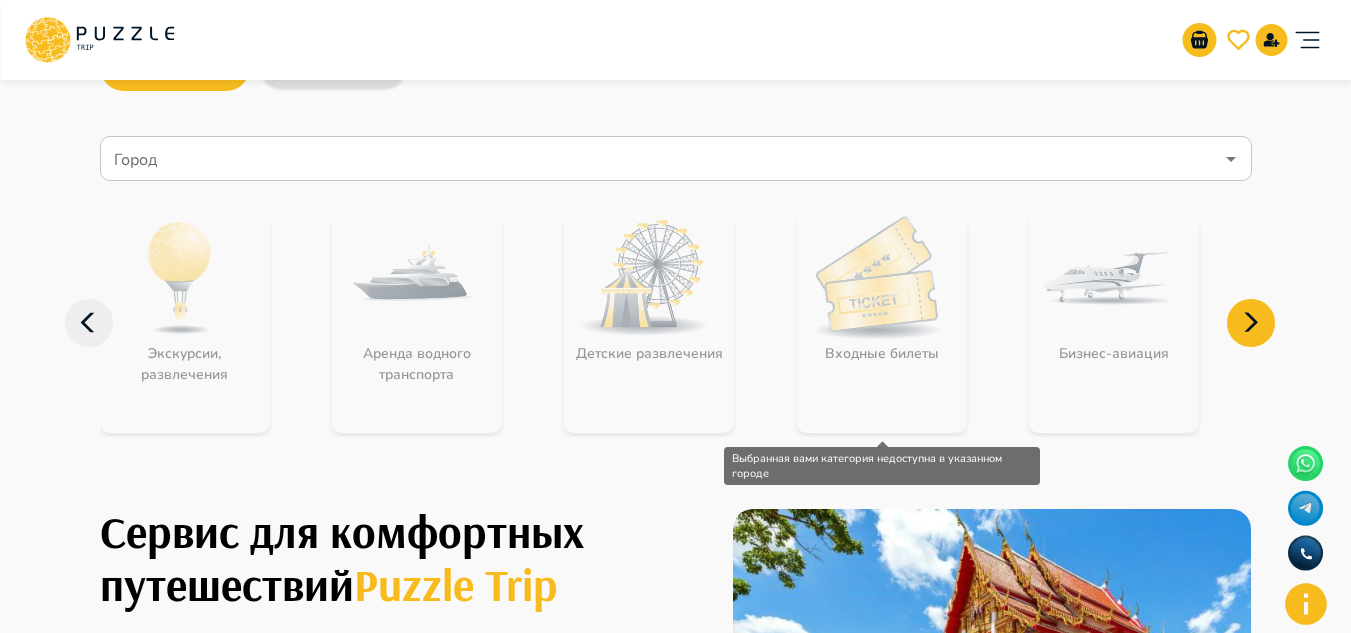 click on "Входные билеты" at bounding box center [882, 323] 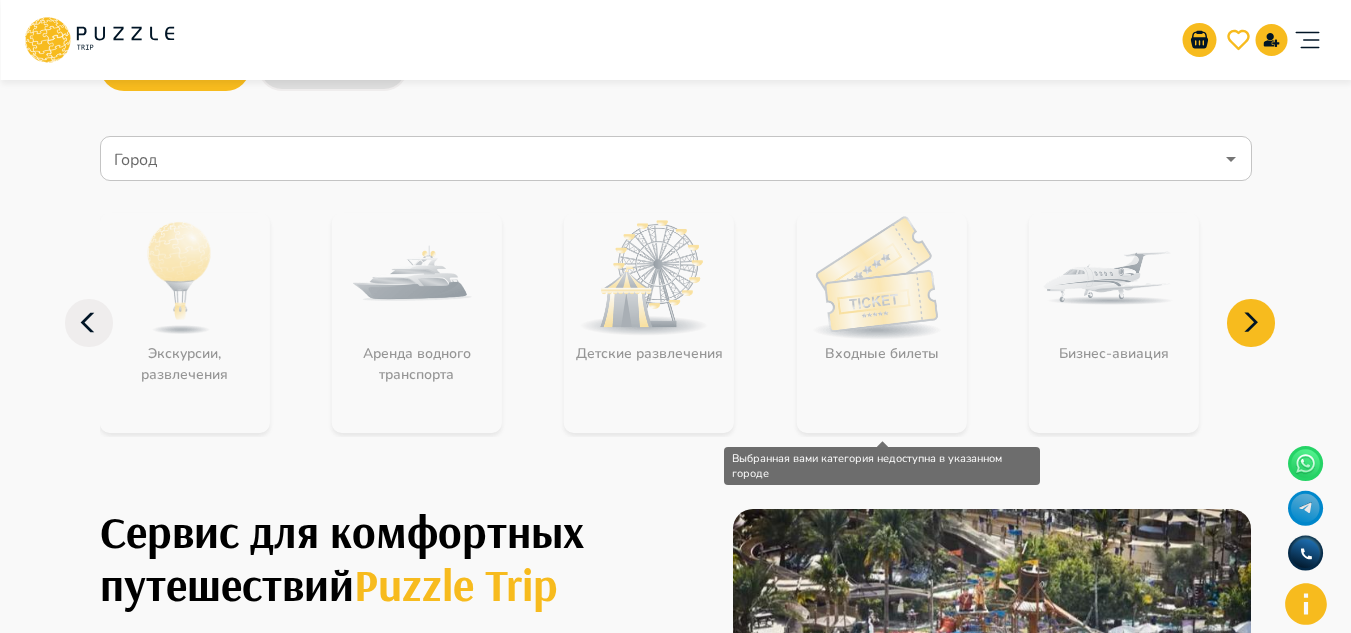 click on "Входные билеты" at bounding box center (882, 323) 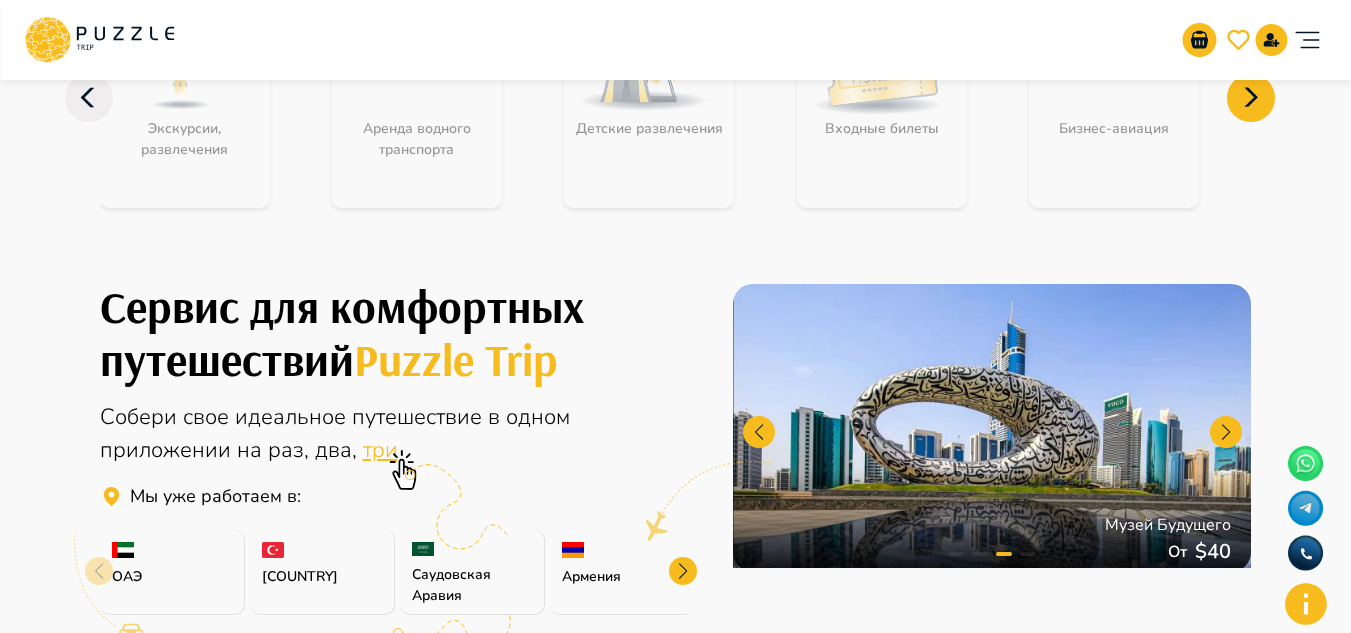 scroll, scrollTop: 100, scrollLeft: 0, axis: vertical 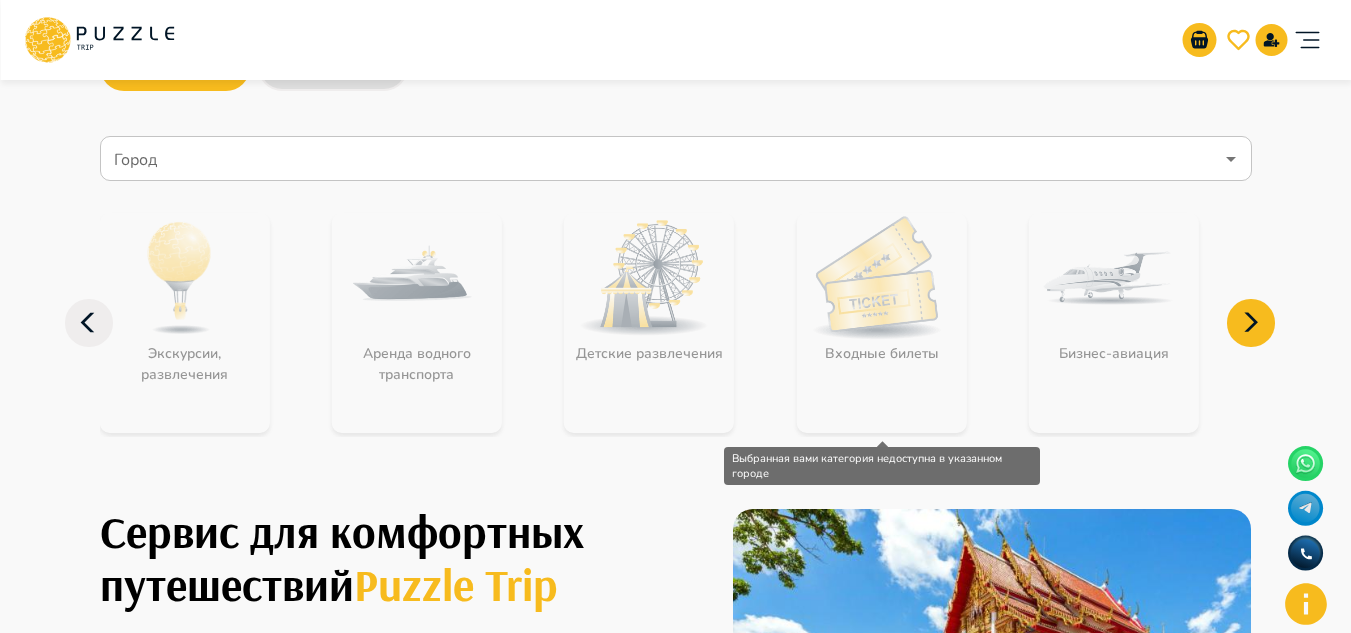 click on "Входные билеты" at bounding box center (882, 323) 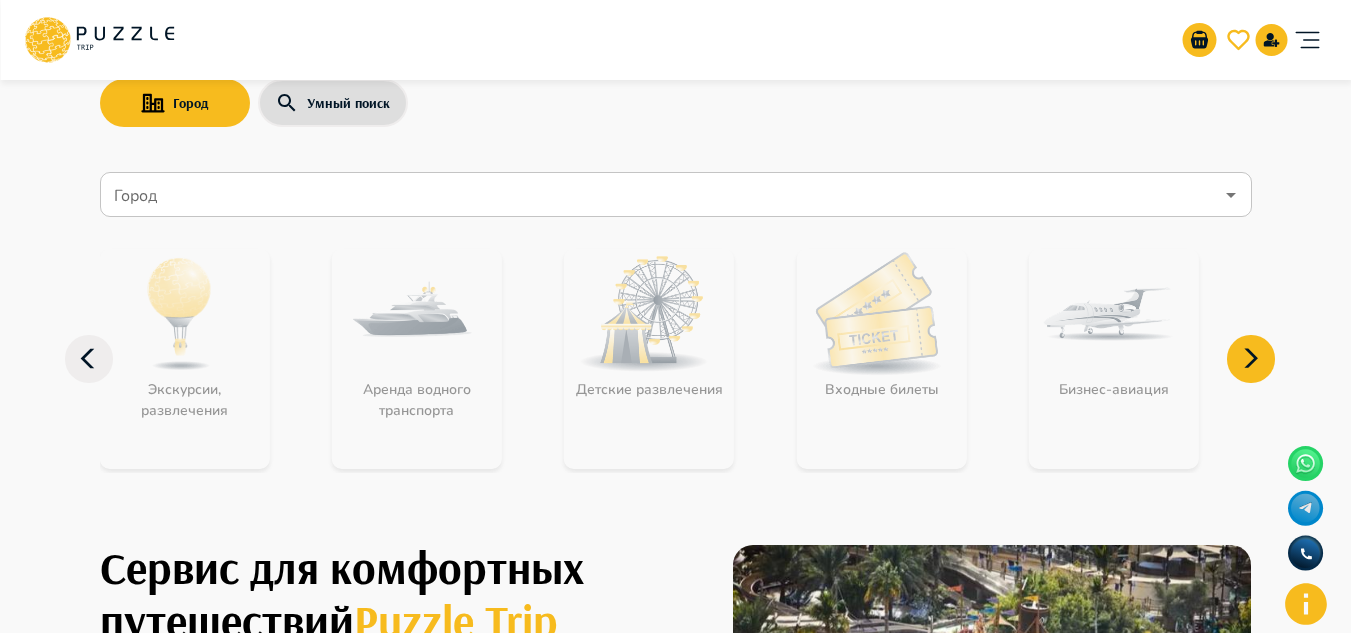 scroll, scrollTop: 100, scrollLeft: 0, axis: vertical 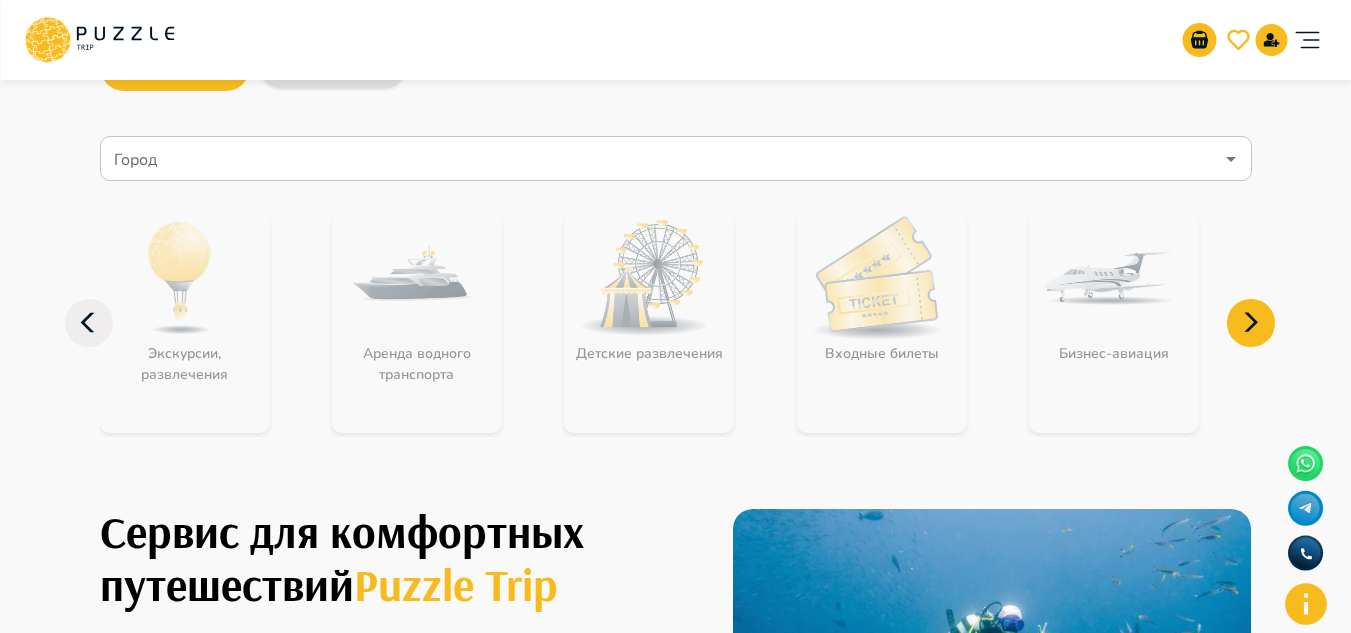 click 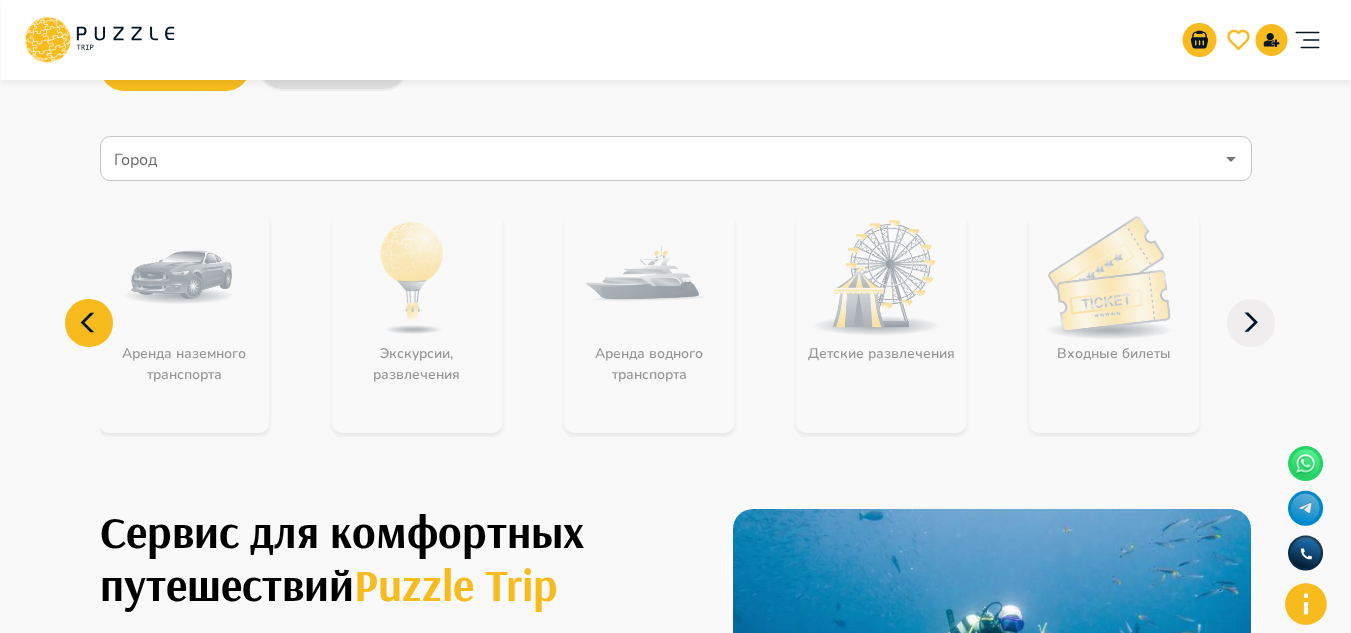 click 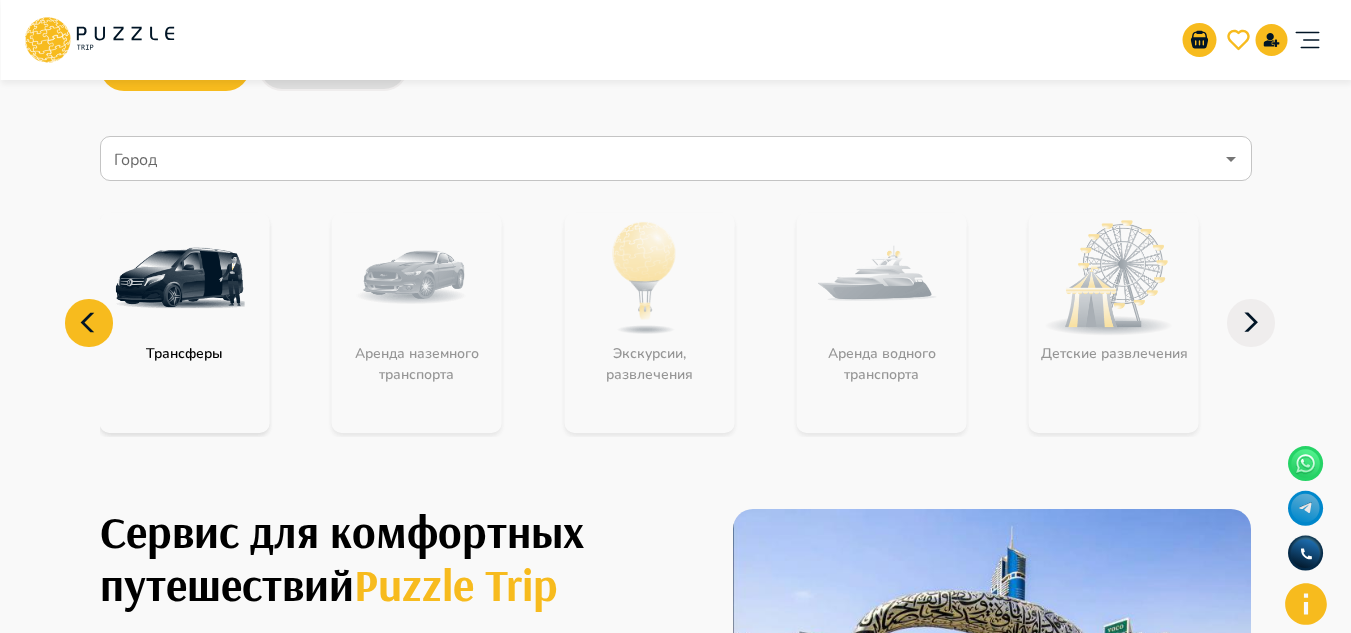 click 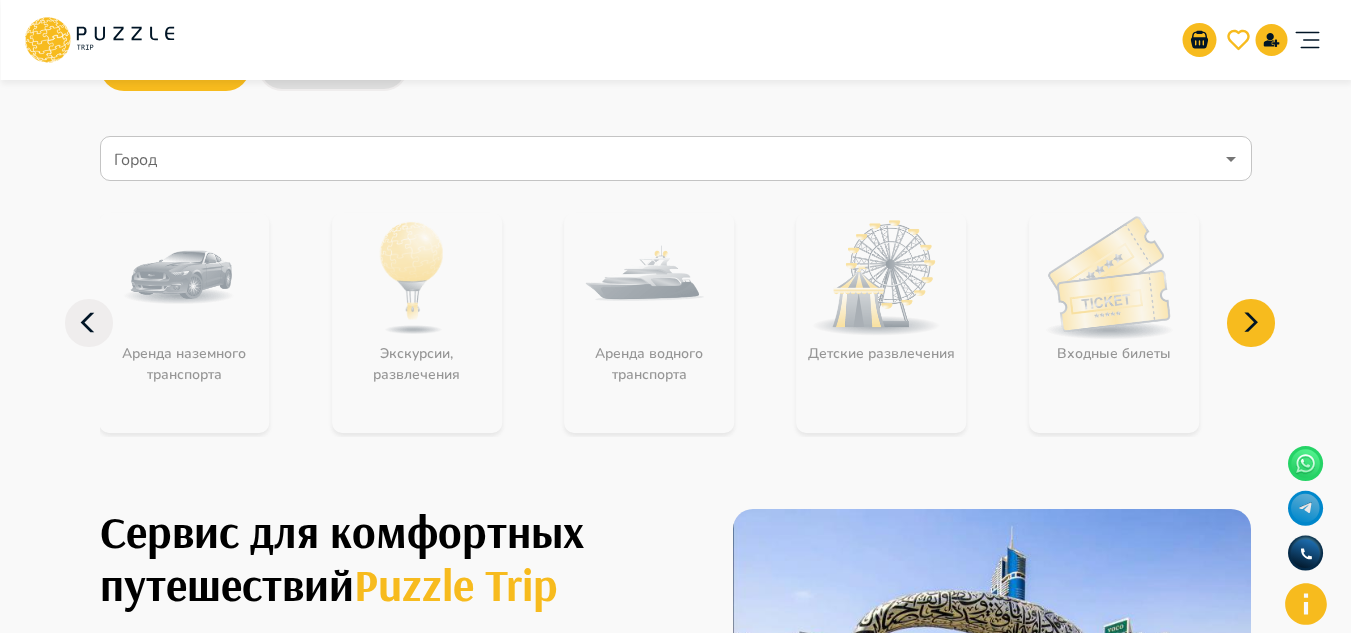 click 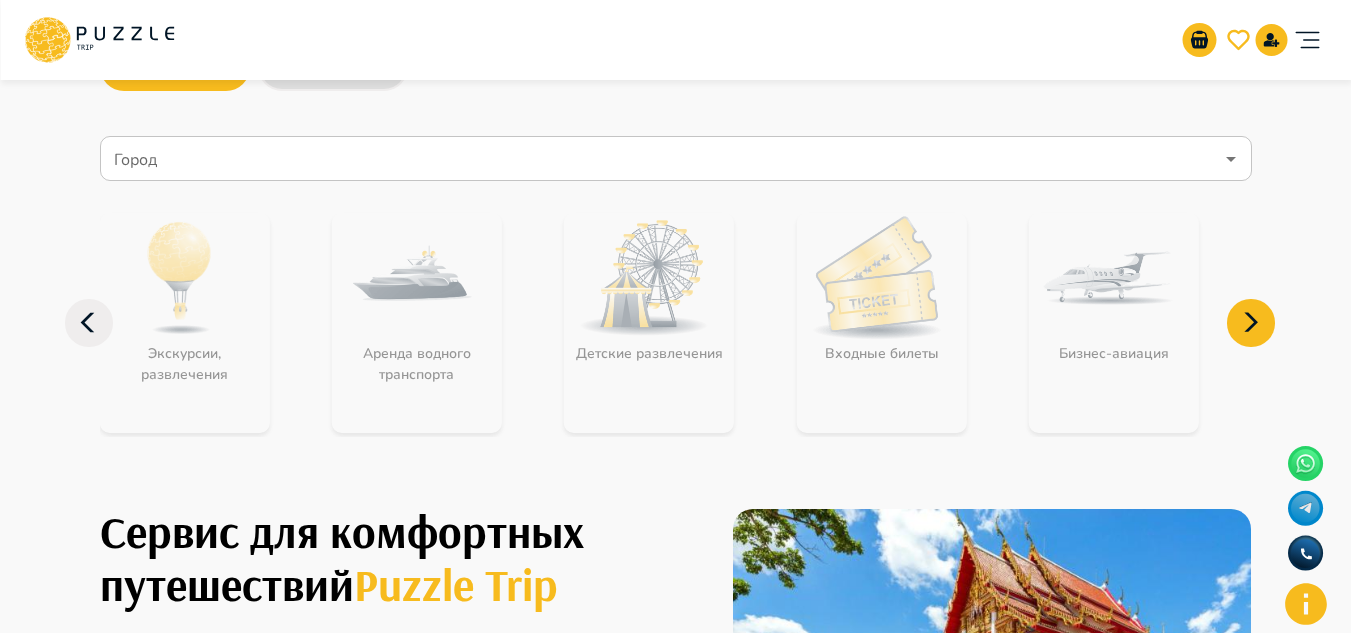 click 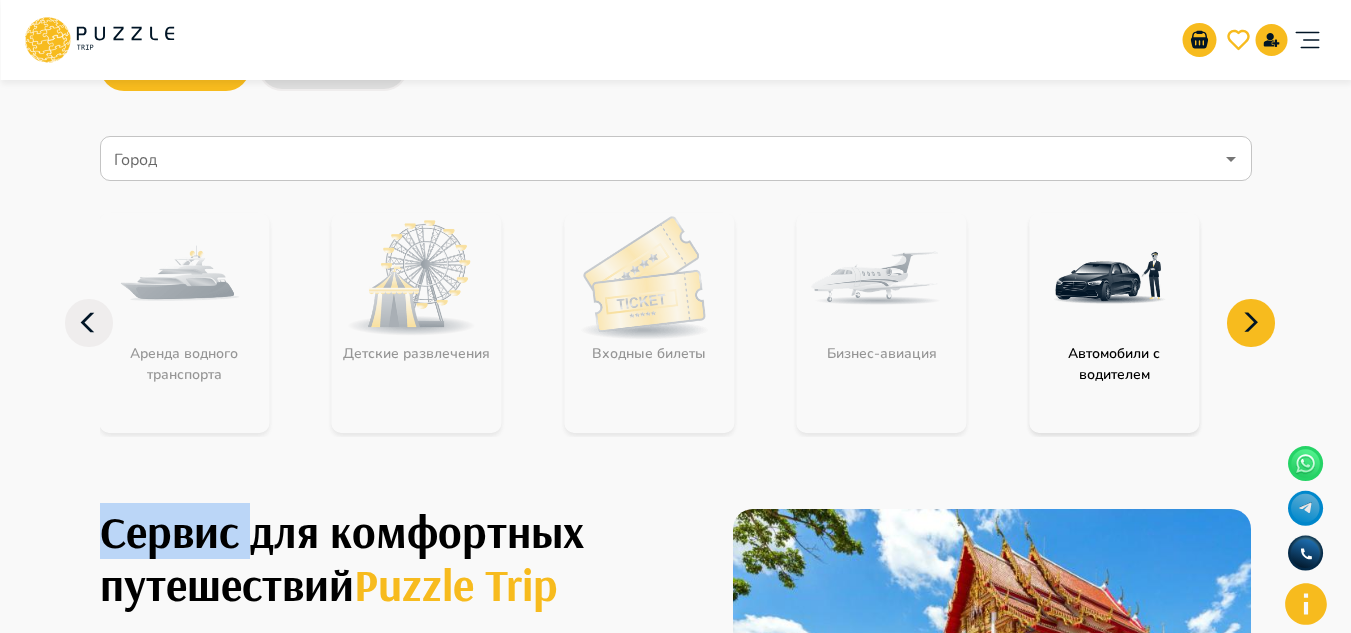 click 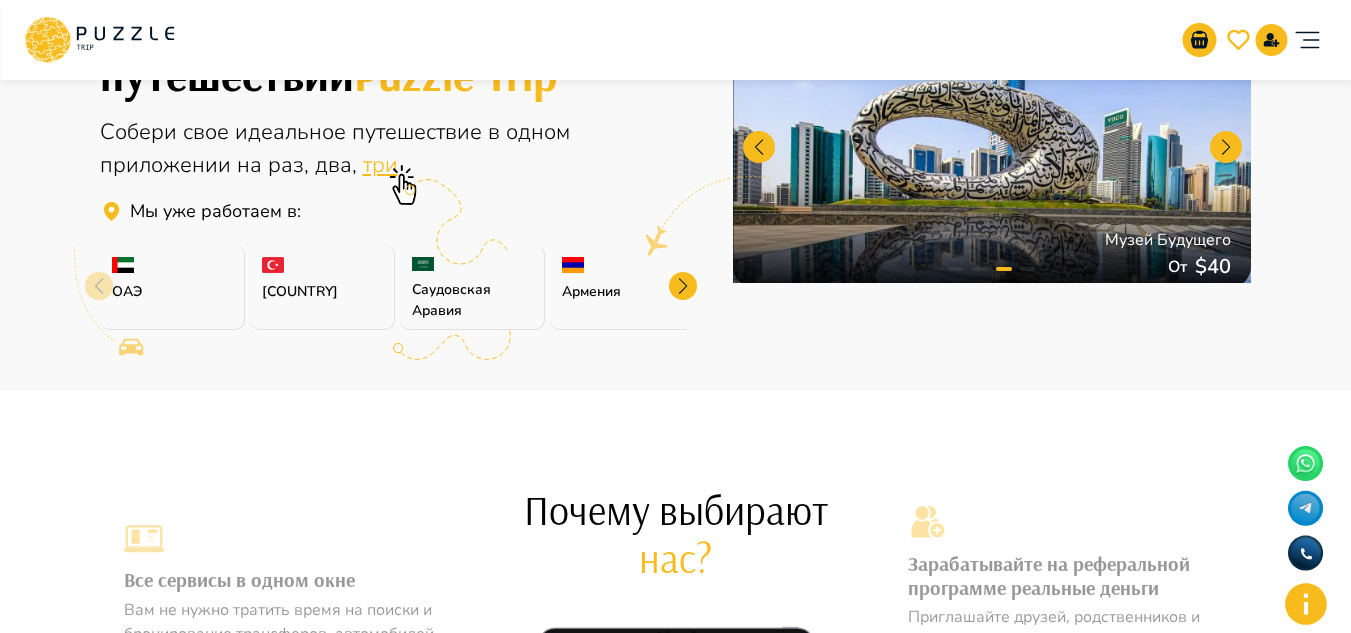 scroll, scrollTop: 500, scrollLeft: 0, axis: vertical 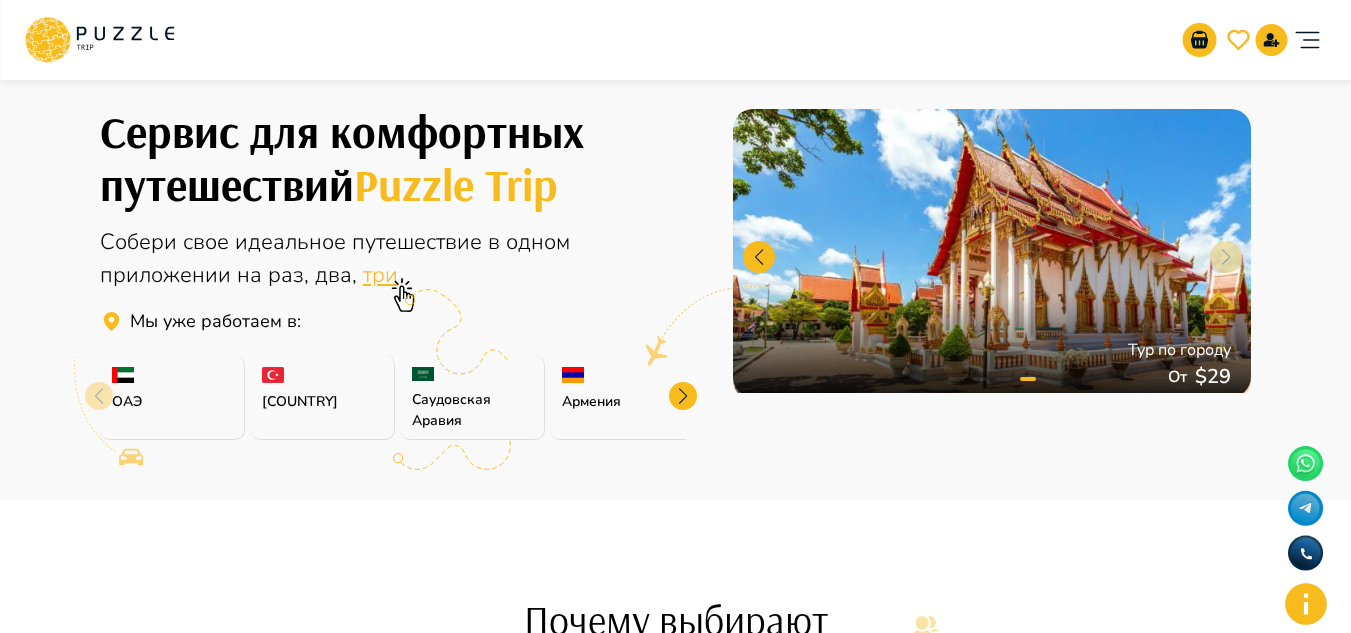 click 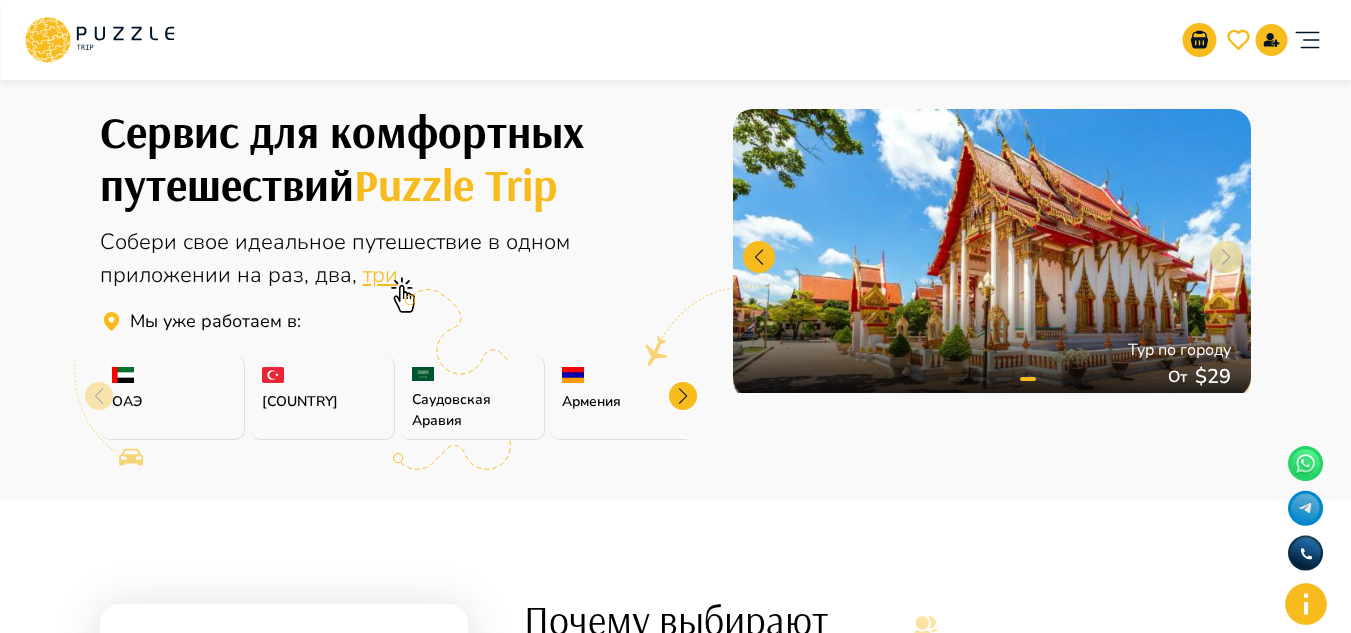 click on "ОАЭ" at bounding box center (172, 397) 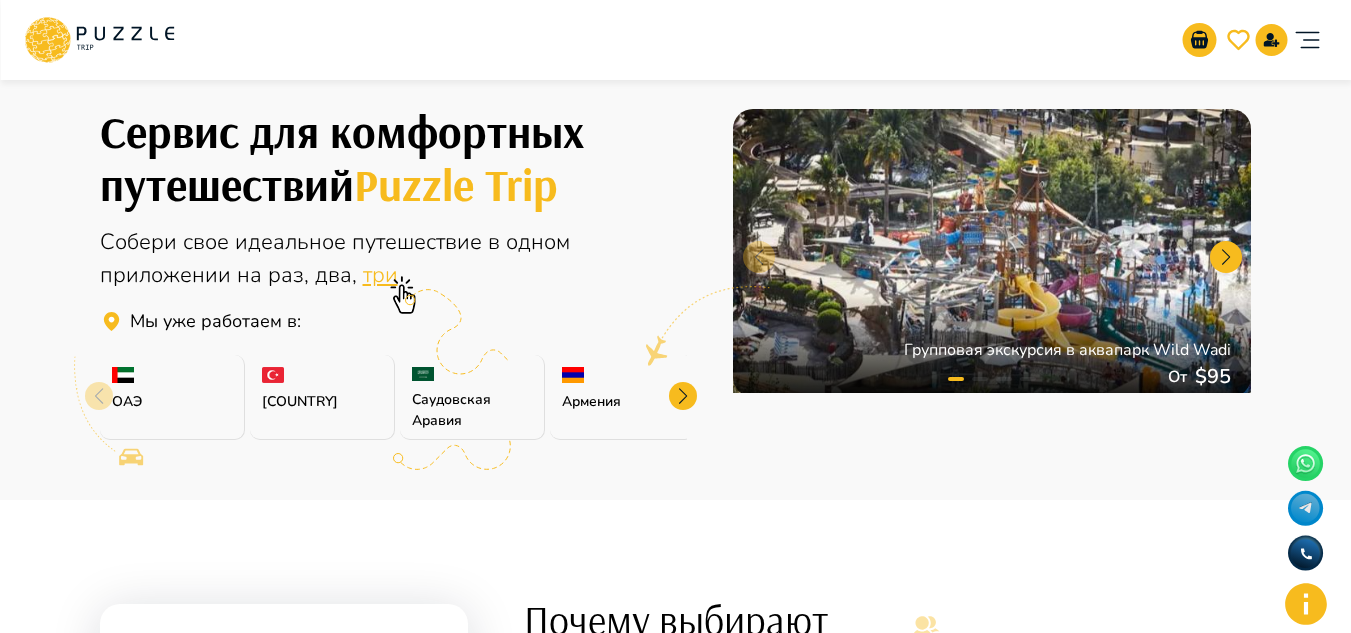 click on "ОАЭ" at bounding box center (172, 397) 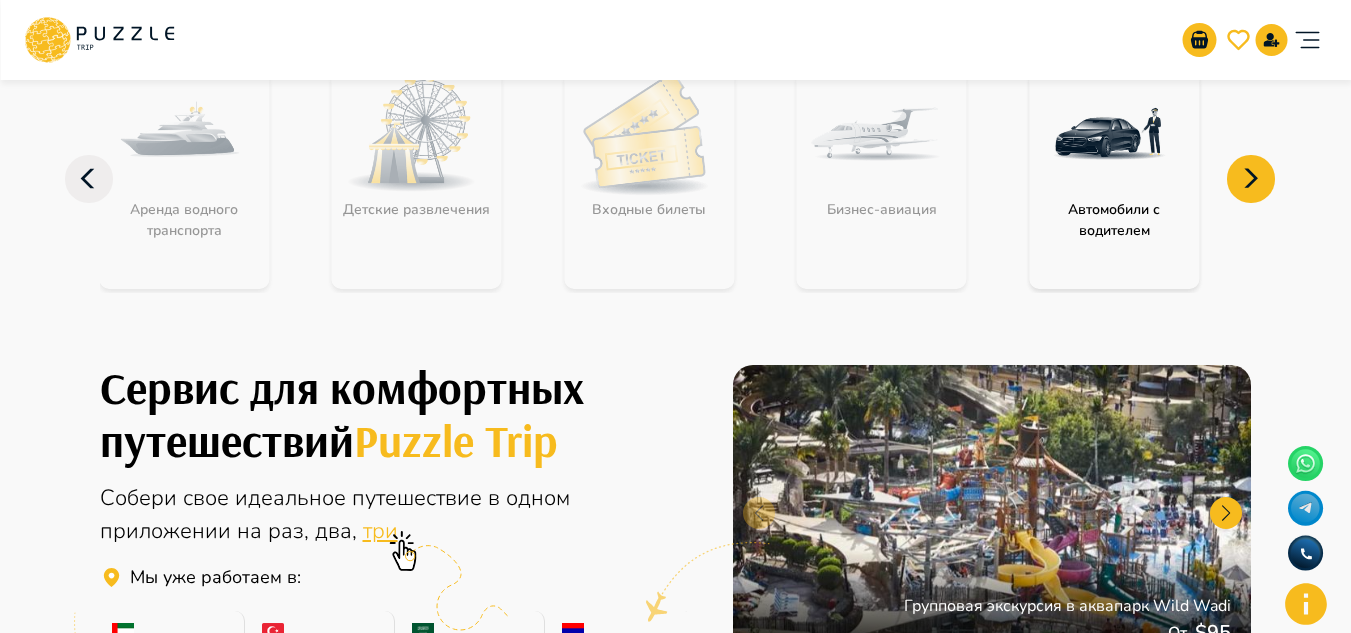 scroll, scrollTop: 0, scrollLeft: 0, axis: both 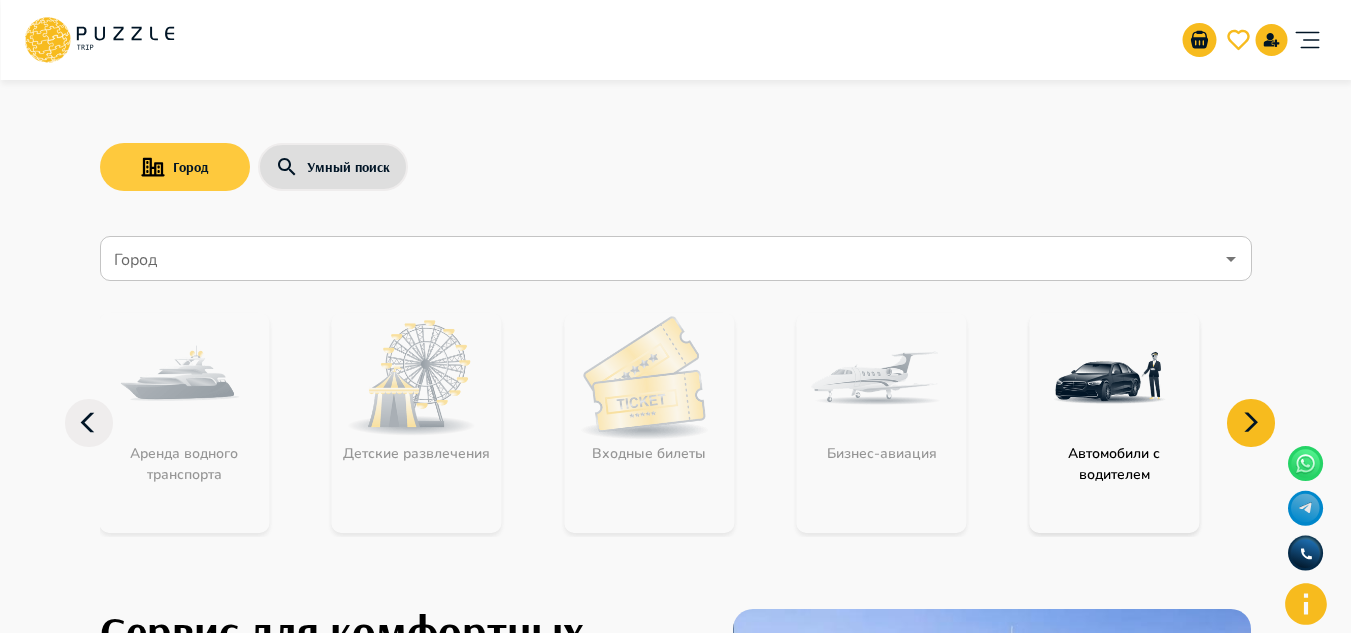 click on "Город" at bounding box center [175, 167] 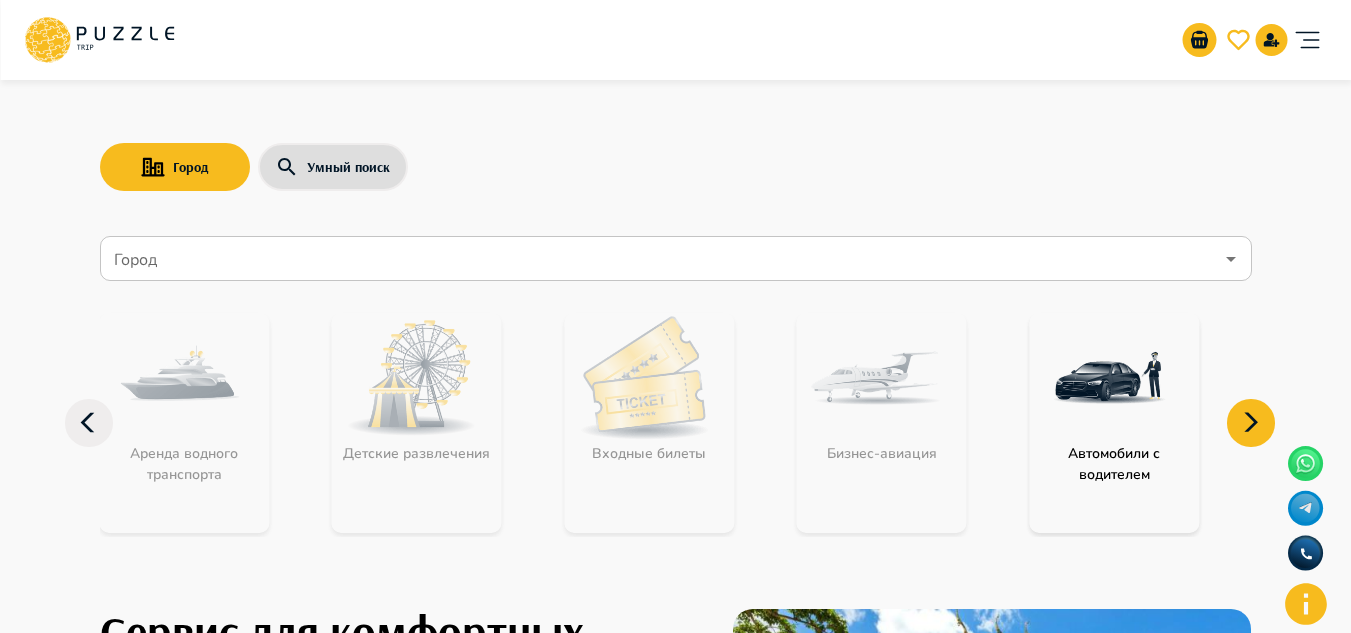 click on "Город" at bounding box center (661, 259) 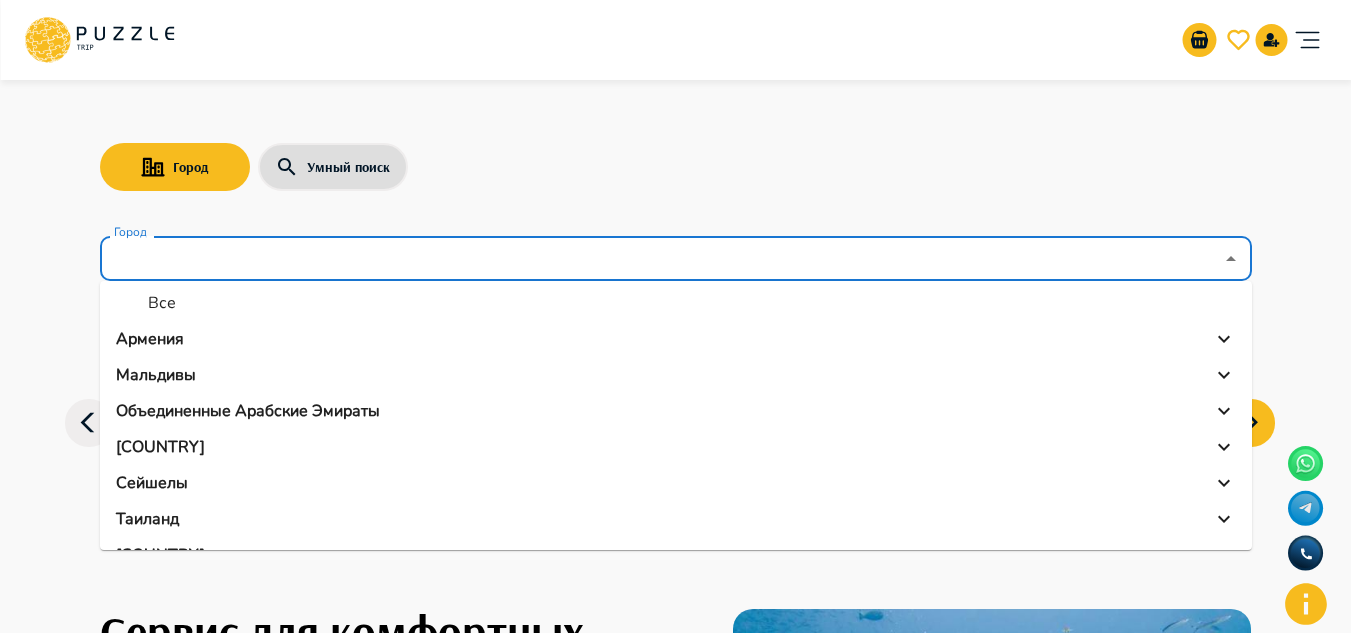 scroll, scrollTop: 71, scrollLeft: 0, axis: vertical 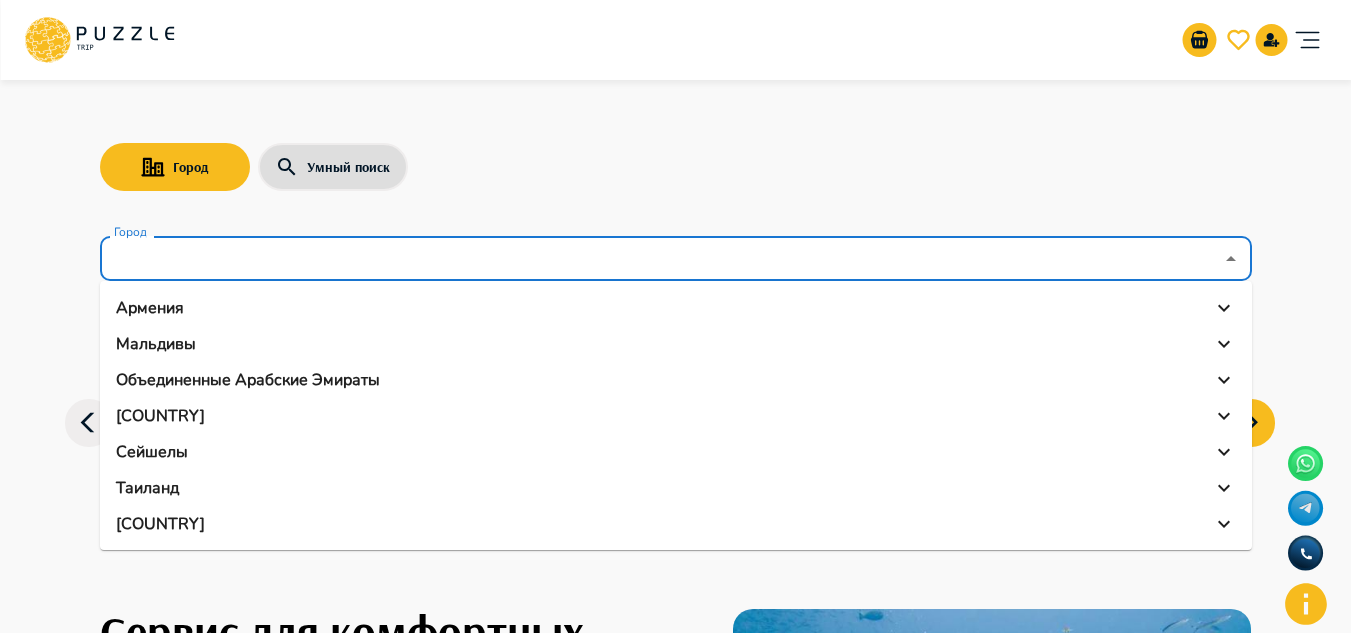 click on "Россия" at bounding box center [676, 416] 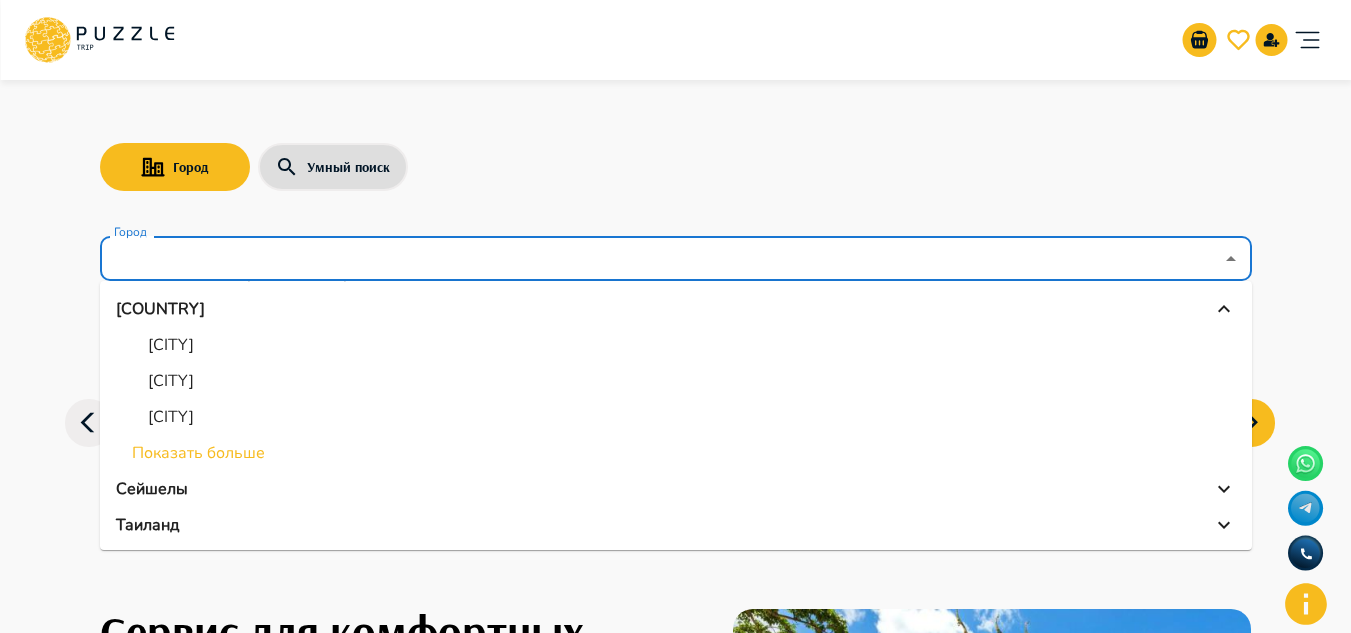 scroll, scrollTop: 215, scrollLeft: 0, axis: vertical 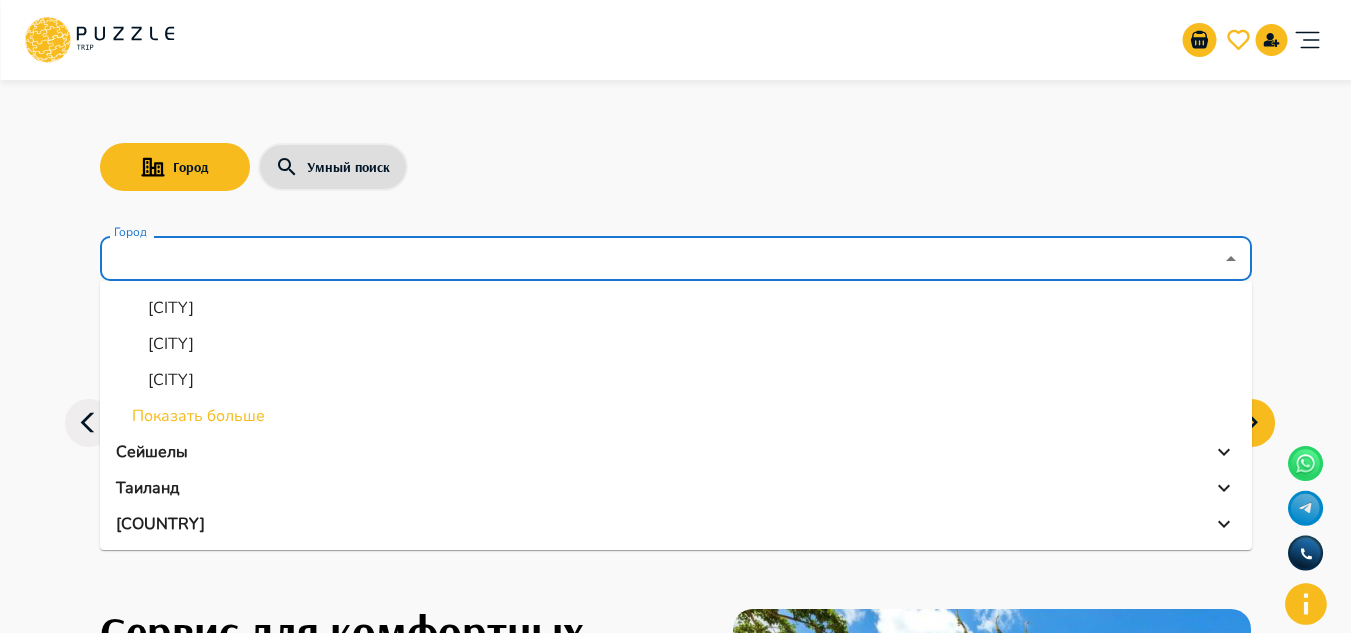 click on "Сейшелы" at bounding box center (152, 452) 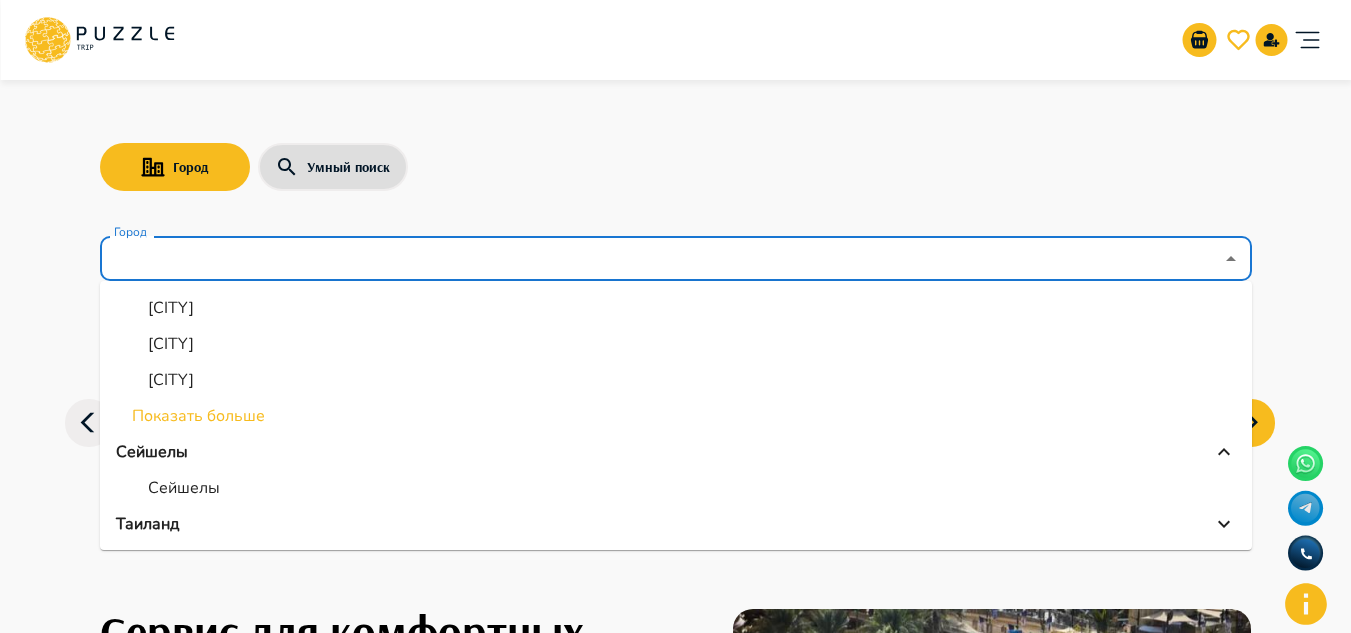click on "Сейшелы" at bounding box center [184, 488] 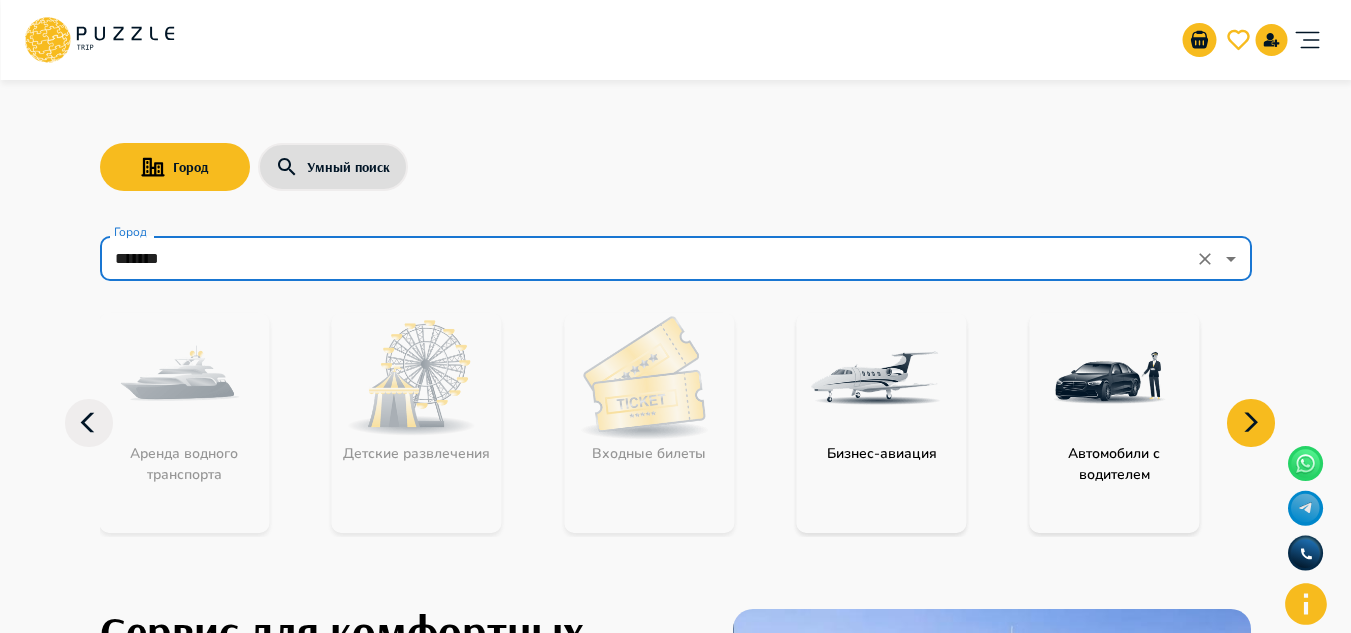 click on "******* Город" at bounding box center (676, 258) 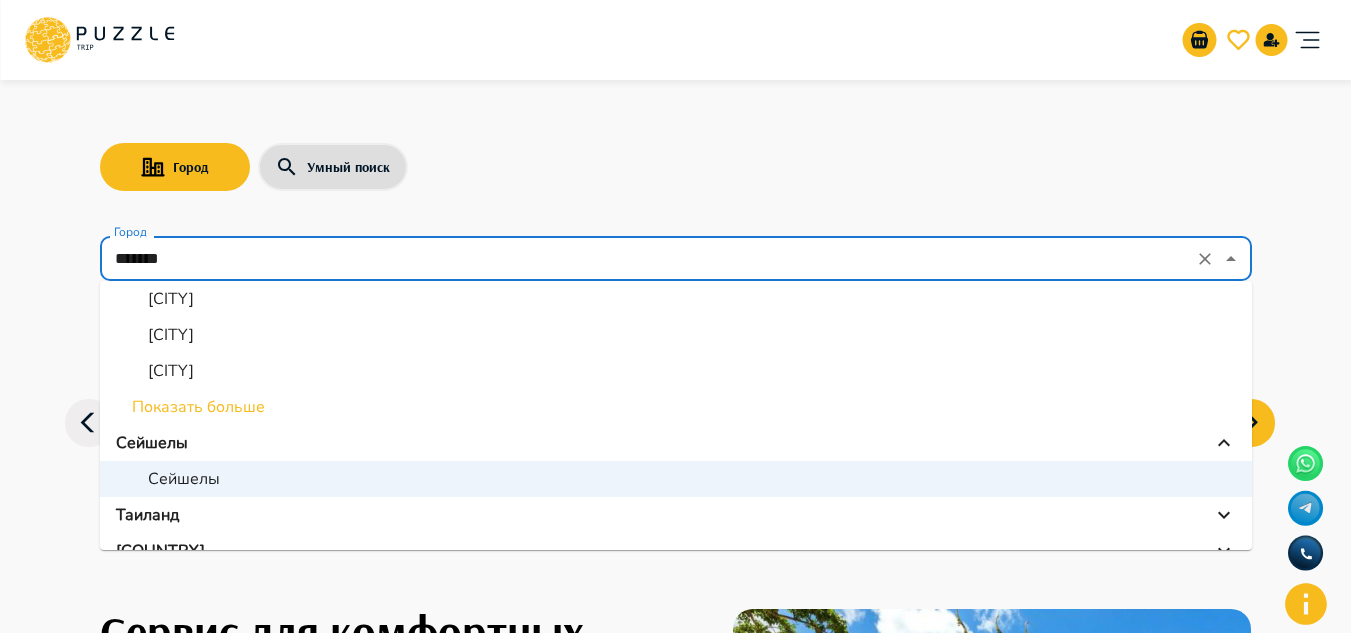 scroll, scrollTop: 251, scrollLeft: 0, axis: vertical 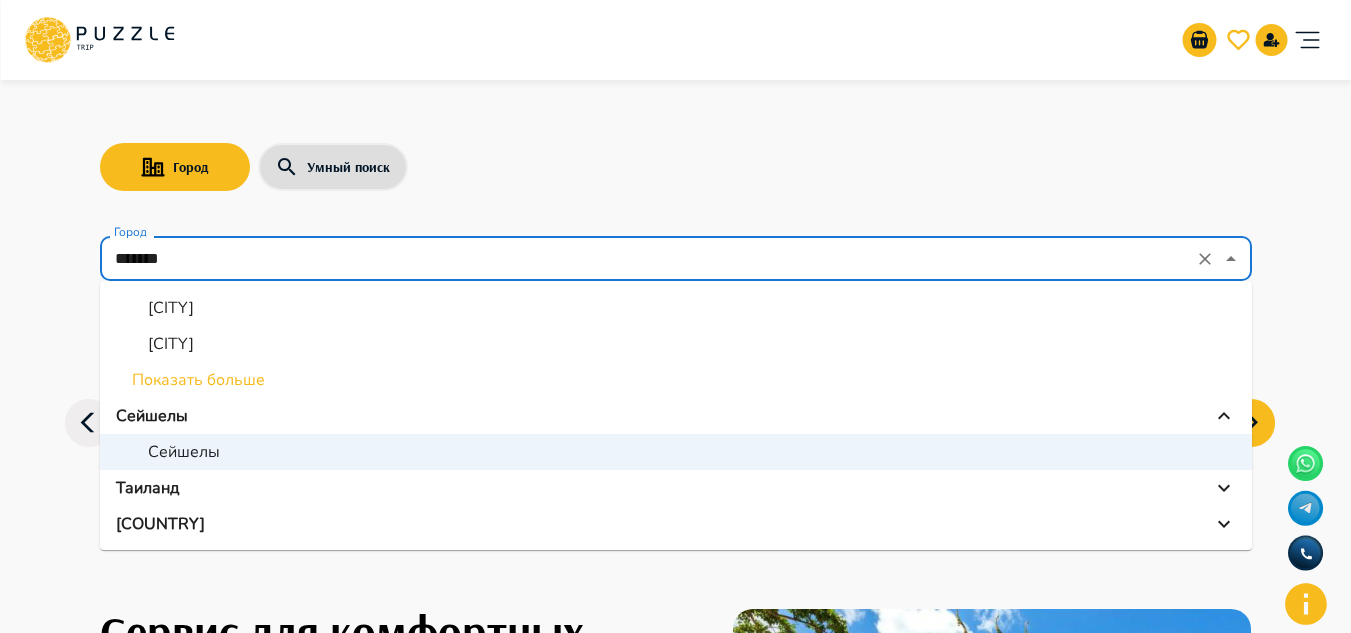 click on "Турция" at bounding box center (676, 524) 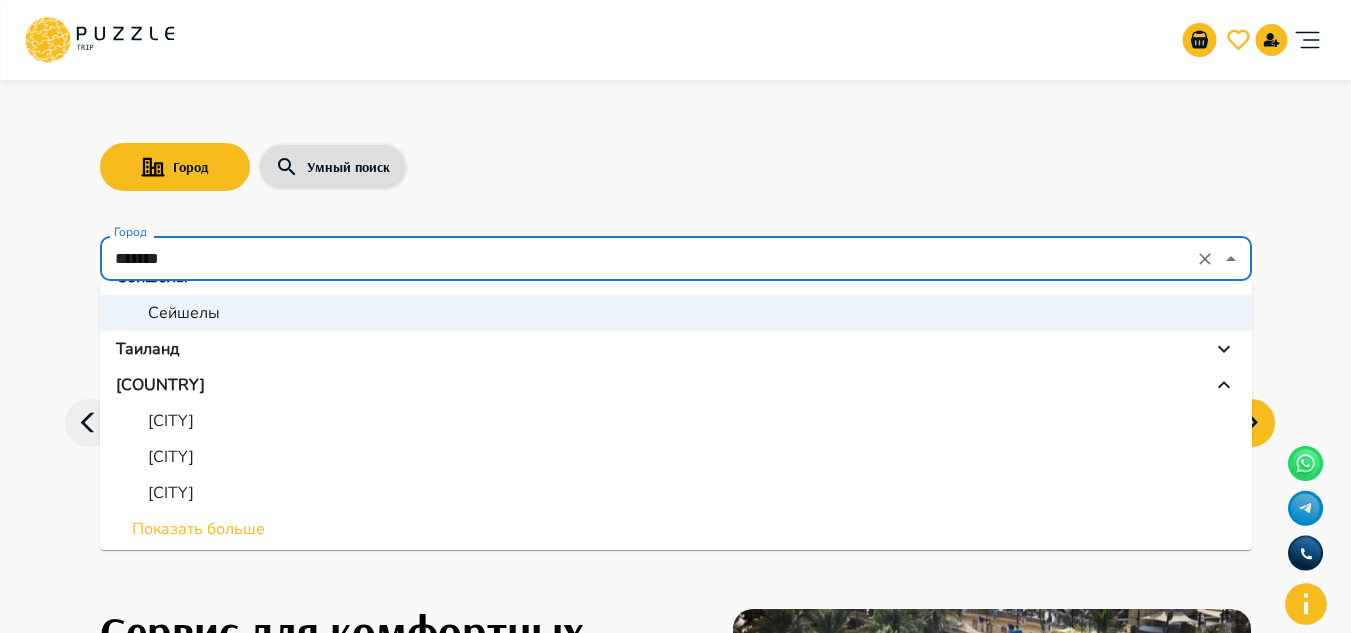 scroll, scrollTop: 395, scrollLeft: 0, axis: vertical 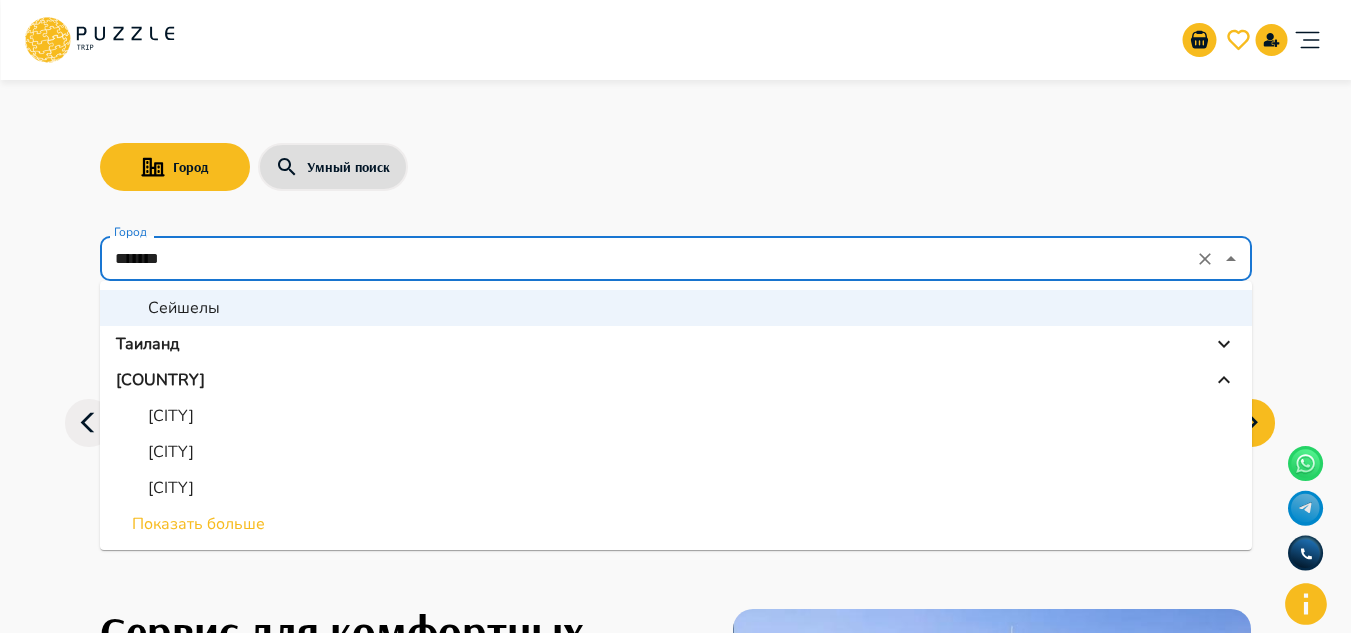 click on "Аланья" at bounding box center [171, 416] 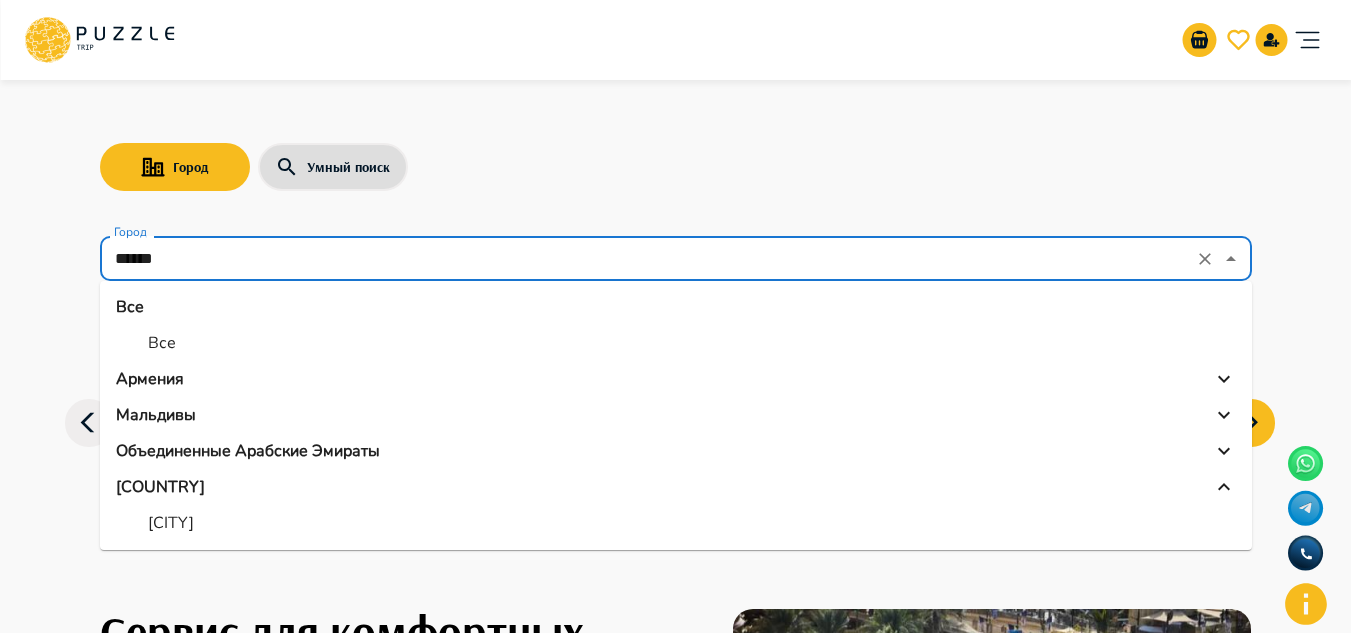 click on "******" at bounding box center (648, 259) 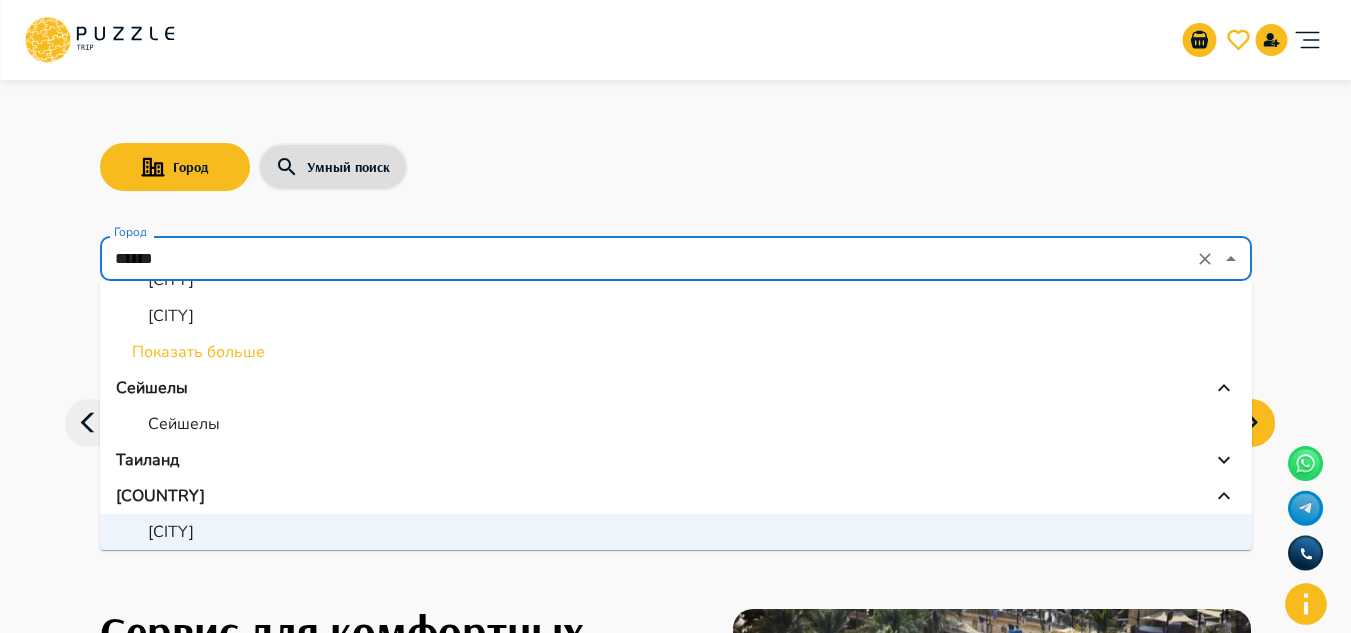 scroll, scrollTop: 0, scrollLeft: 0, axis: both 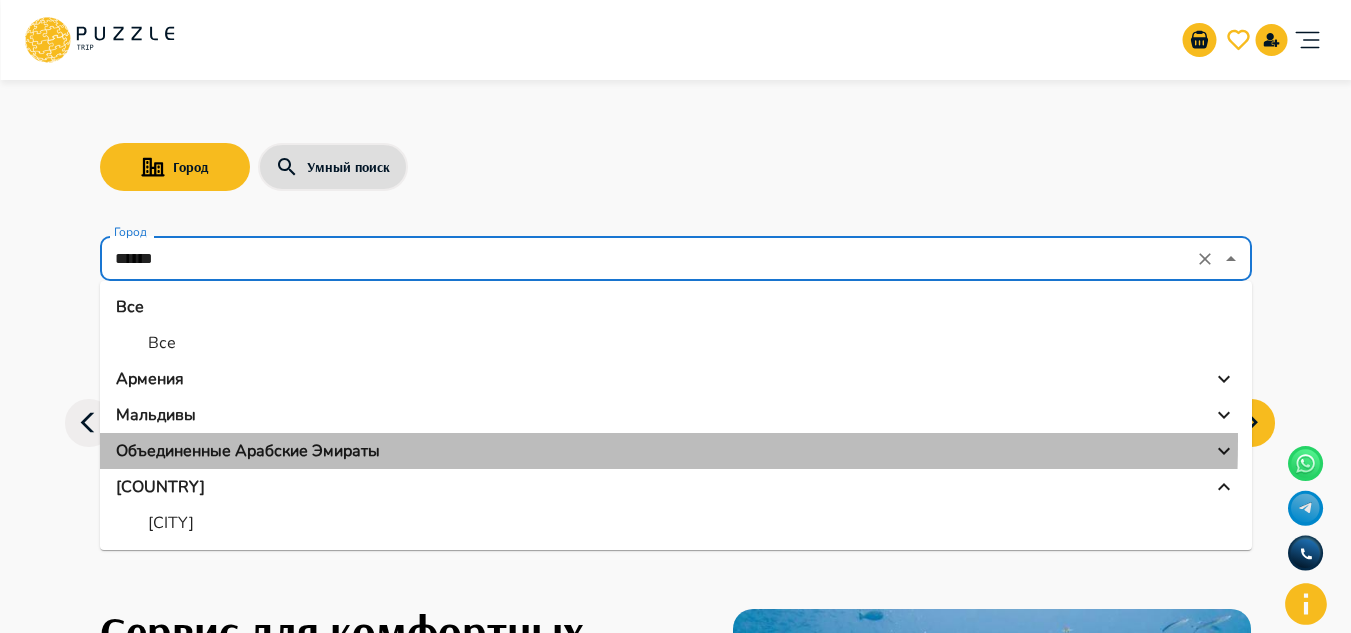 click on "Объединенные Арабские Эмираты" at bounding box center [248, 451] 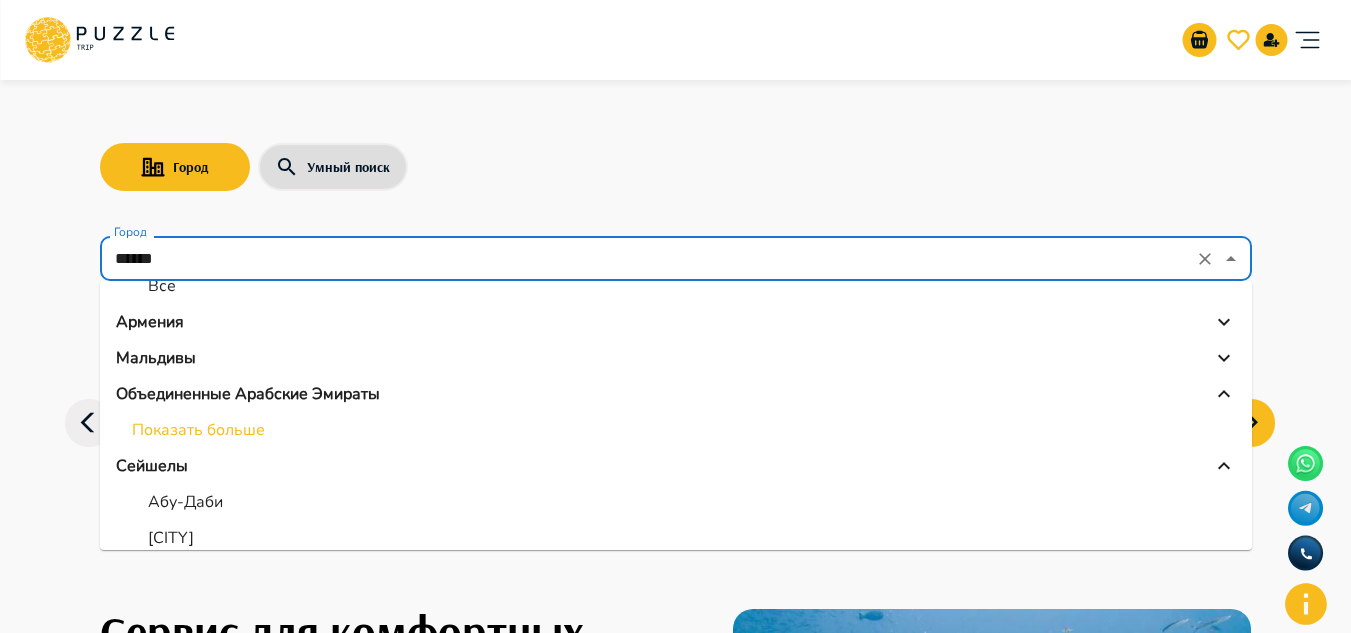 scroll, scrollTop: 100, scrollLeft: 0, axis: vertical 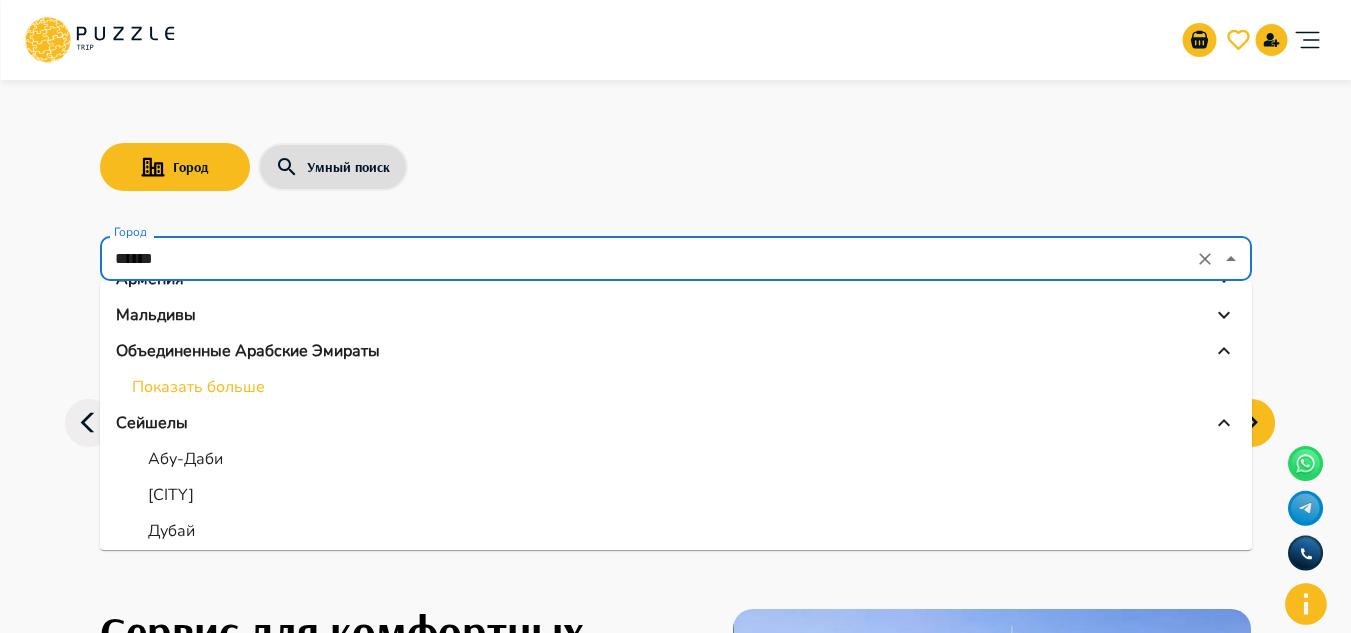 click on "Показать больше" at bounding box center [676, 387] 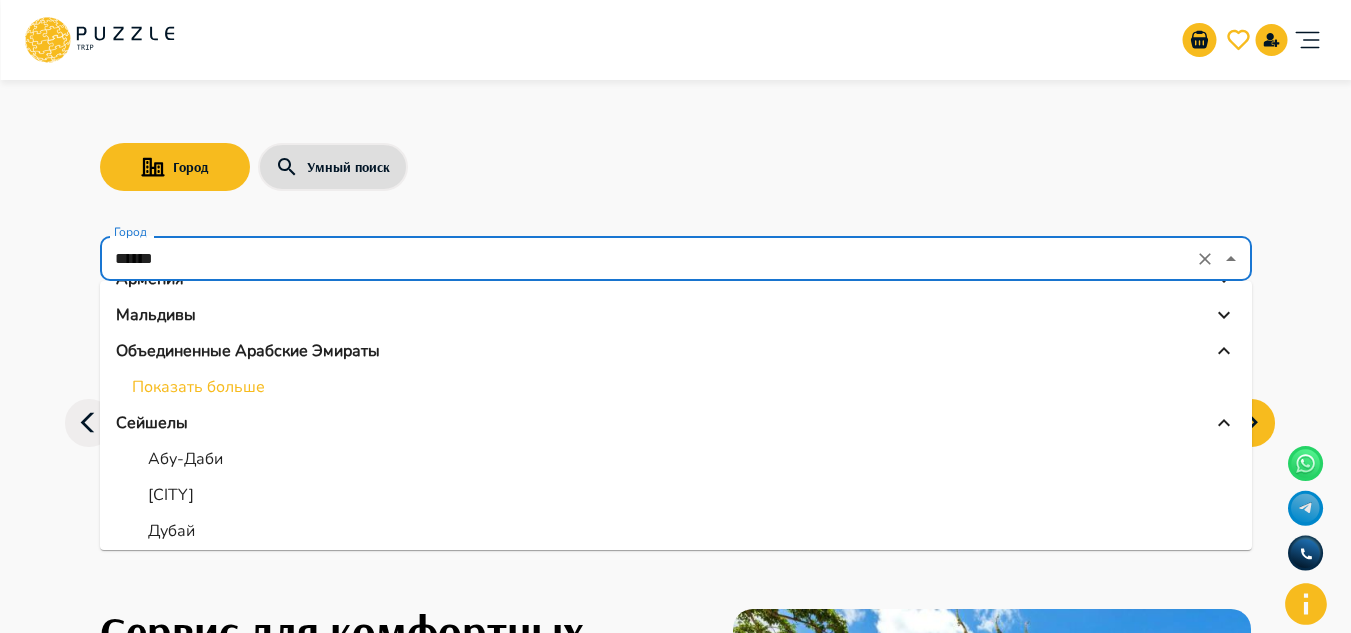 click on "Показать больше" at bounding box center [676, 387] 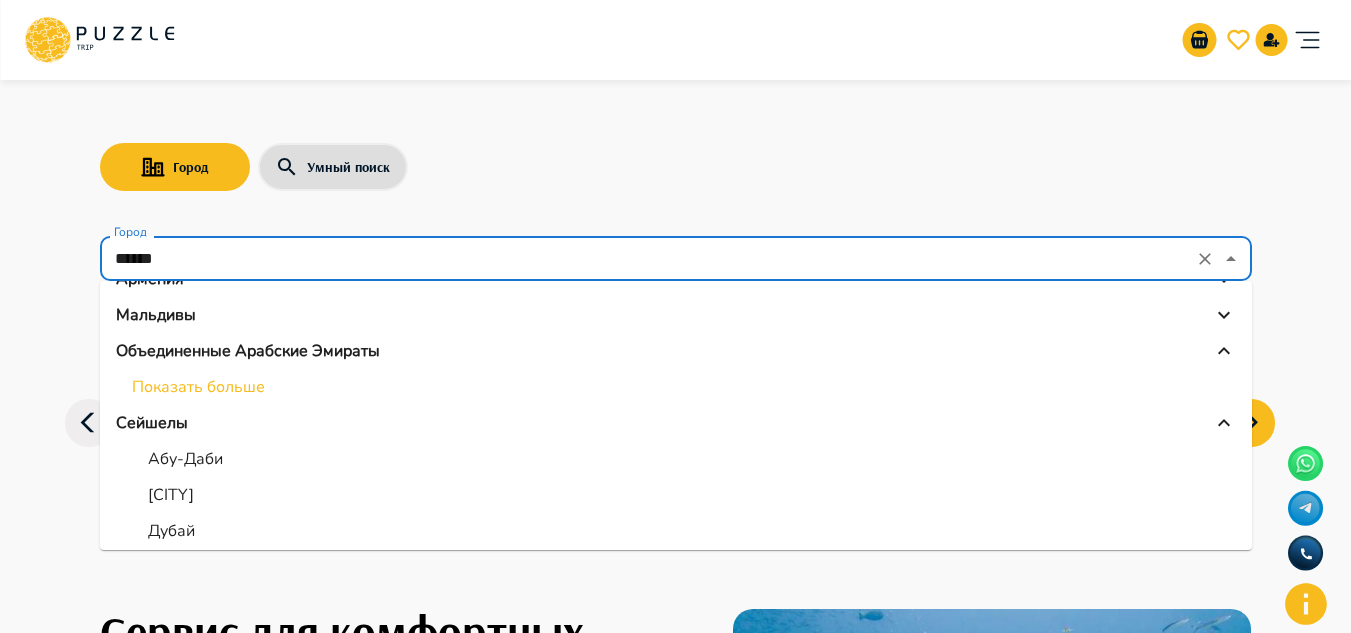 click on "Объединенные Арабские Эмираты" at bounding box center (248, 351) 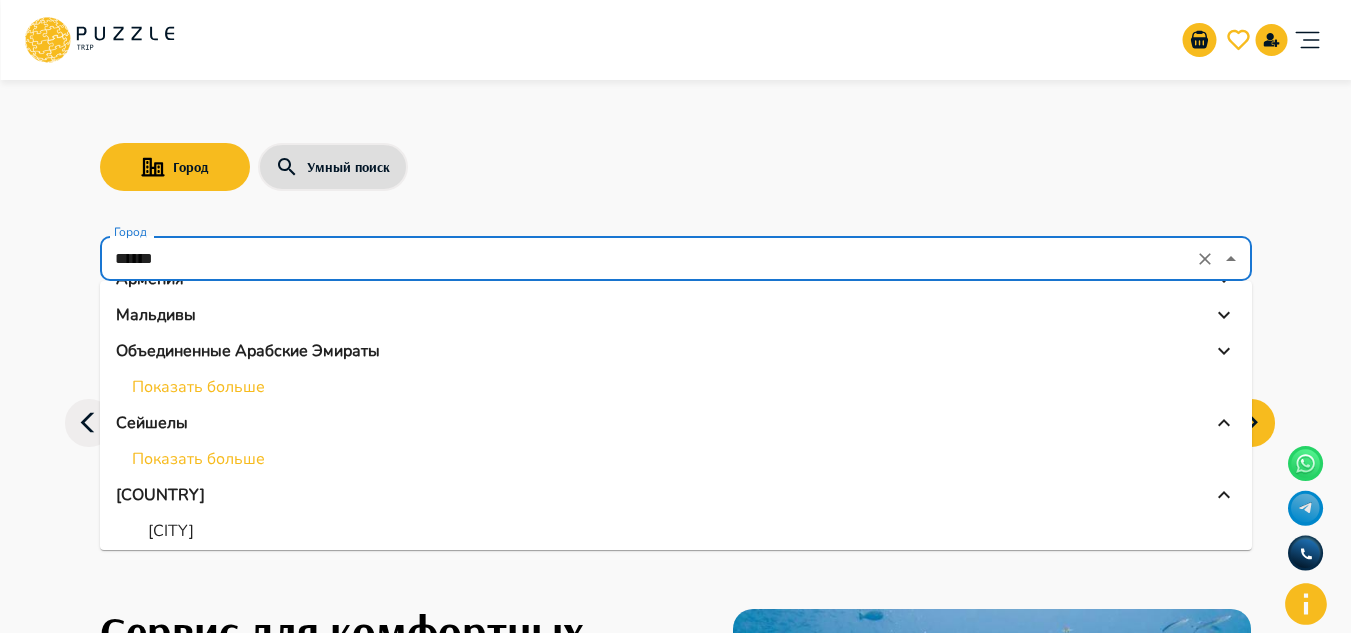 click on "Объединенные Арабские Эмираты" at bounding box center [248, 351] 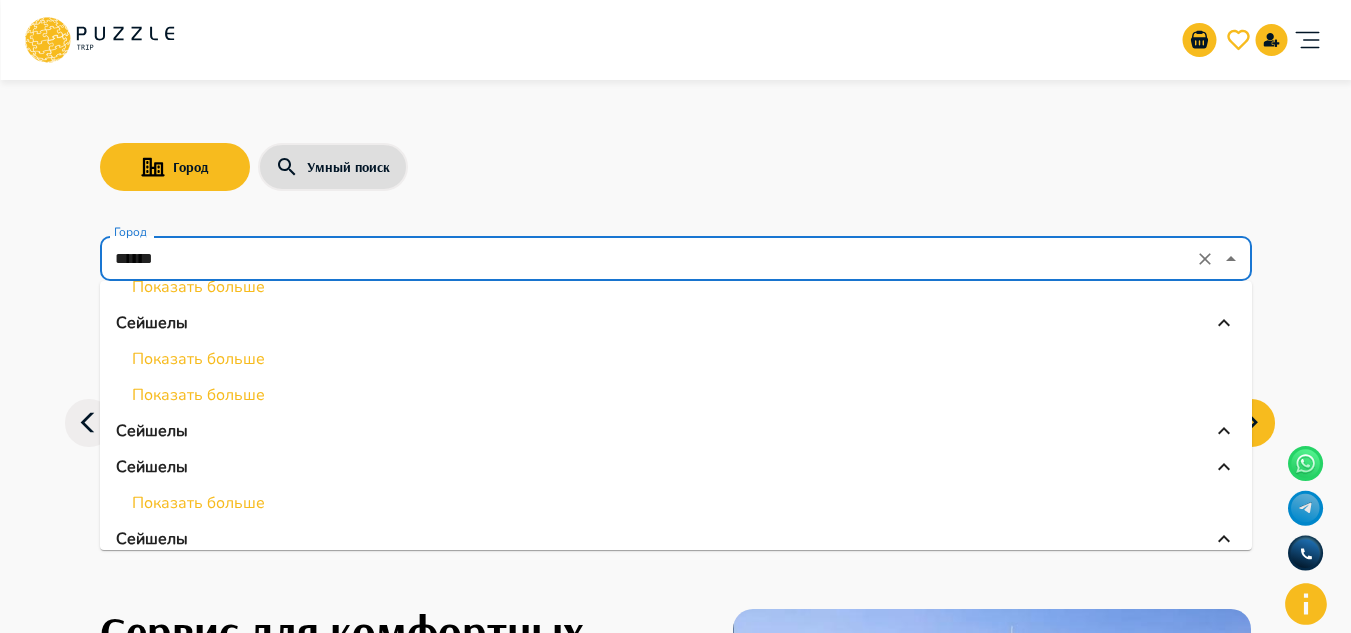 scroll, scrollTop: 100, scrollLeft: 0, axis: vertical 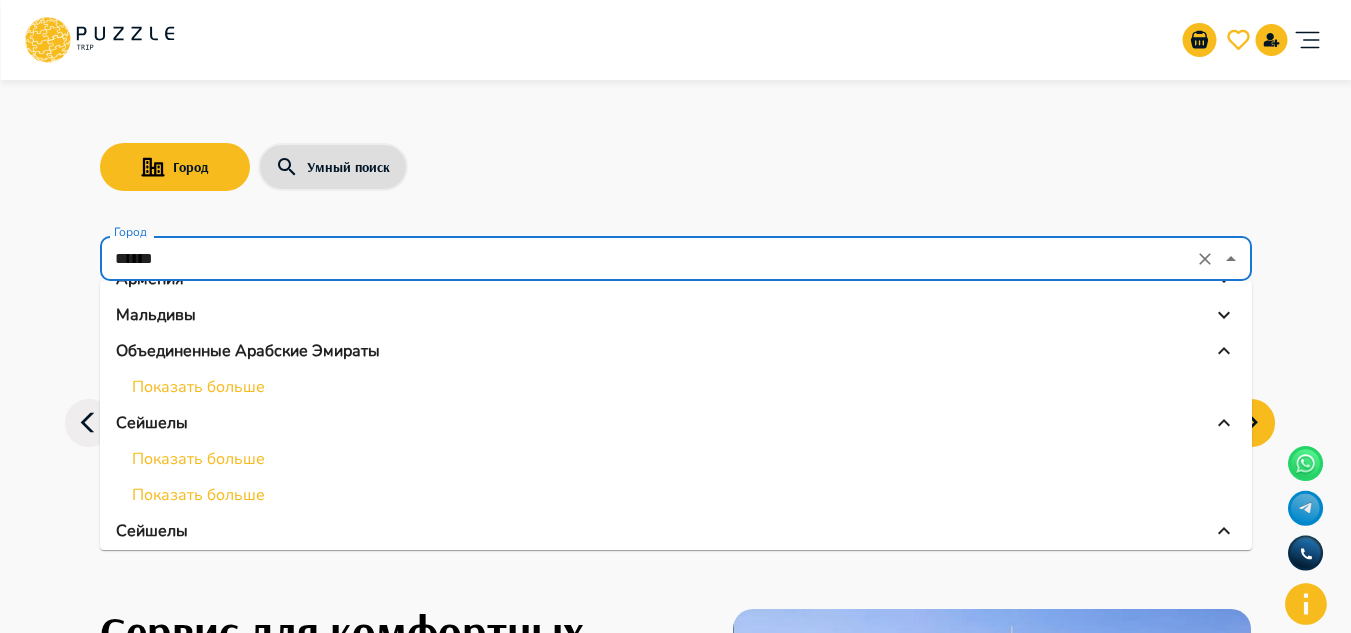 click on "Показать больше" at bounding box center [676, 387] 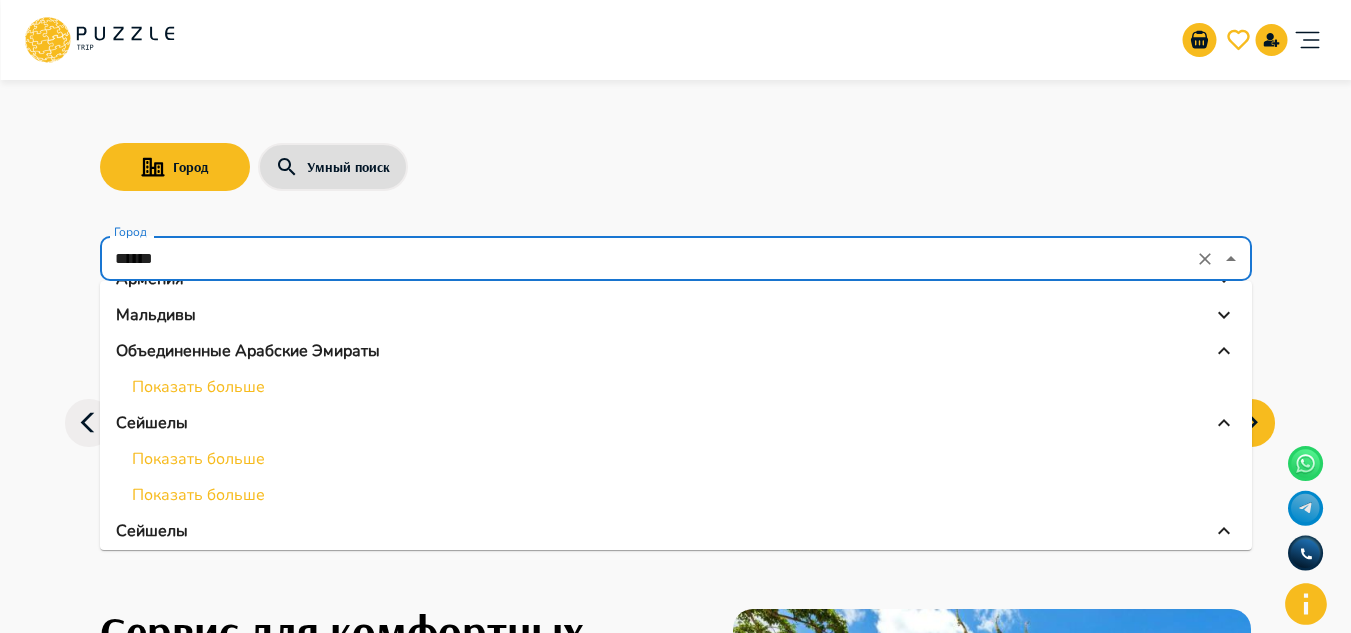 click on "Объединенные Арабские Эмираты" at bounding box center [248, 351] 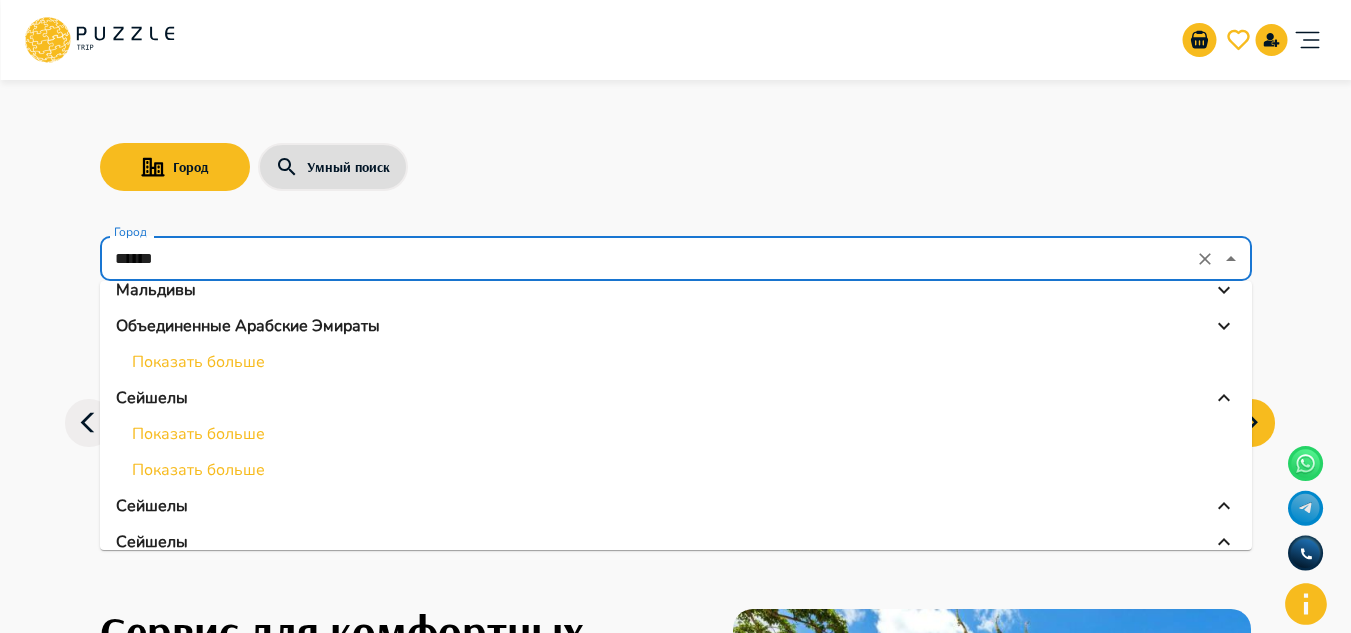 scroll, scrollTop: 200, scrollLeft: 0, axis: vertical 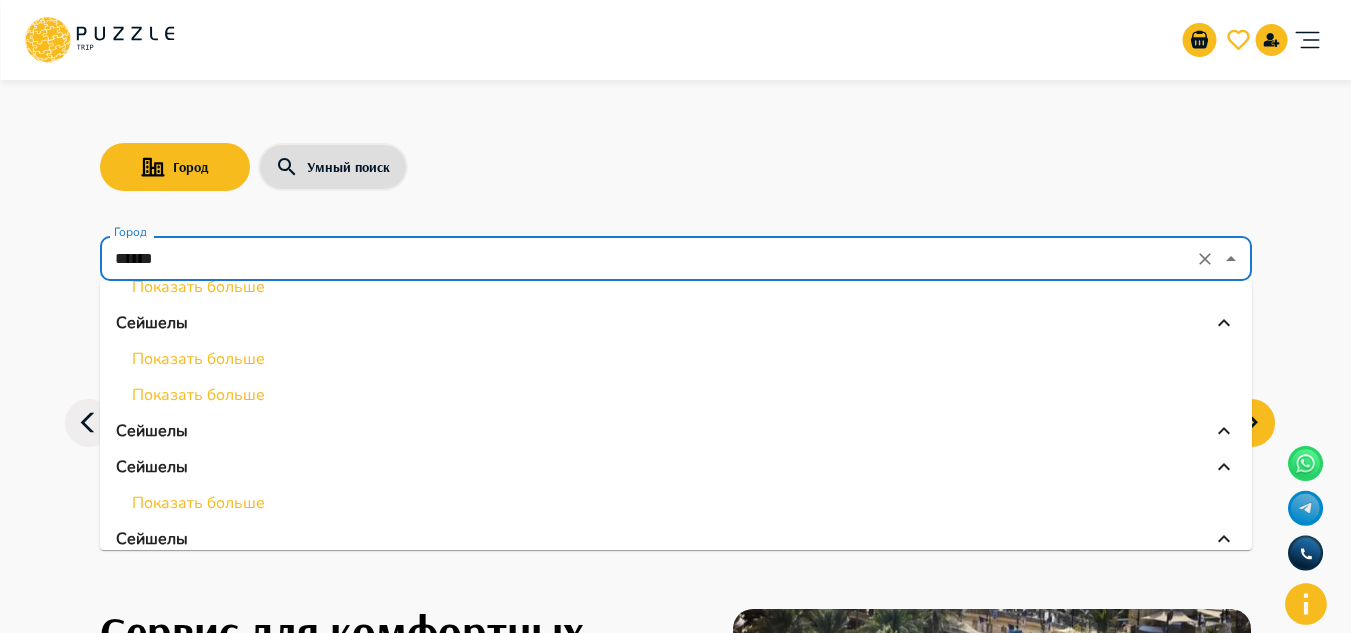 click on "Показать больше" at bounding box center [676, 287] 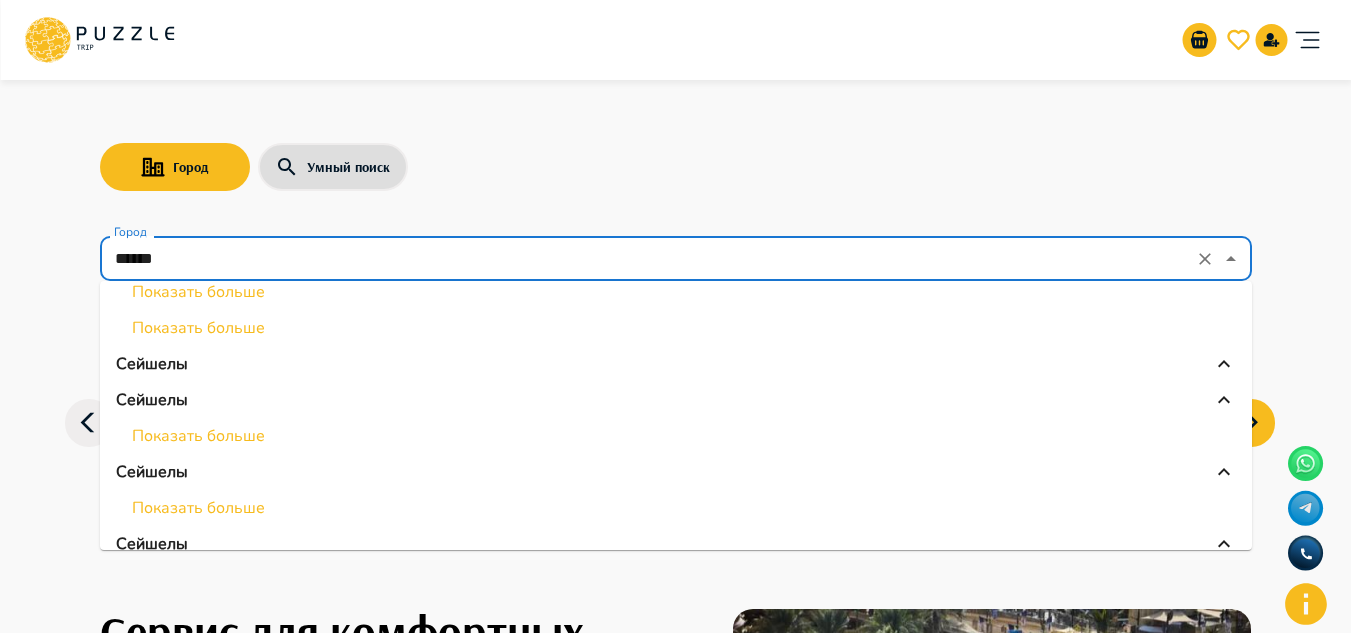 scroll, scrollTop: 300, scrollLeft: 0, axis: vertical 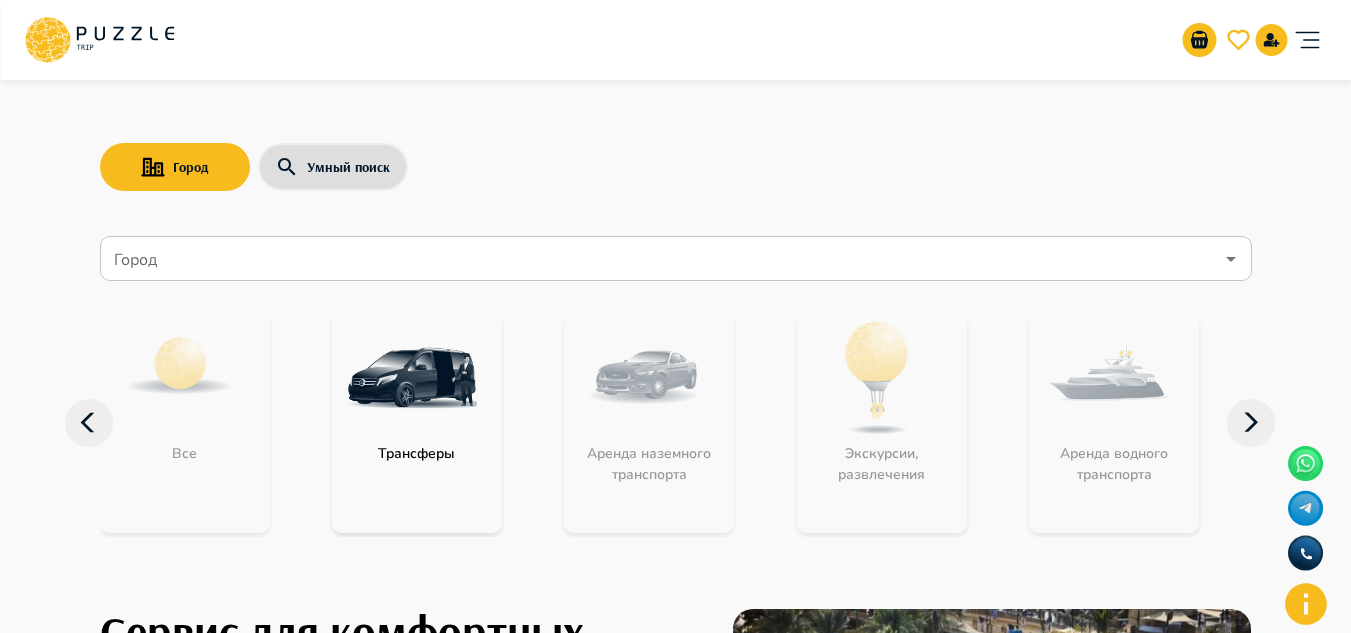 click on "Город" at bounding box center [661, 259] 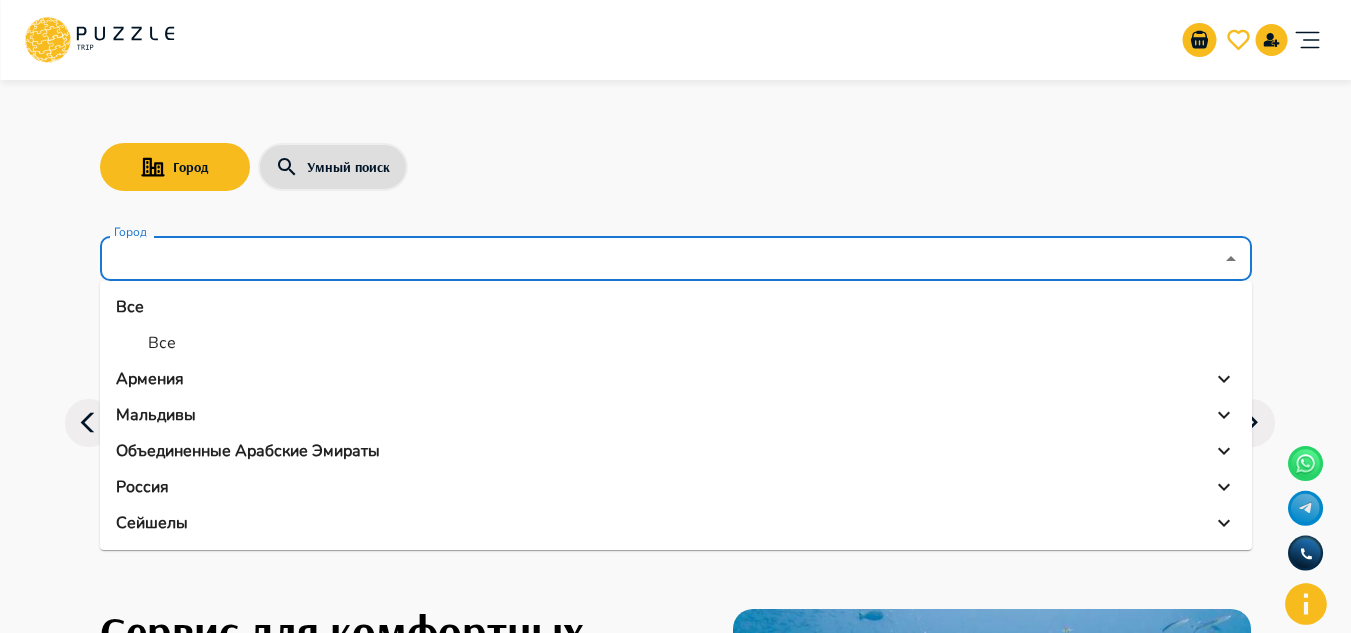click on "Объединенные Арабские Эмираты" at bounding box center (248, 451) 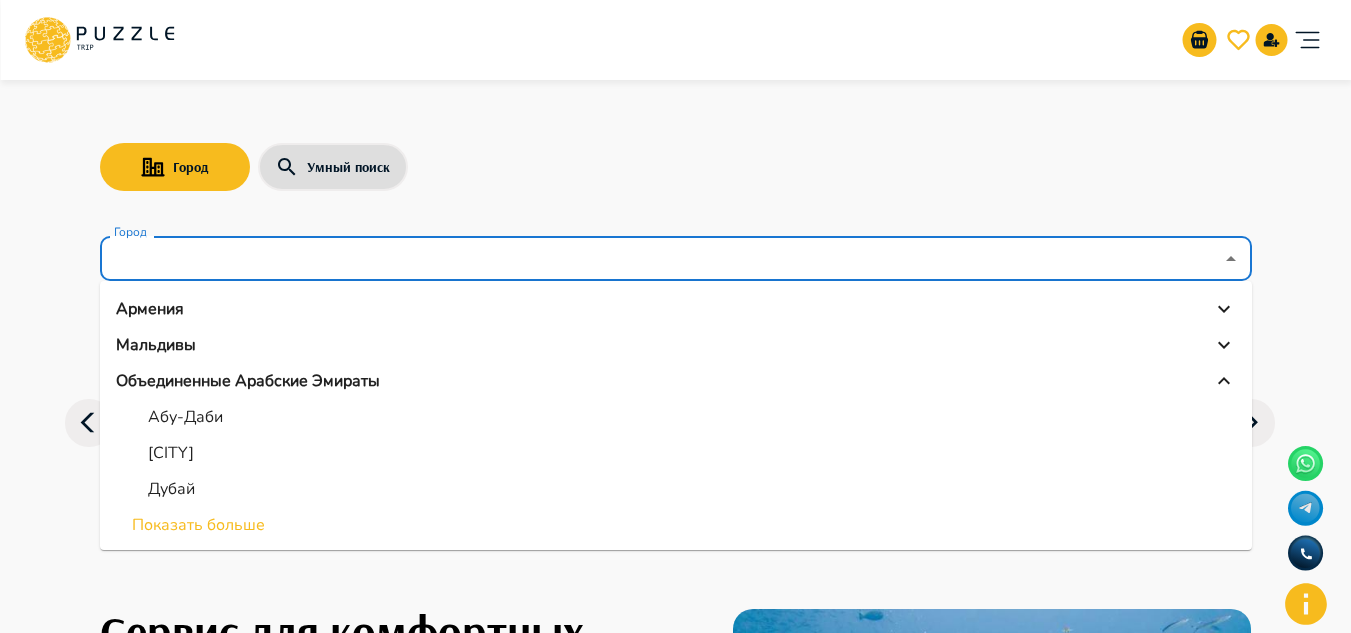 scroll, scrollTop: 100, scrollLeft: 0, axis: vertical 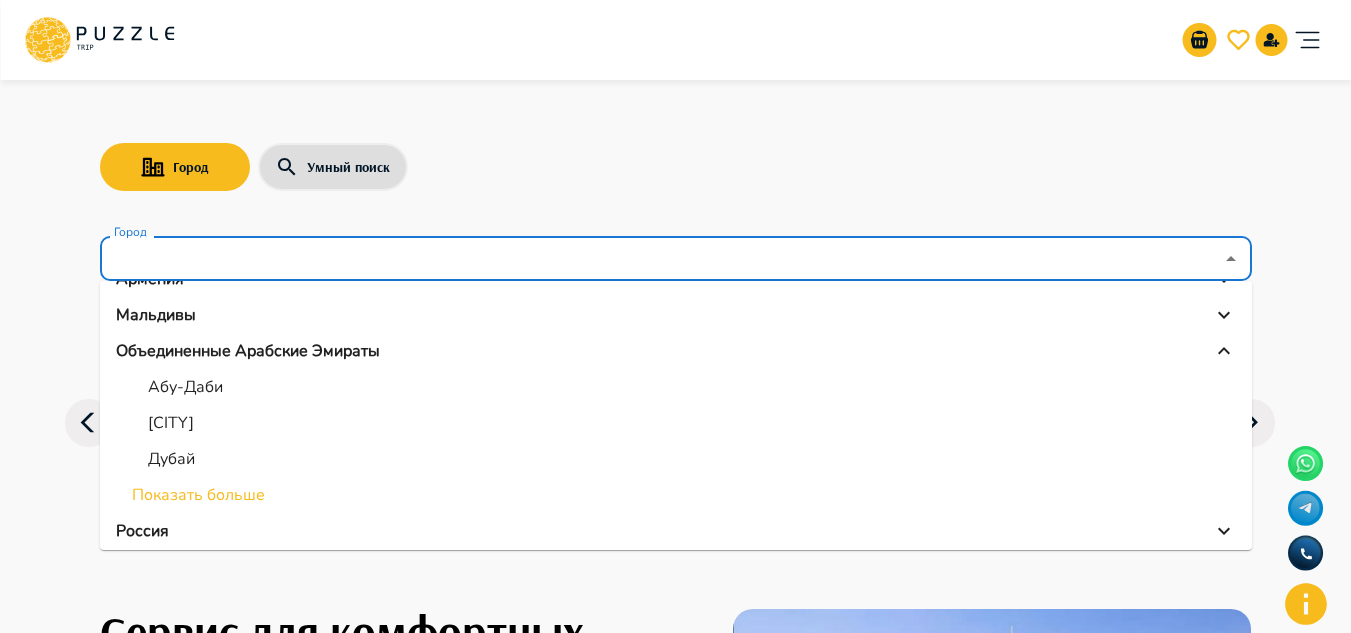 click on "Дубай" at bounding box center (676, 459) 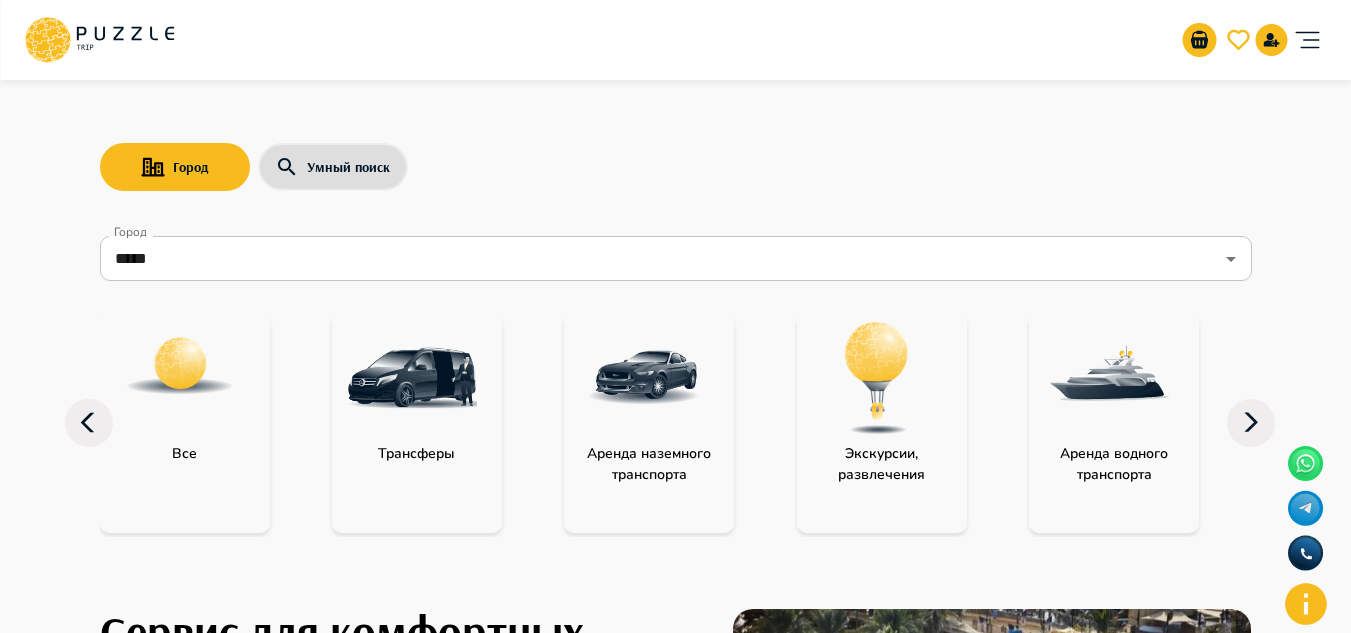 click 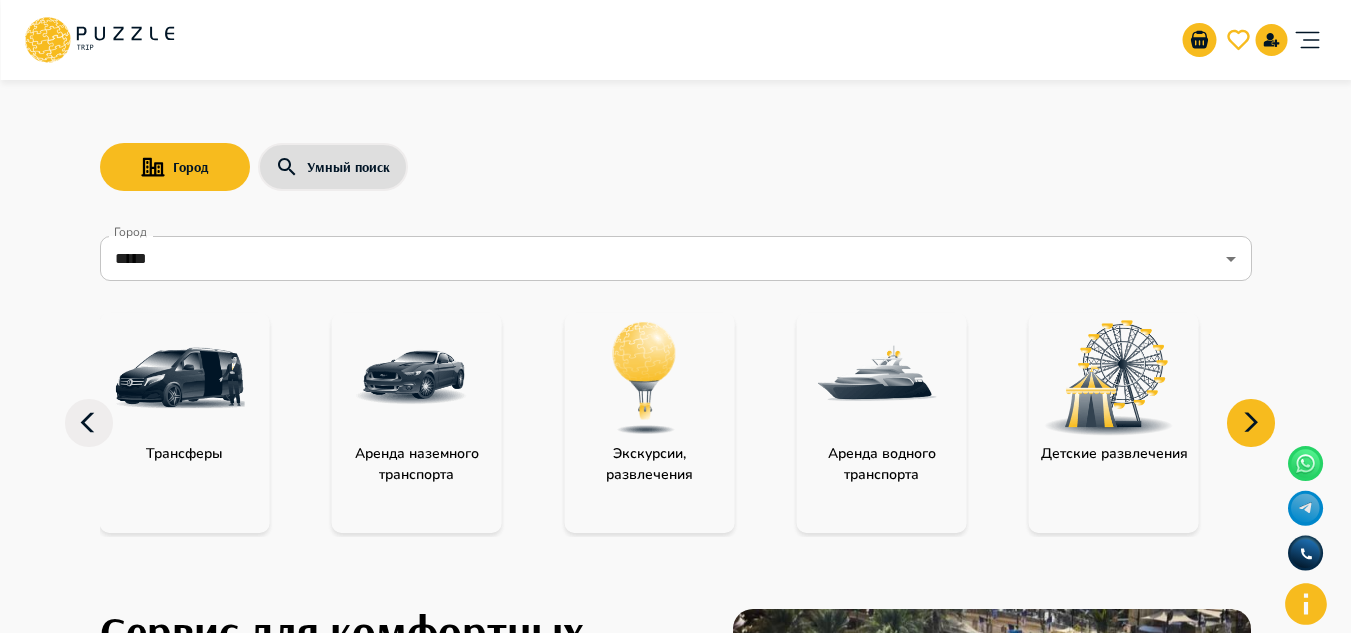 click 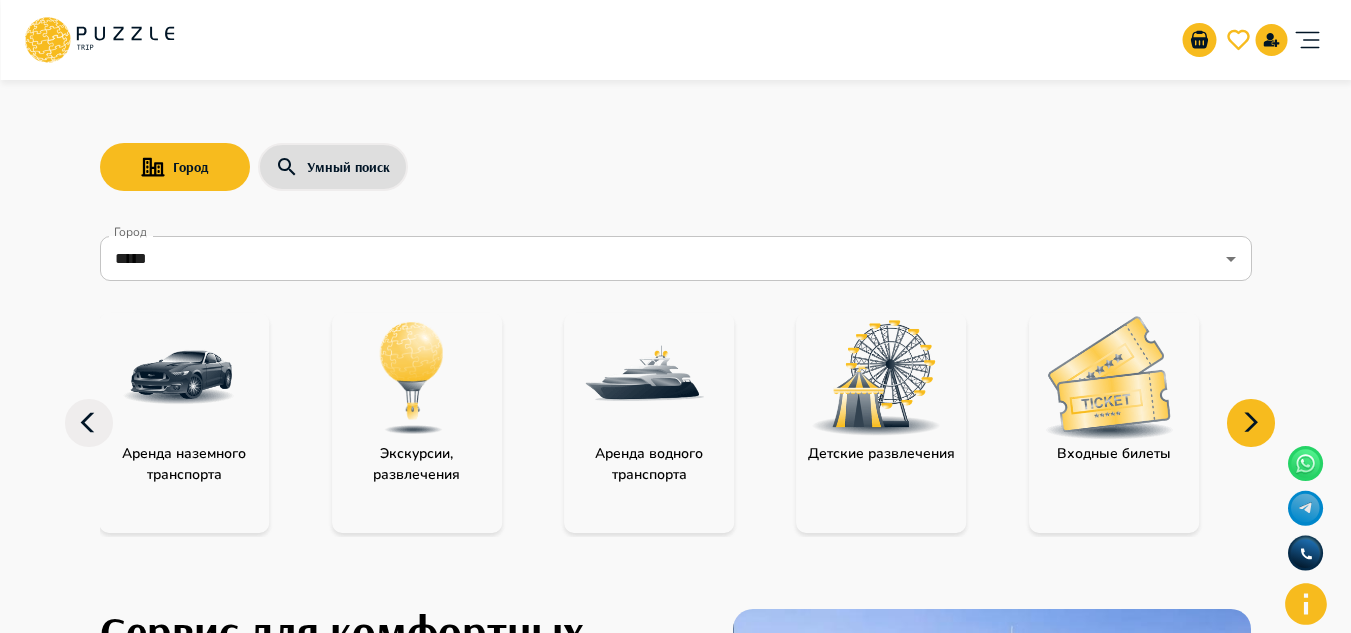 click at bounding box center [1109, 377] 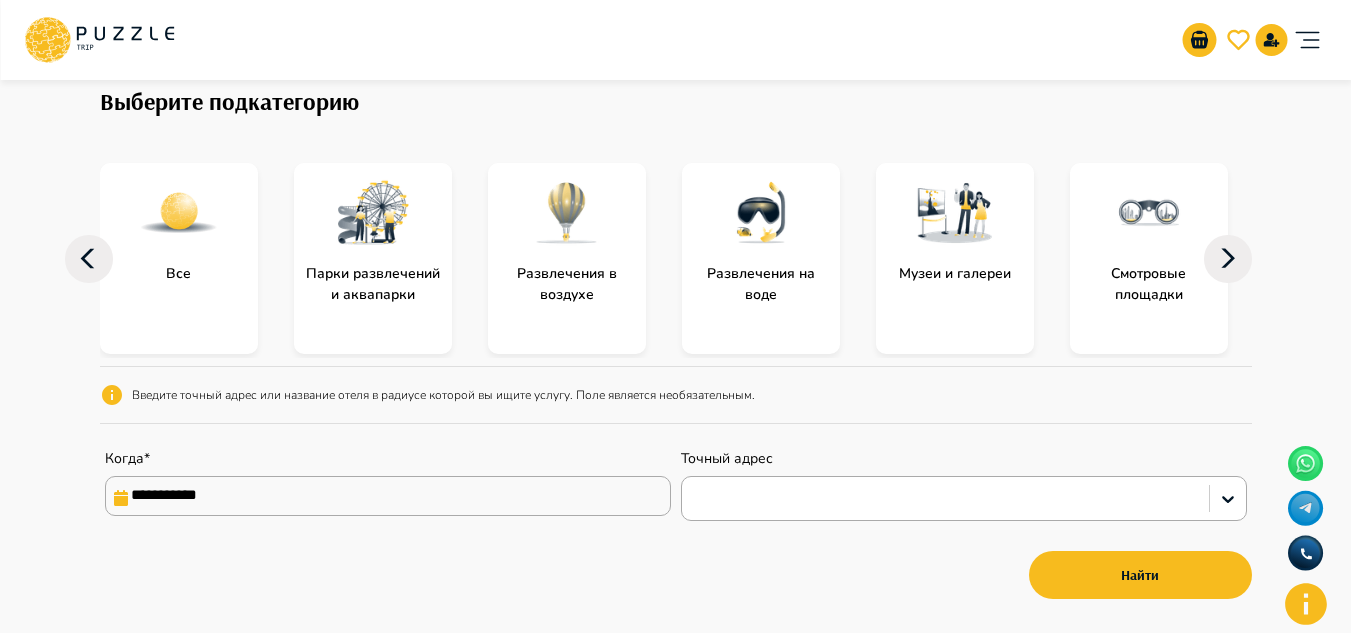 scroll, scrollTop: 100, scrollLeft: 0, axis: vertical 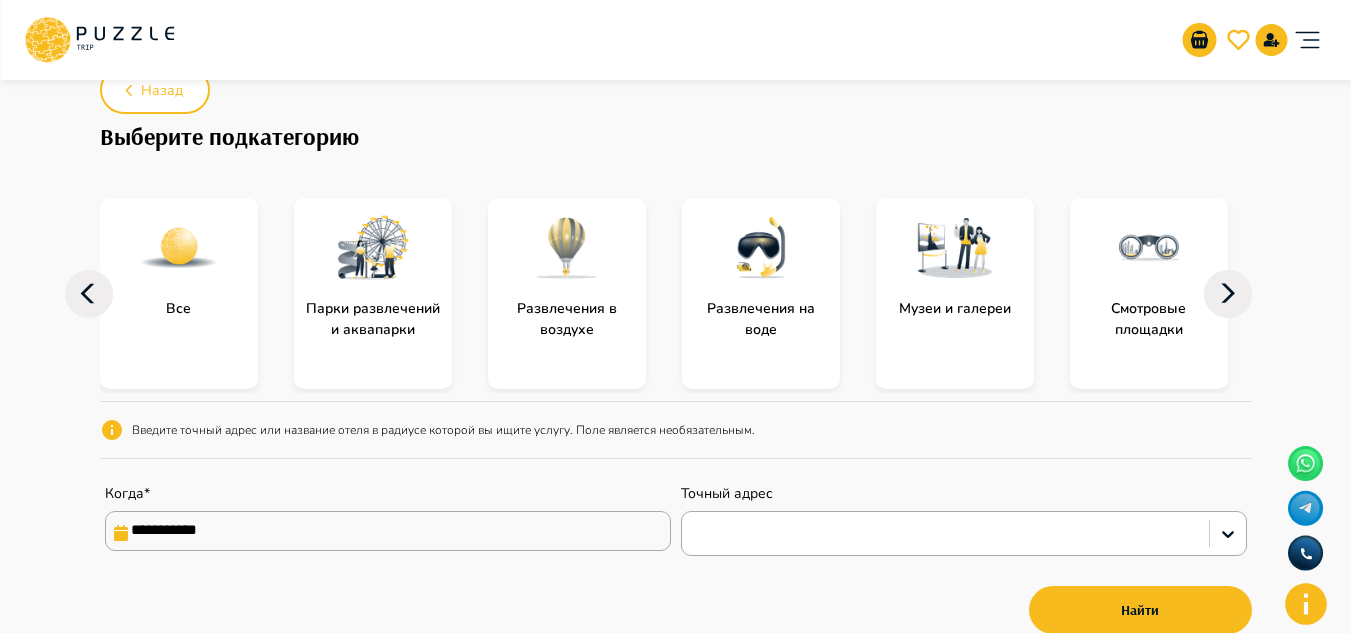 click at bounding box center [373, 248] 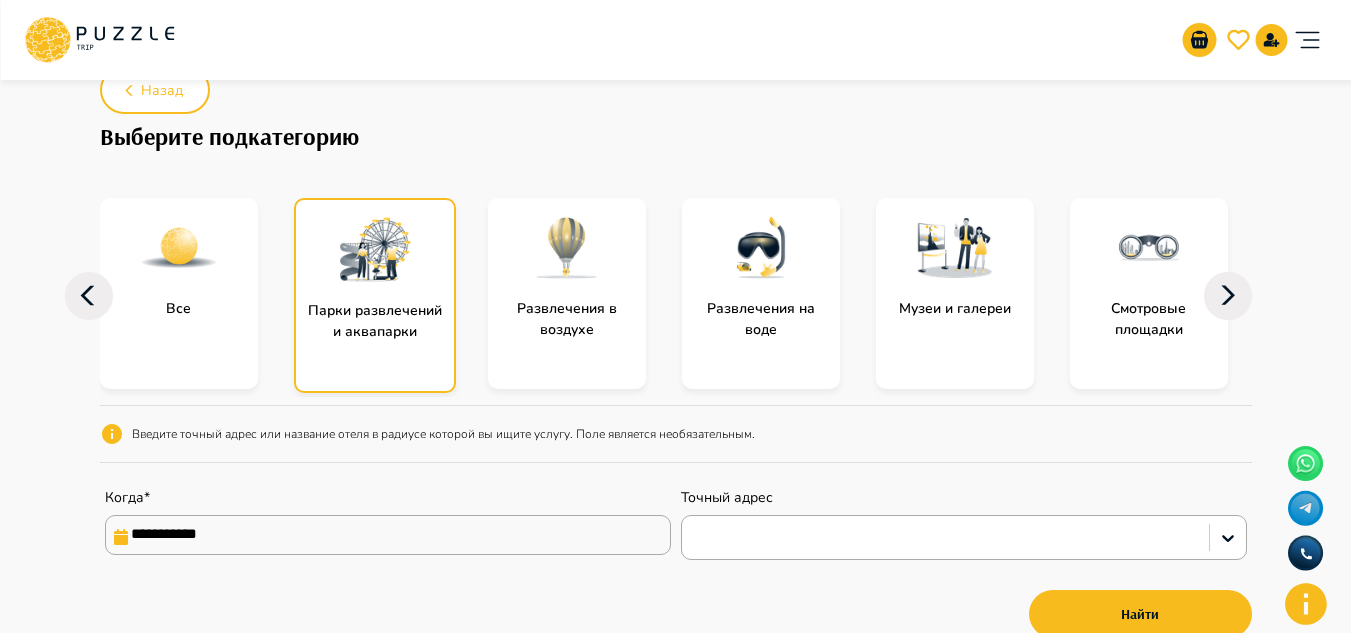 click 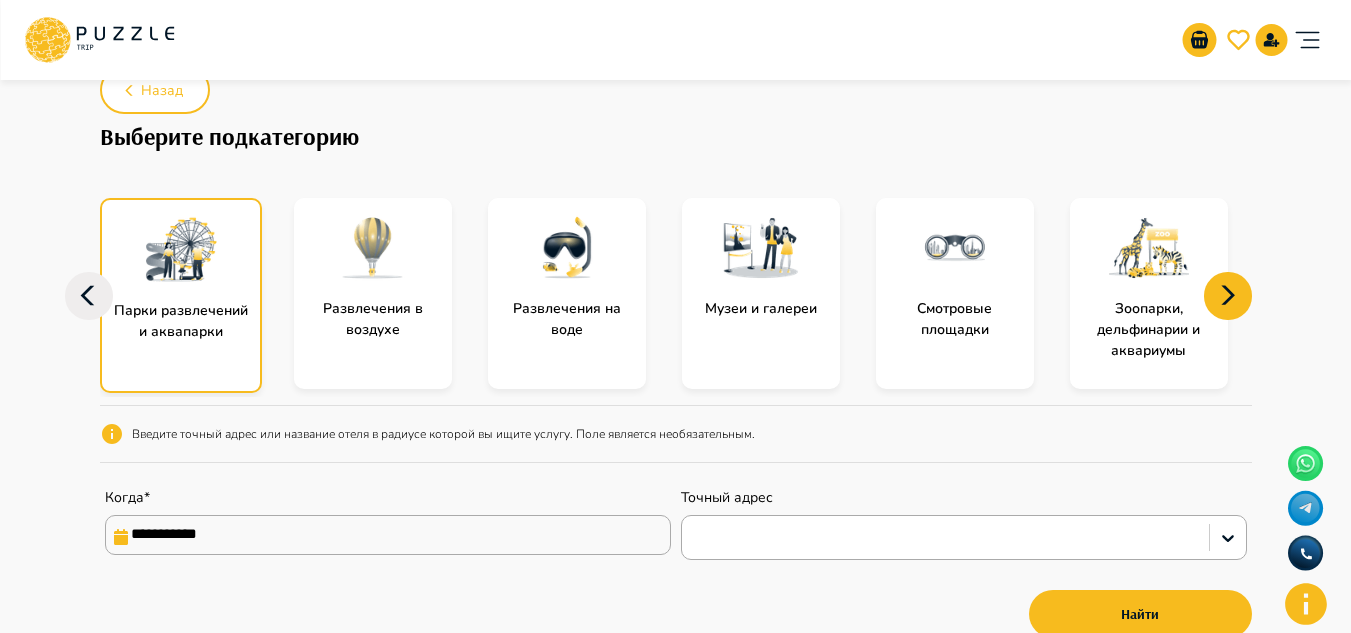 click 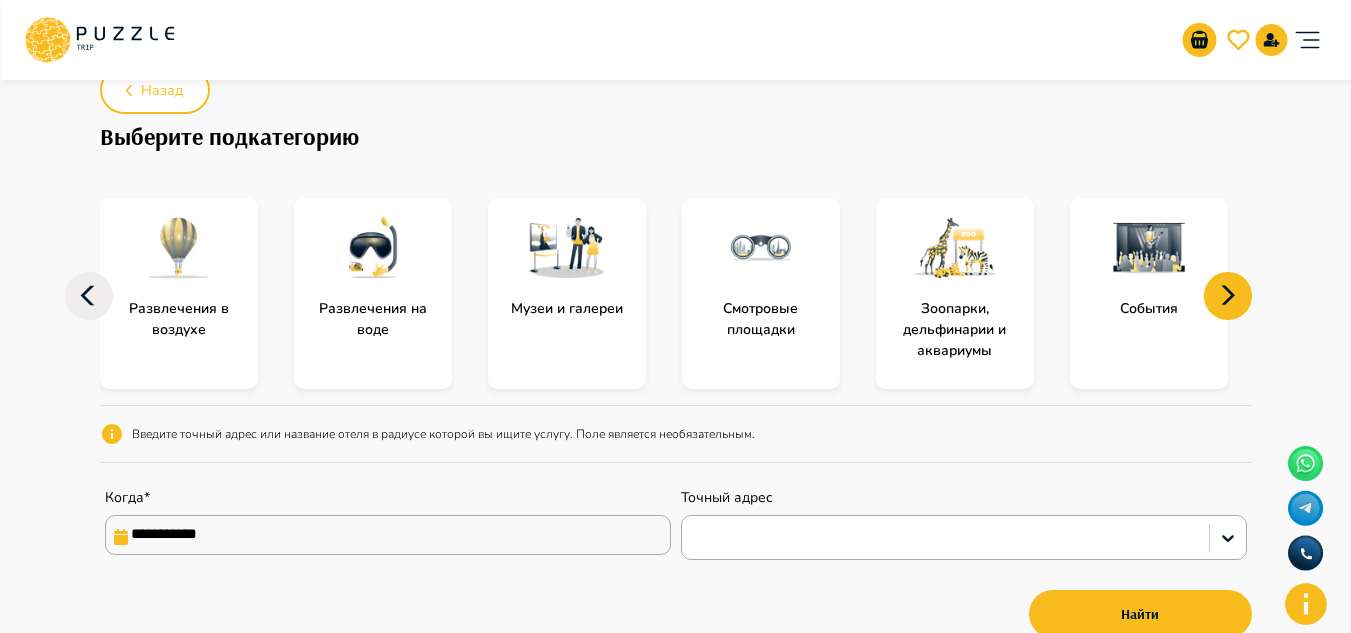 click 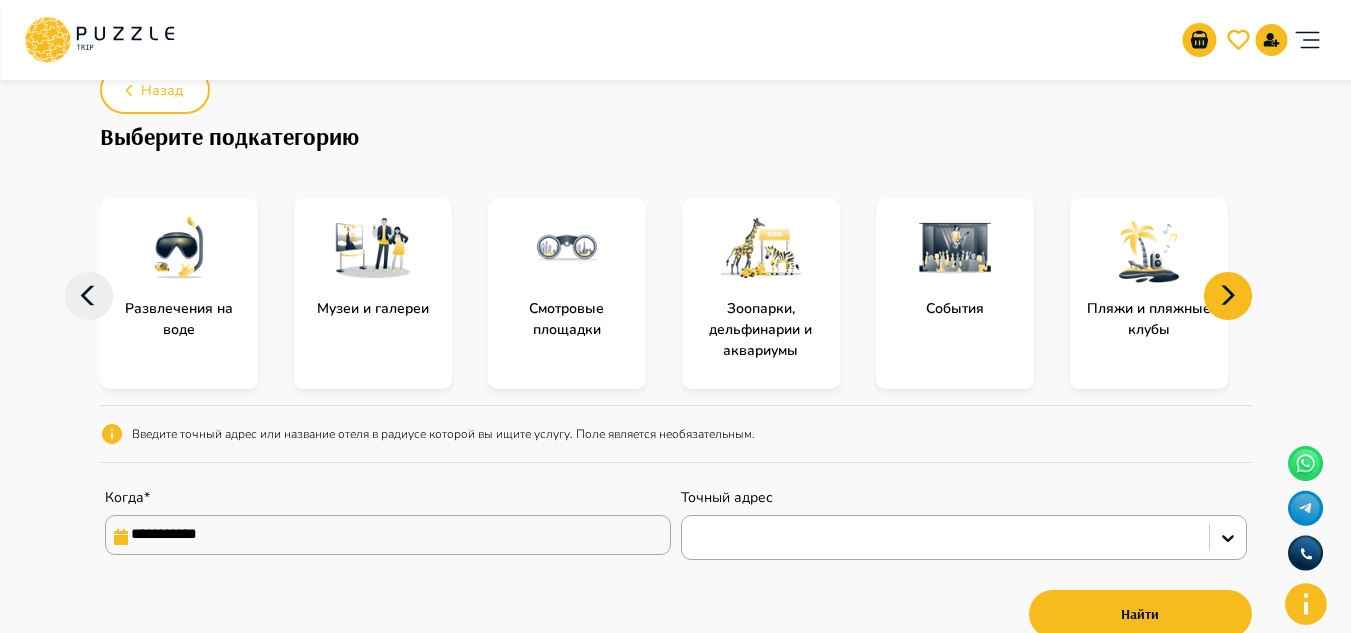click 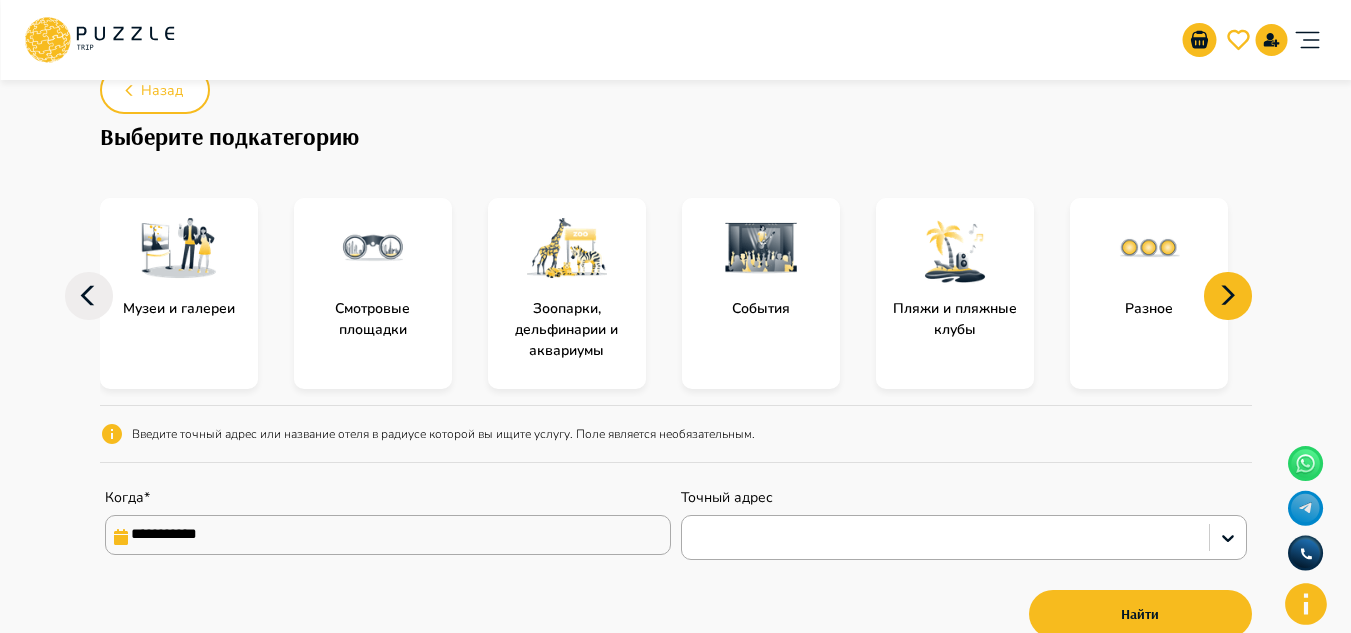 click 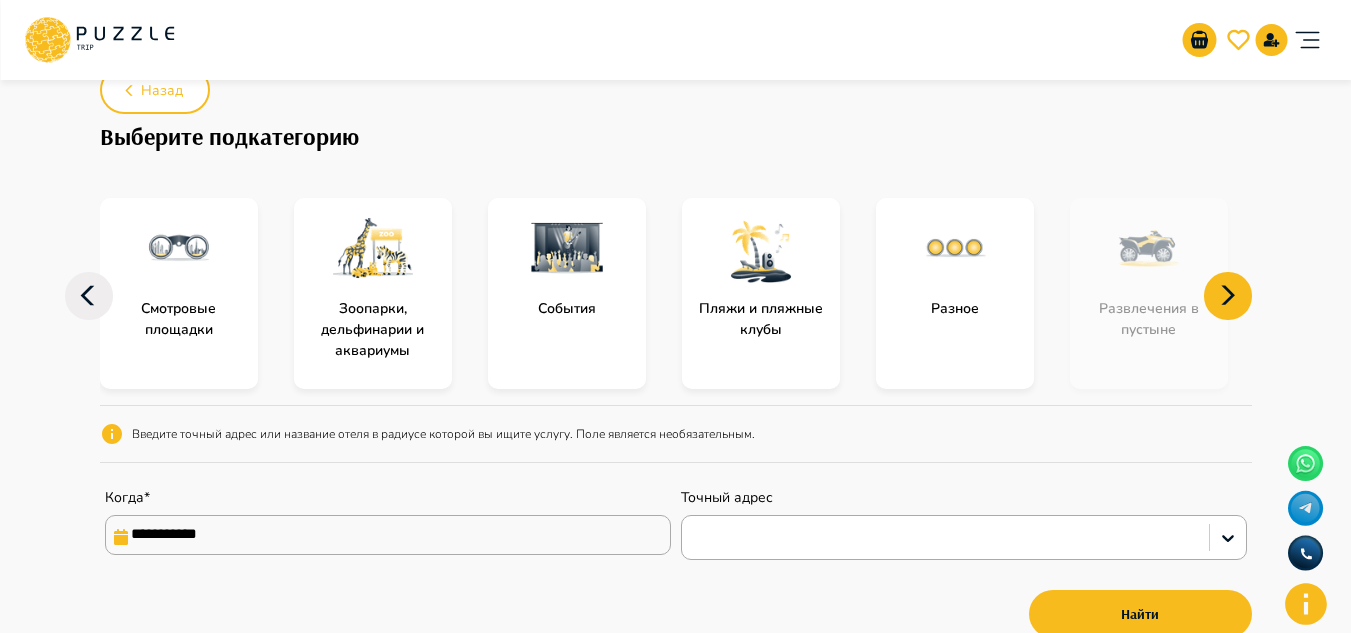 click 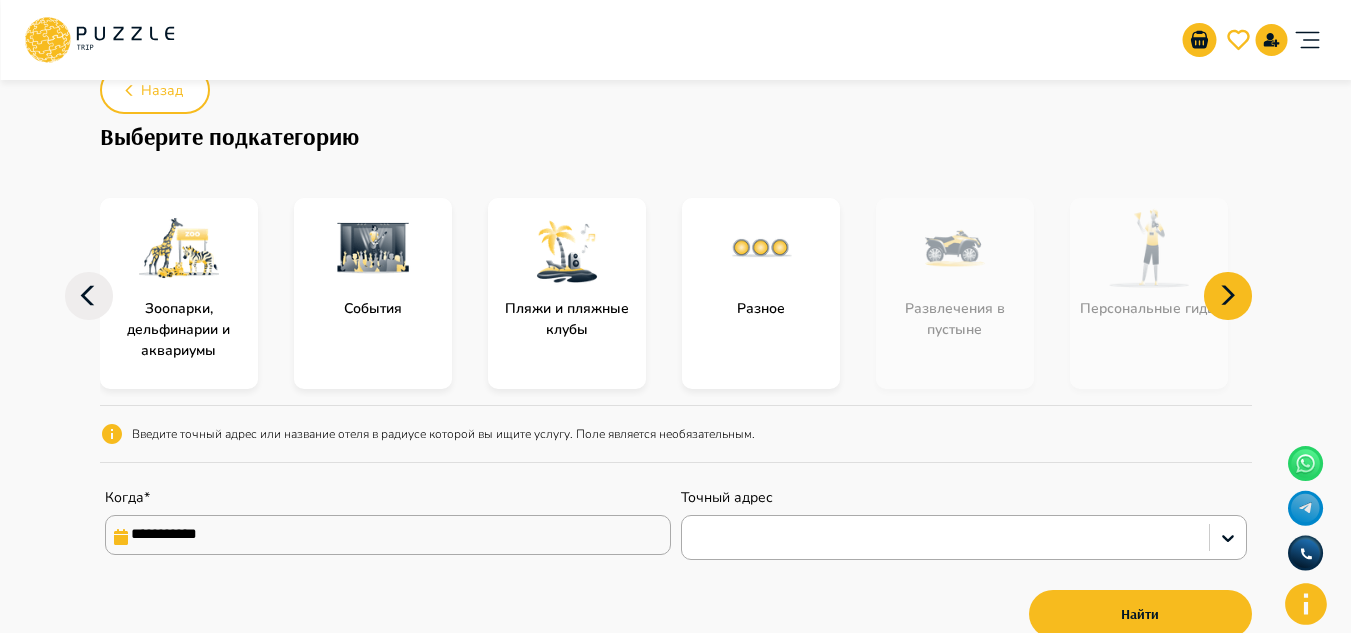 click 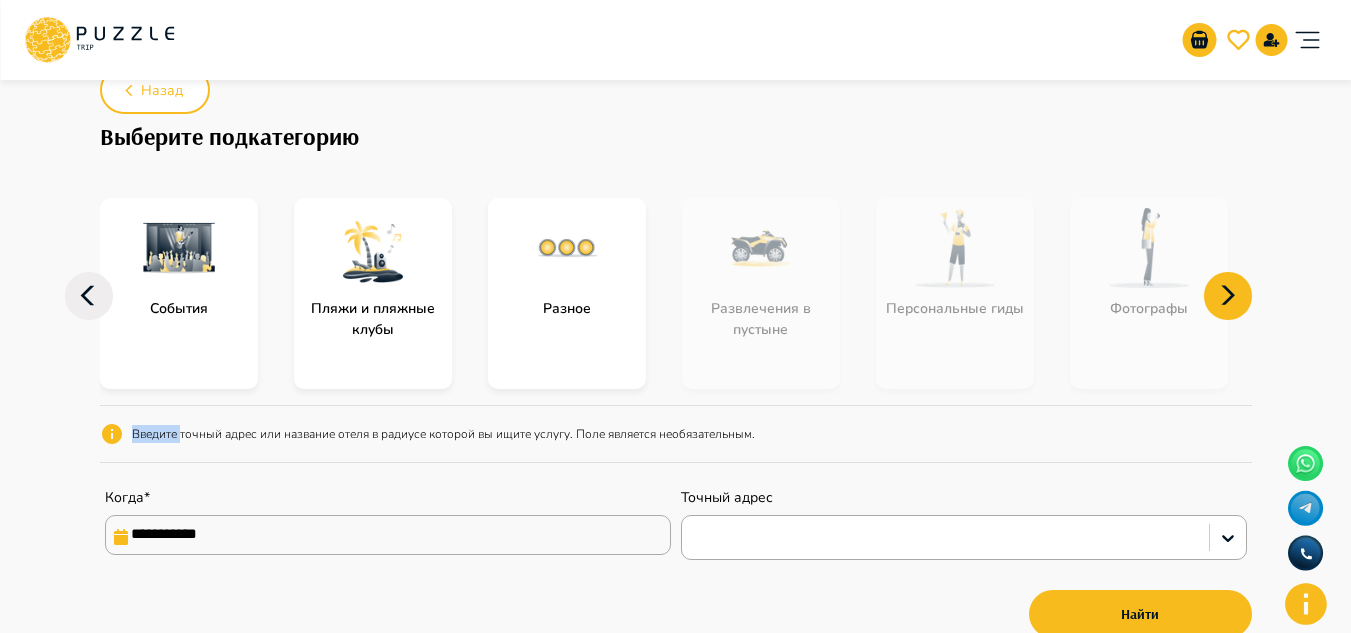 click 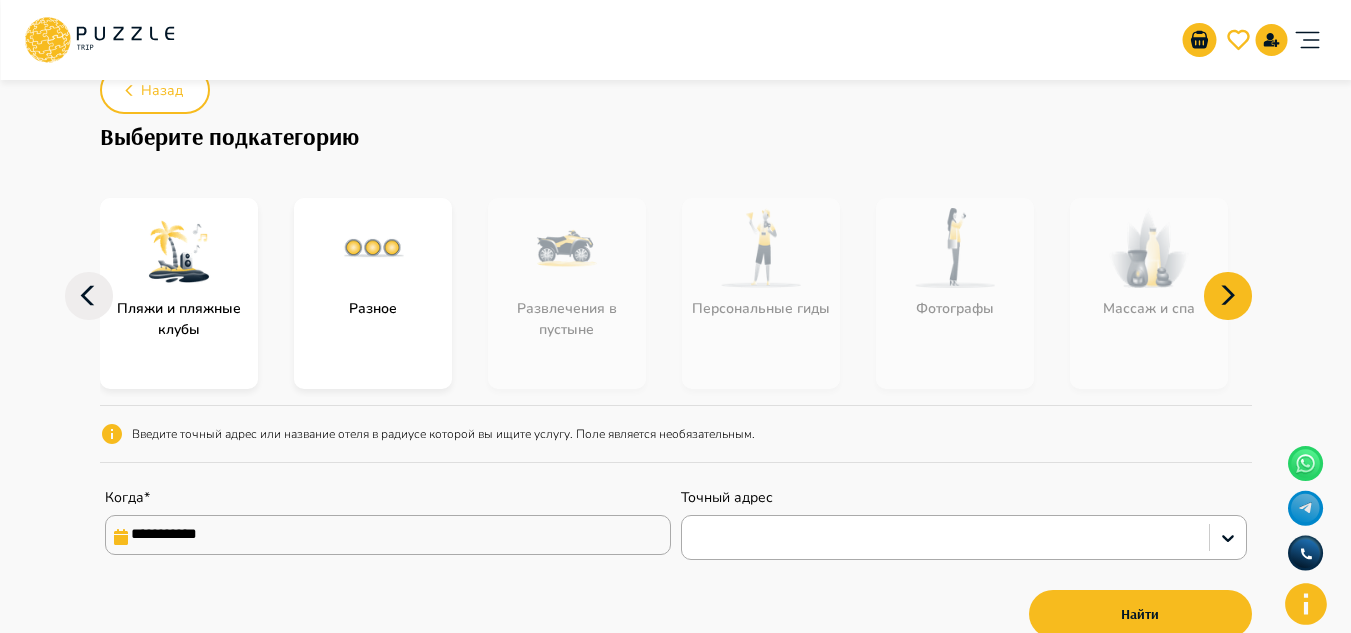 click 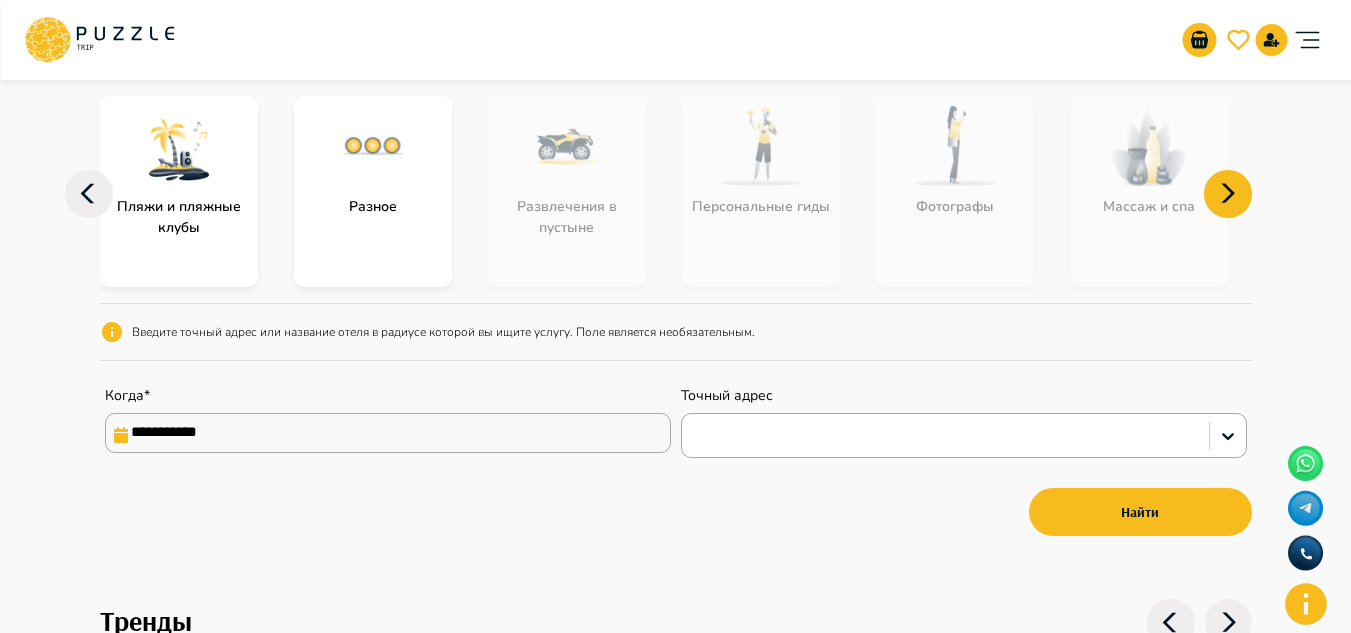 scroll, scrollTop: 200, scrollLeft: 0, axis: vertical 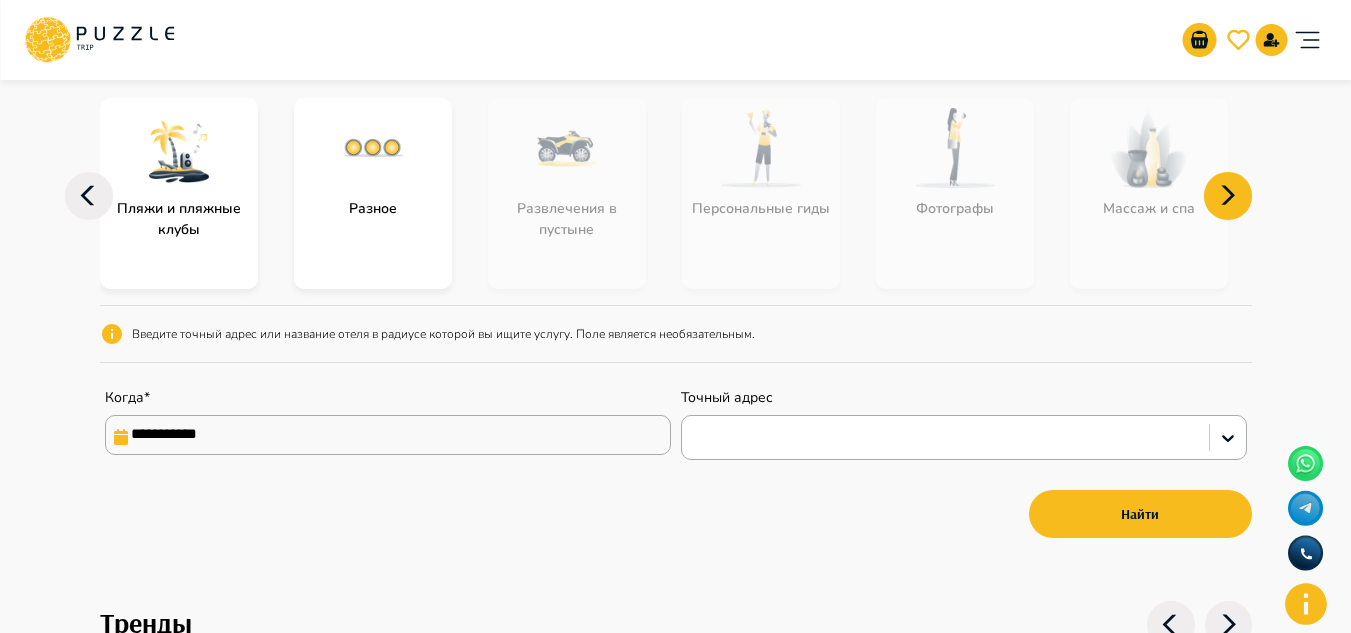 click at bounding box center [179, 148] 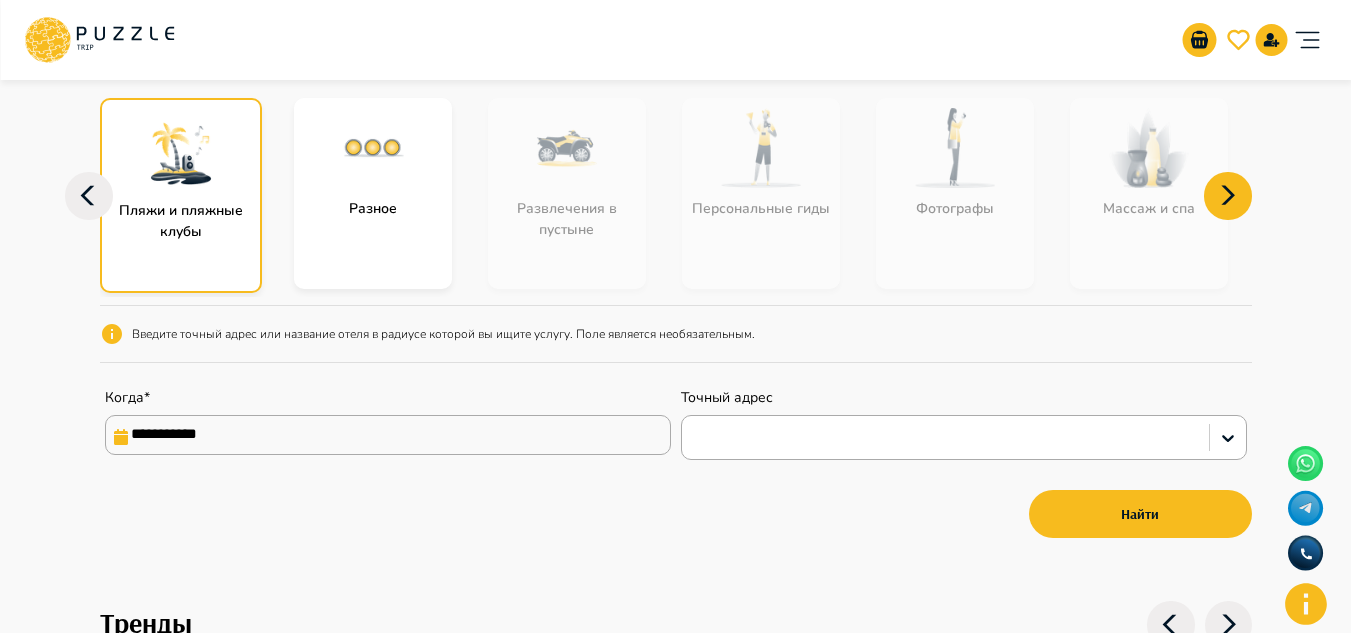 click 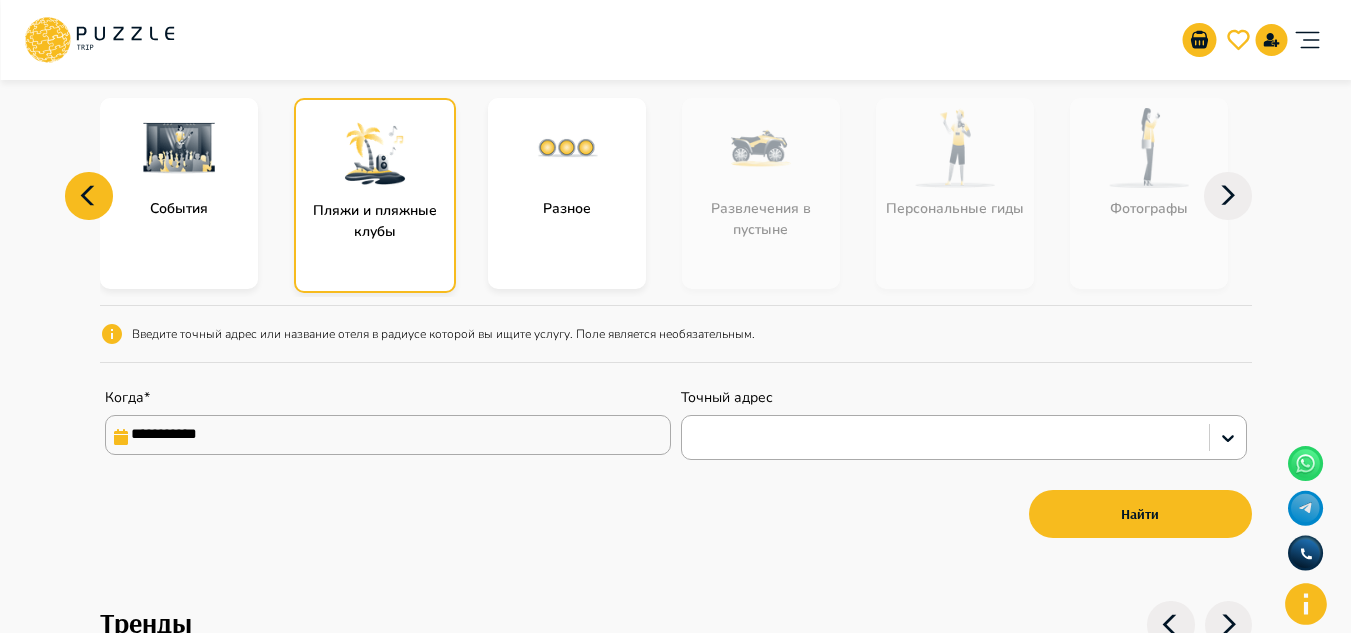 click 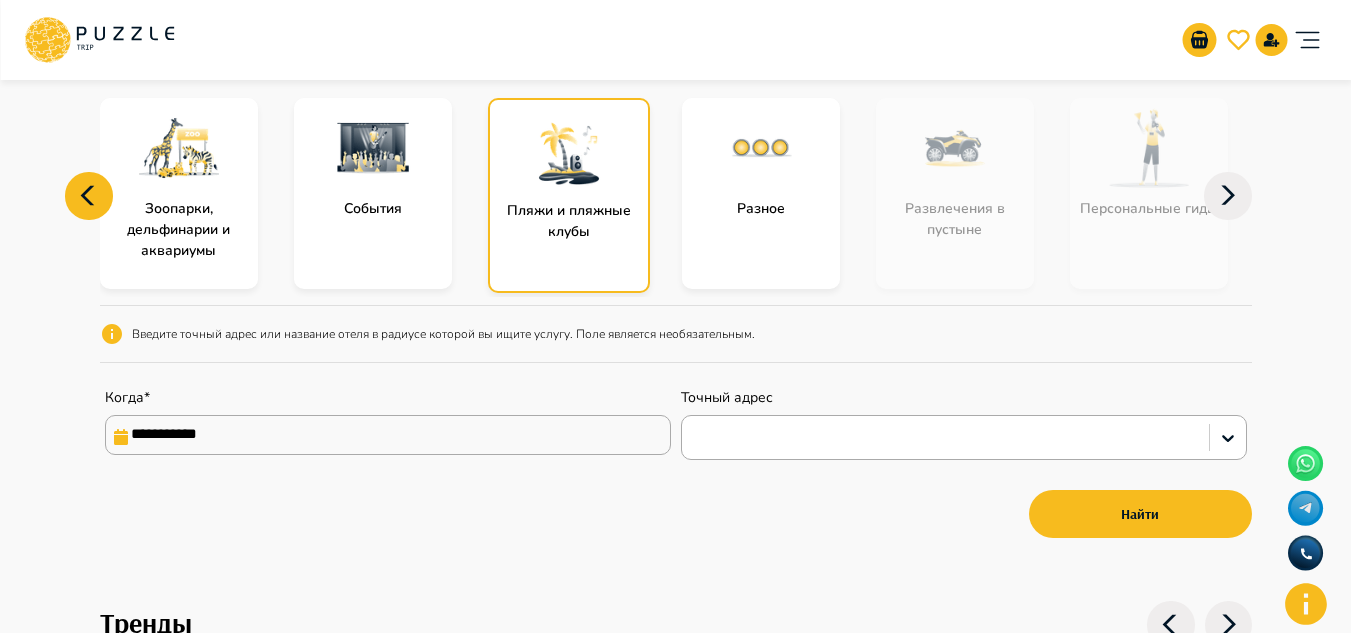 click at bounding box center (179, 148) 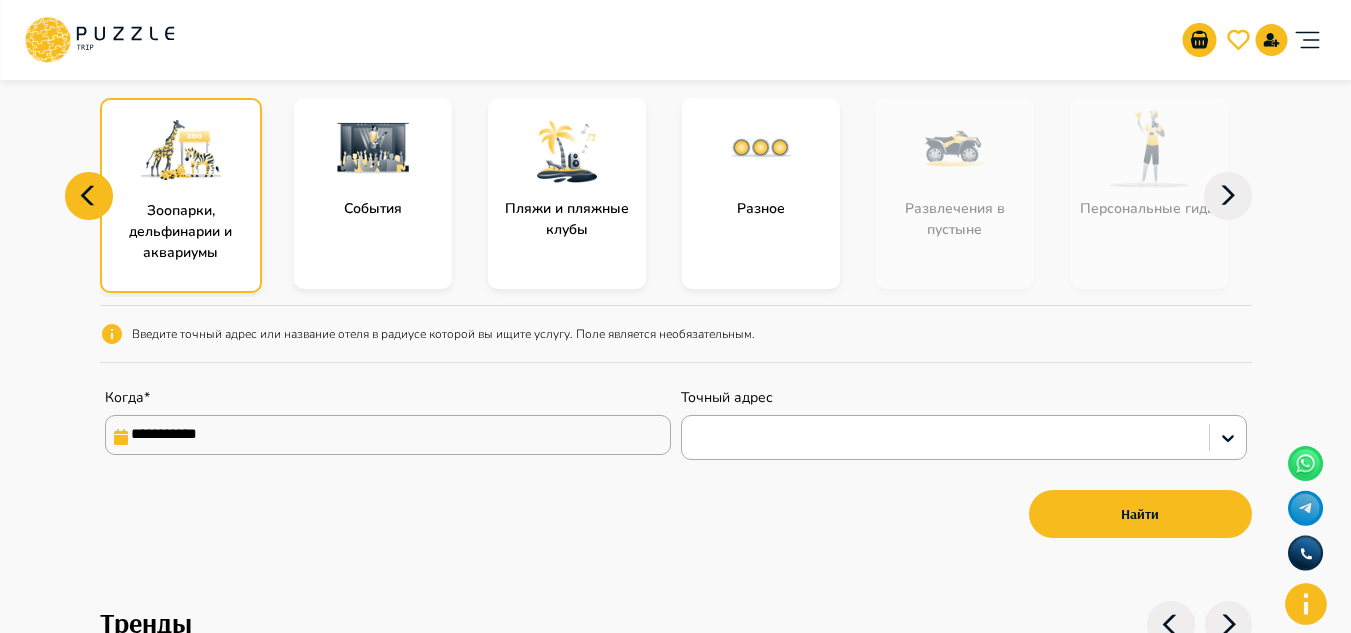 click at bounding box center [567, 148] 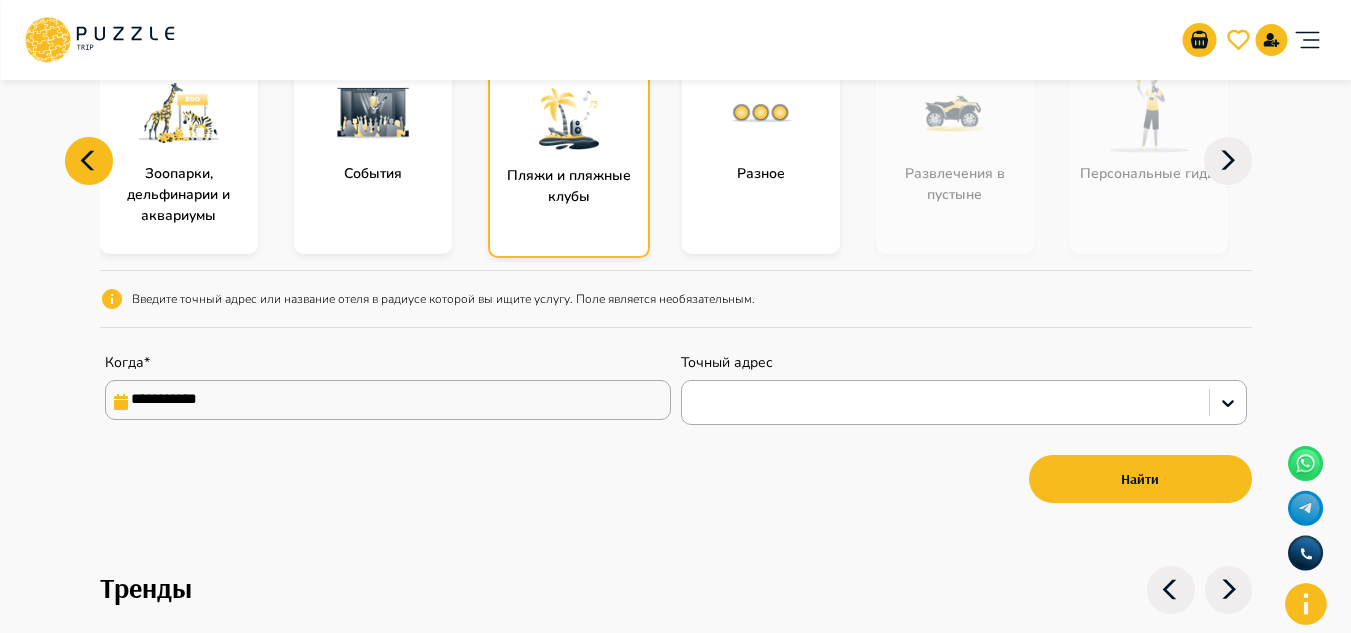 scroll, scrollTop: 200, scrollLeft: 0, axis: vertical 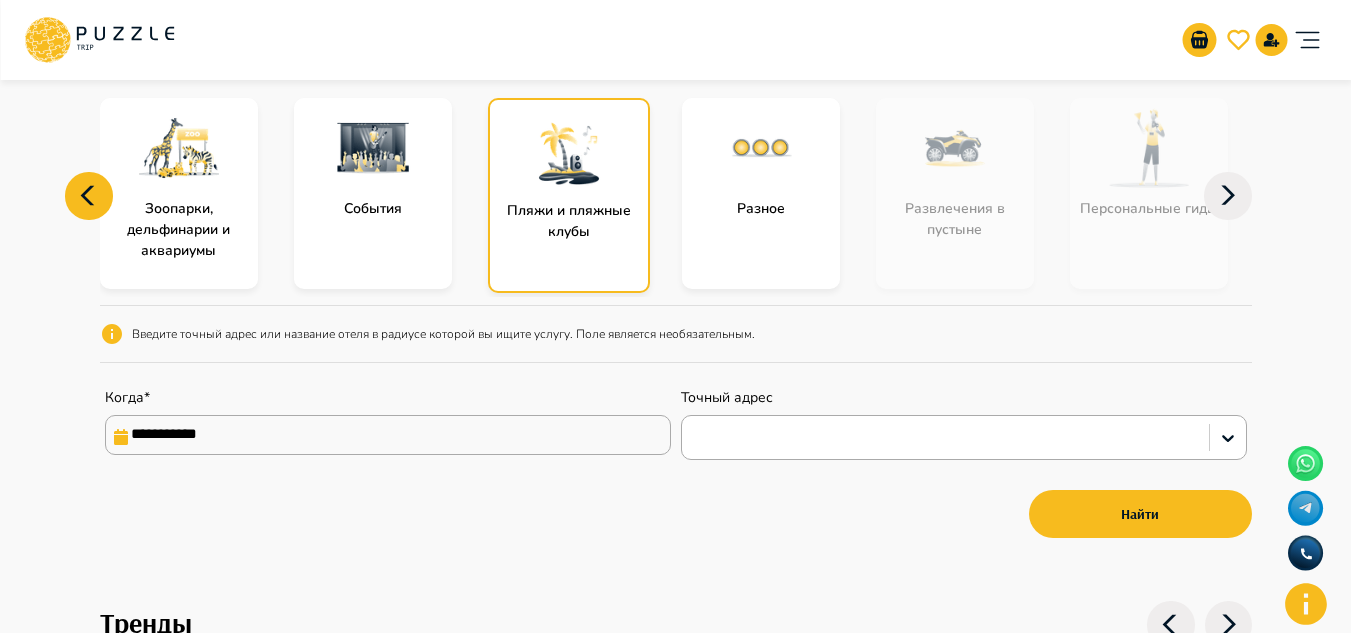 click on "События" at bounding box center (373, 193) 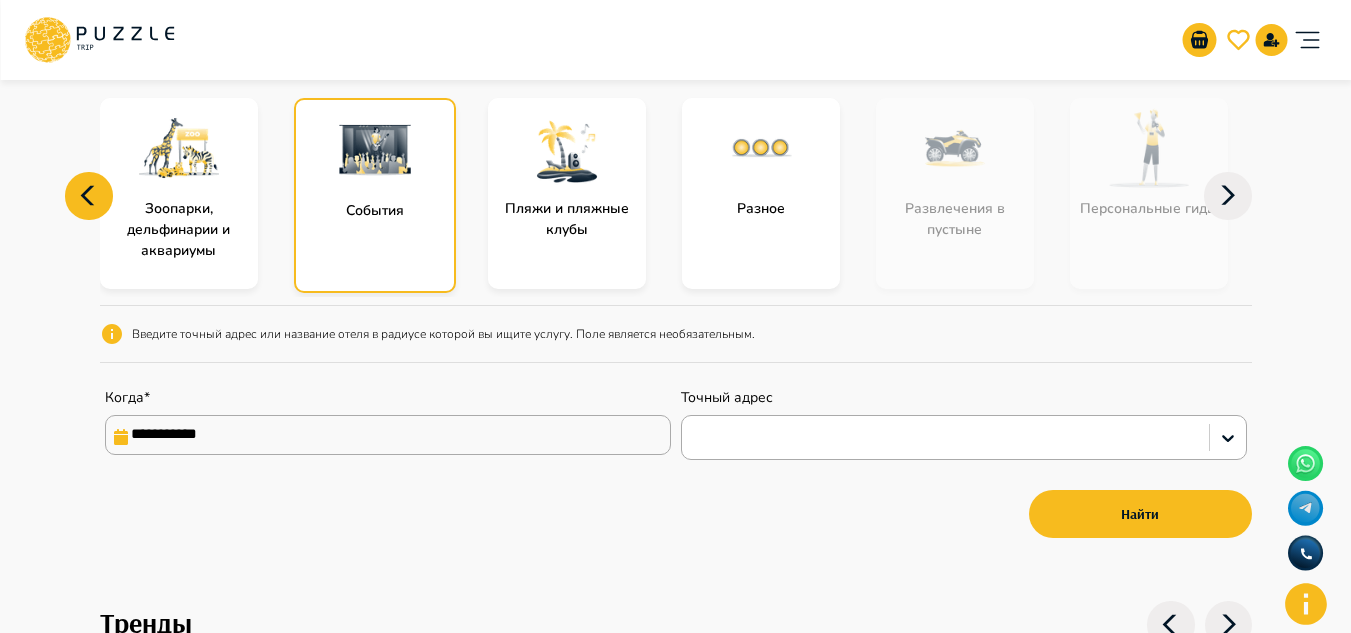 scroll, scrollTop: 300, scrollLeft: 0, axis: vertical 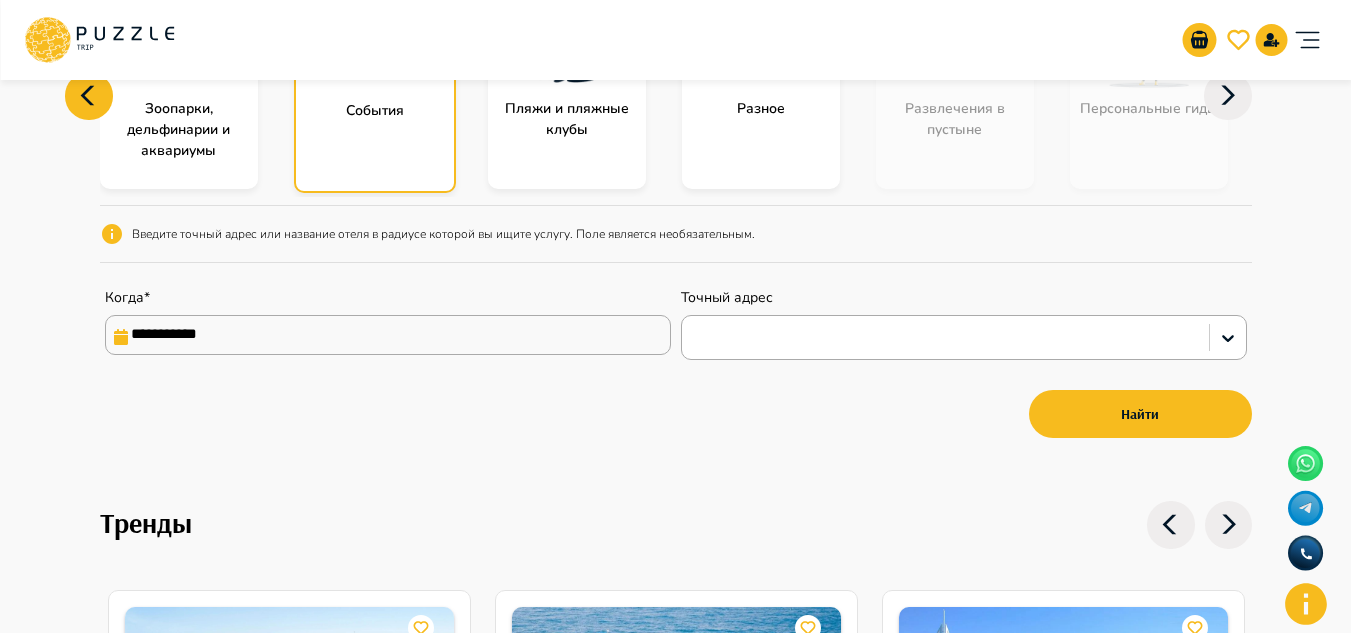 click on "**********" at bounding box center [388, 335] 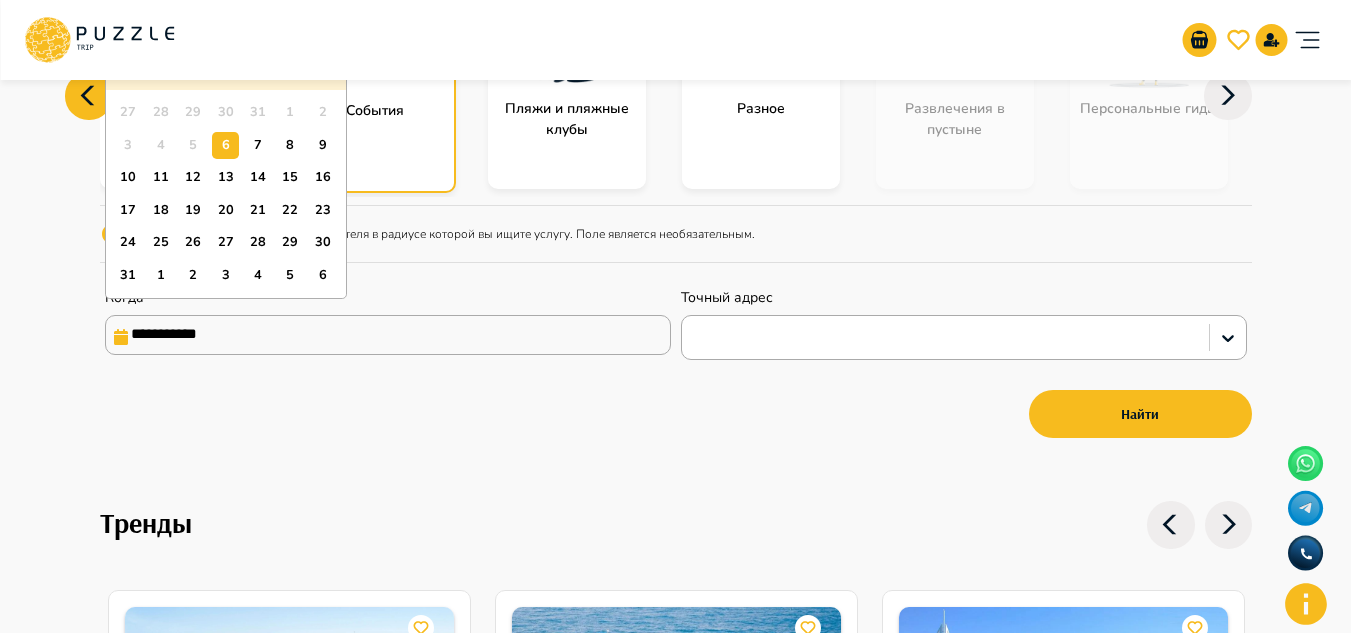 scroll, scrollTop: 200, scrollLeft: 0, axis: vertical 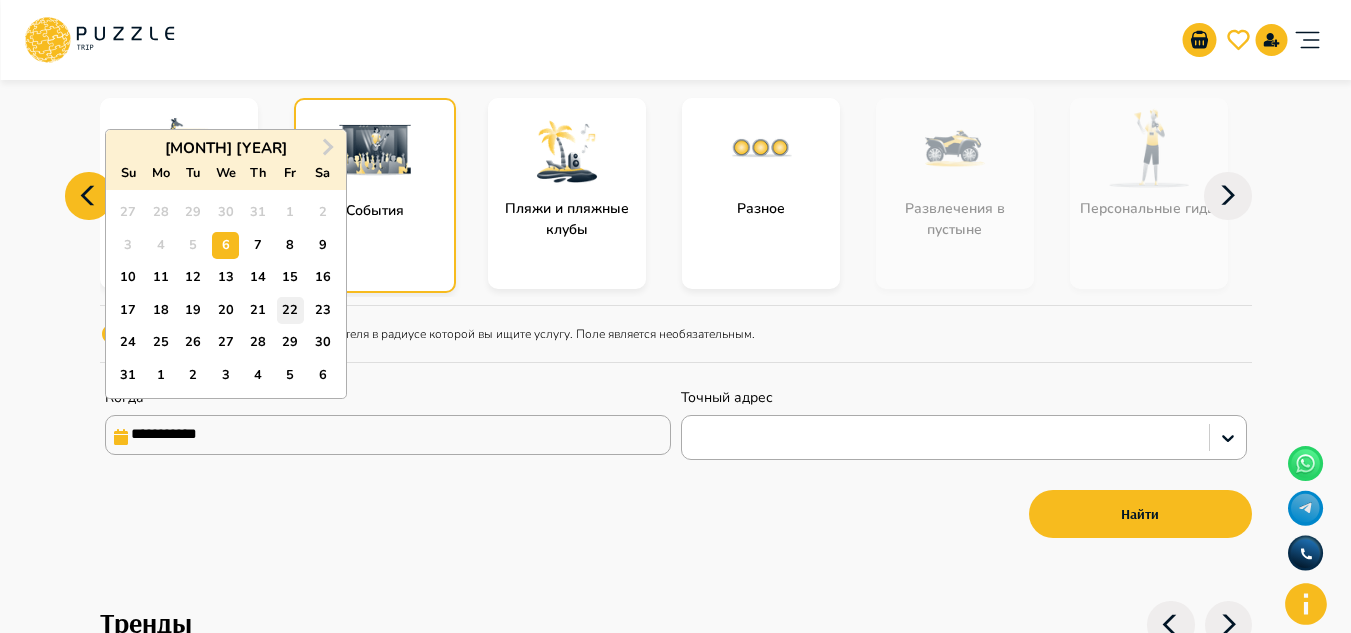 click on "22" at bounding box center [290, 310] 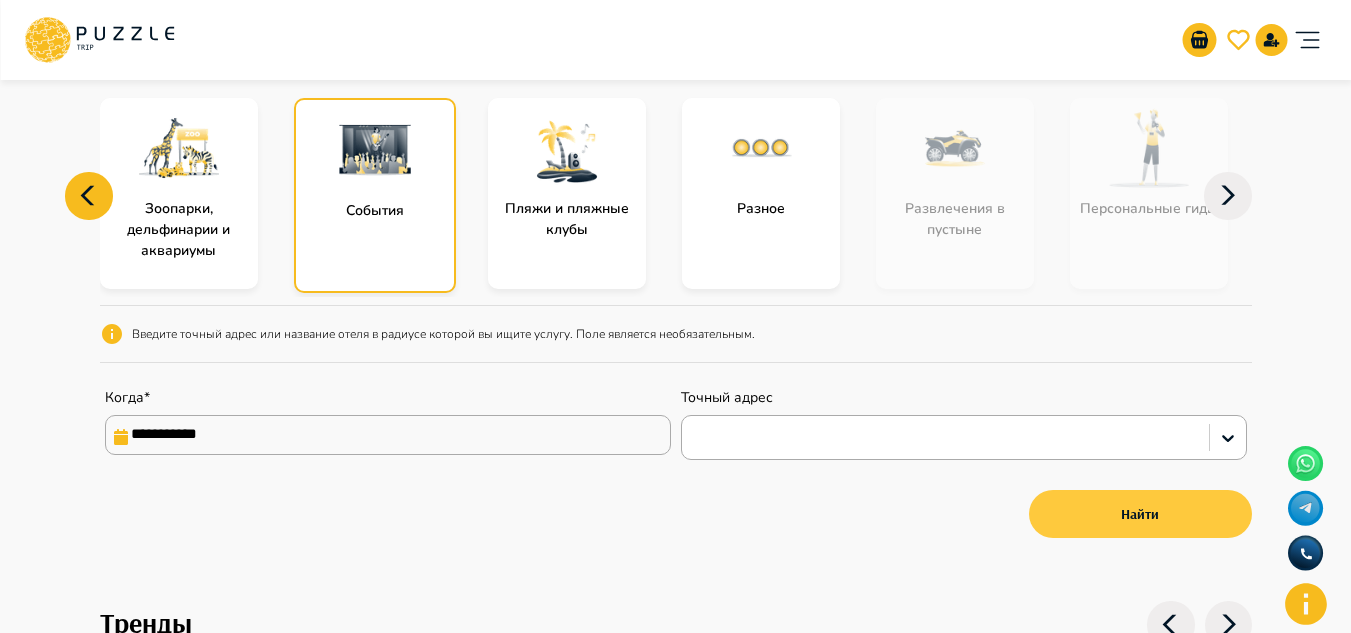 click on "Найти" at bounding box center (1140, 514) 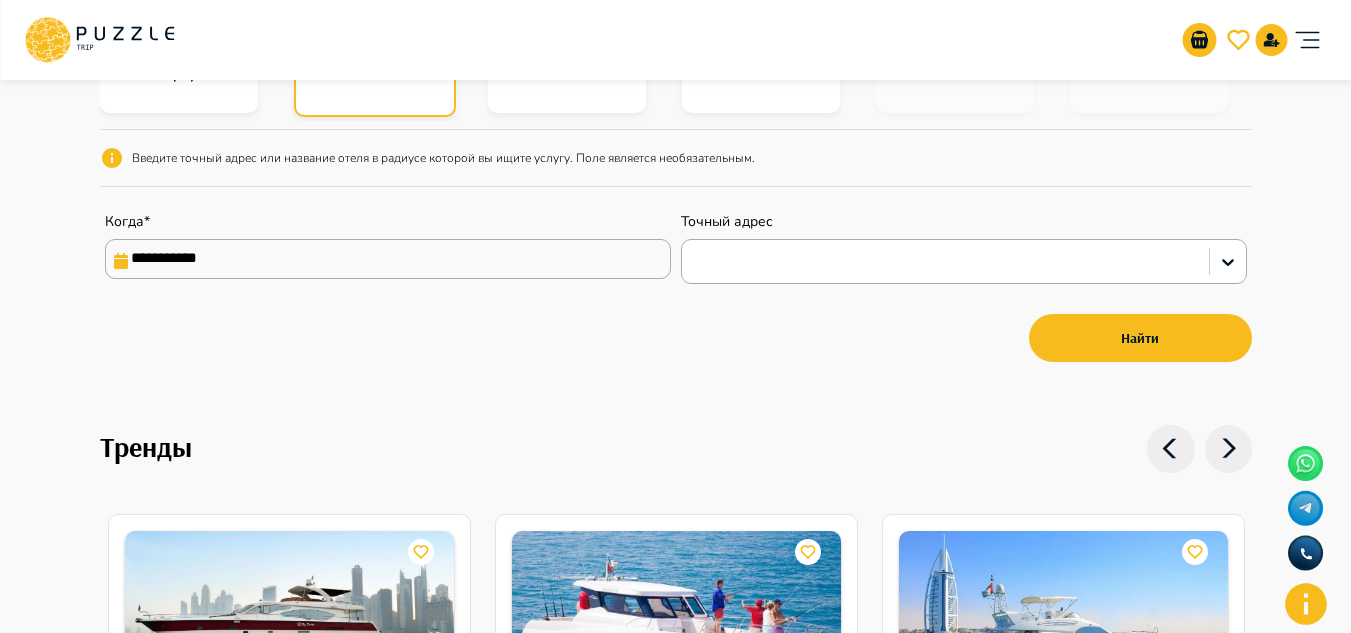 scroll, scrollTop: 400, scrollLeft: 0, axis: vertical 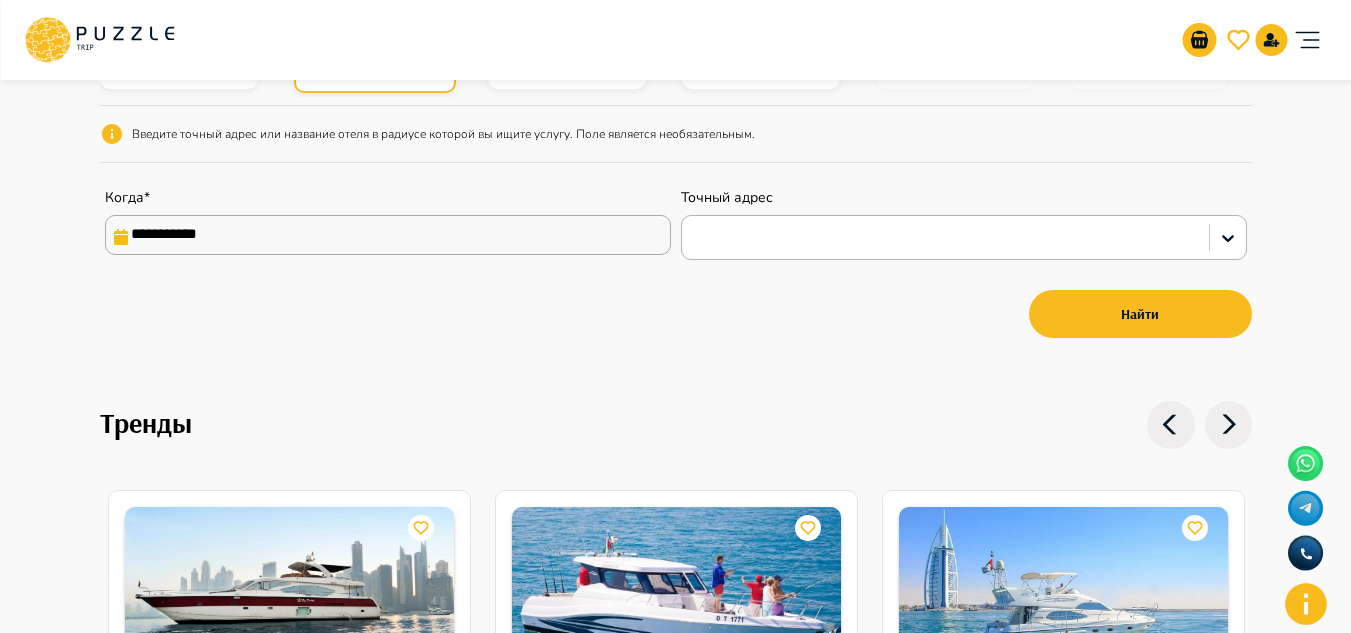 click at bounding box center [945, 238] 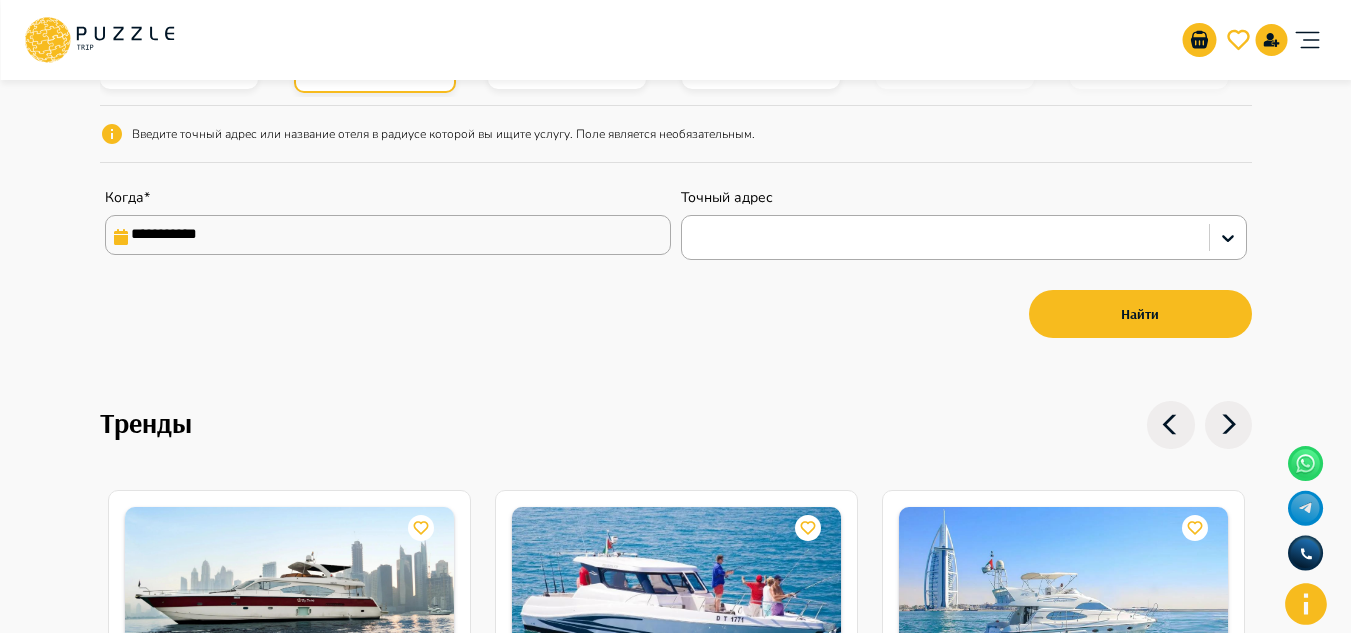 click on "**********" at bounding box center (676, 114) 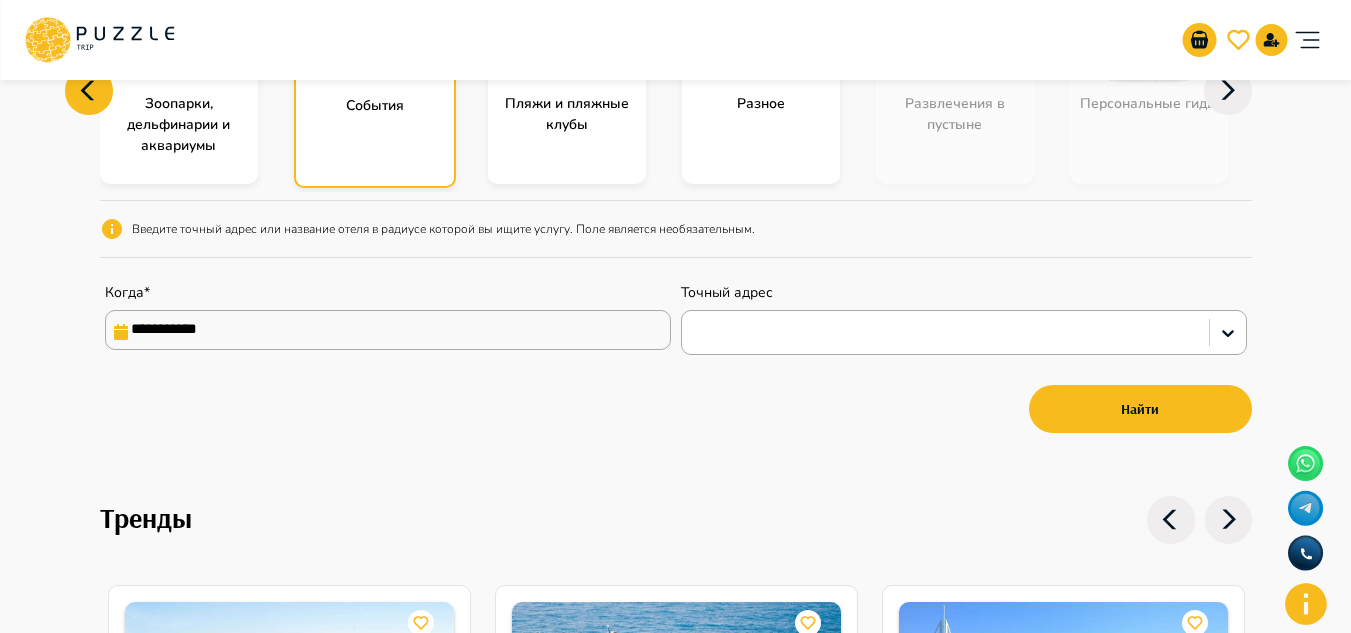 scroll, scrollTop: 200, scrollLeft: 0, axis: vertical 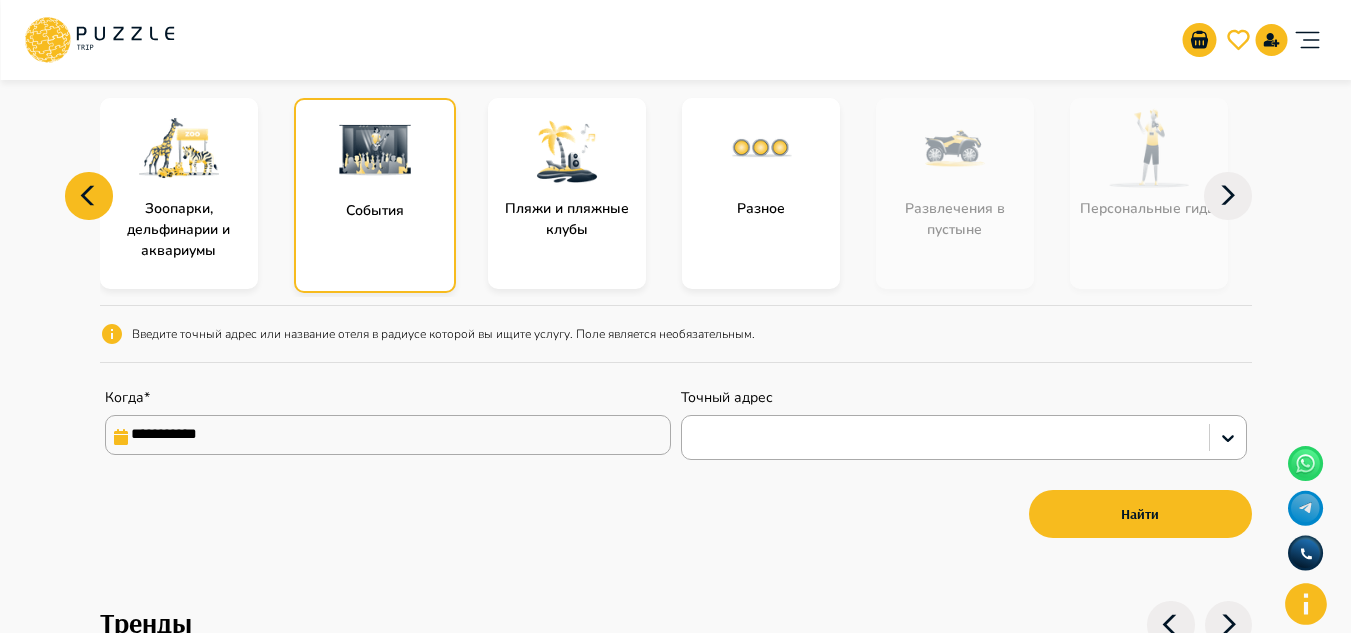 click 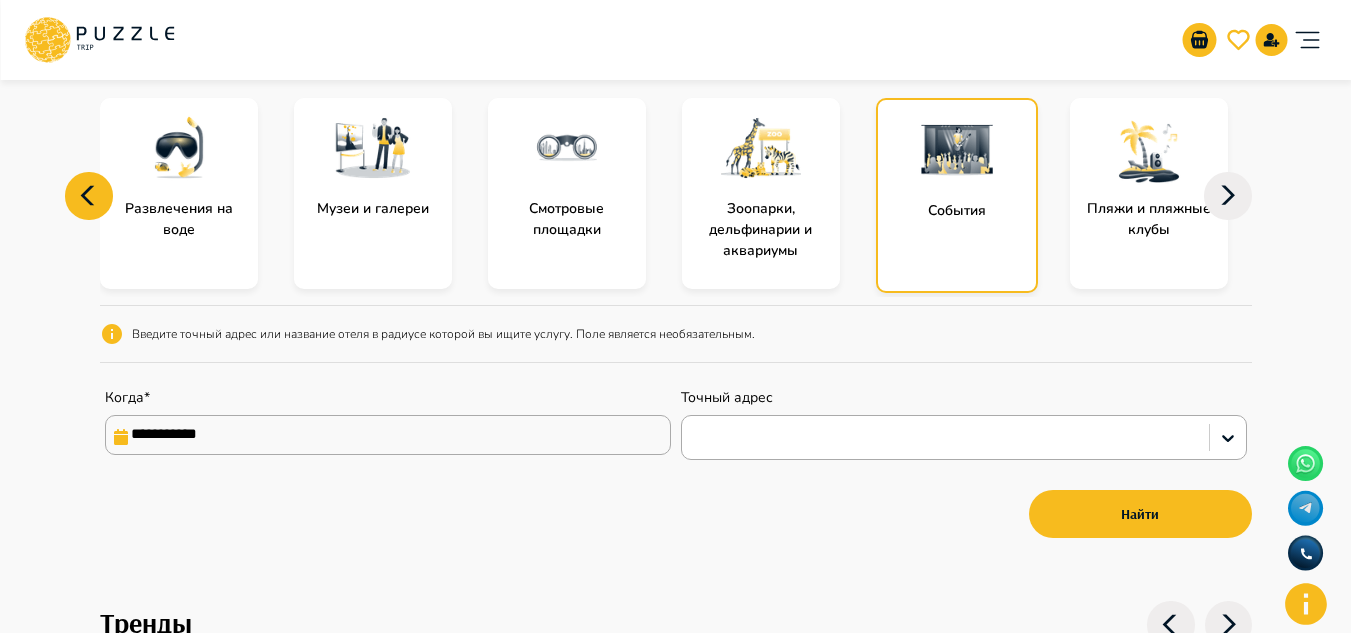 click 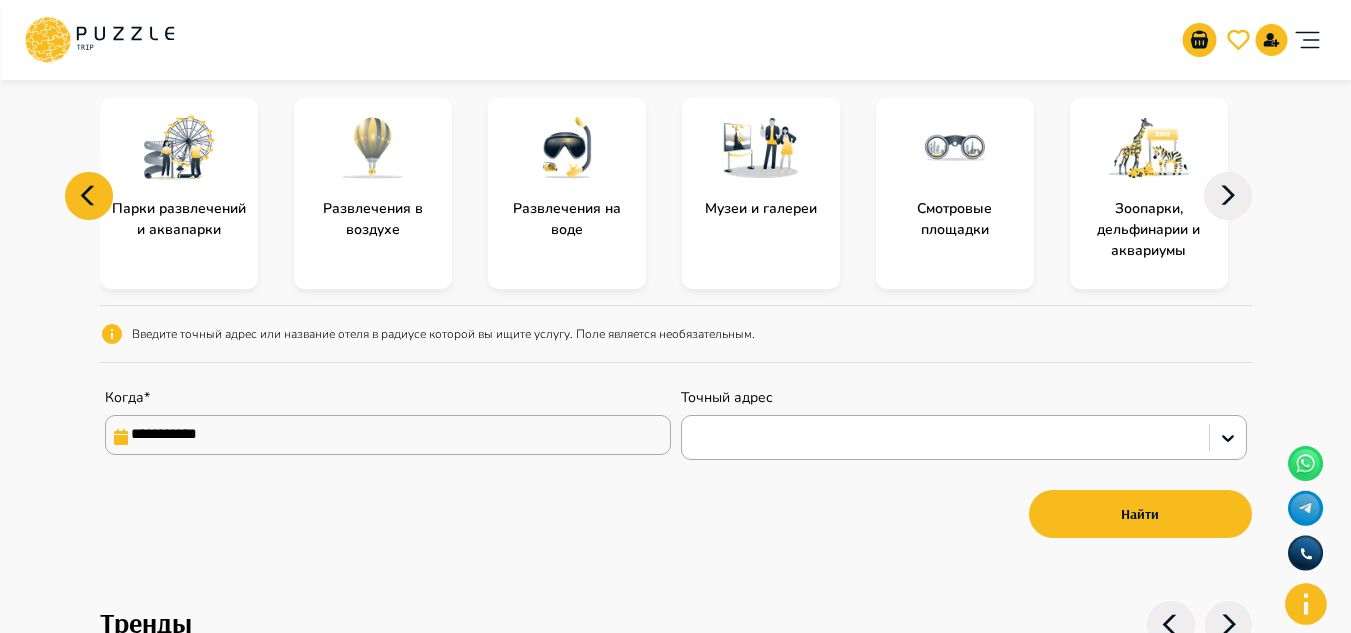 click 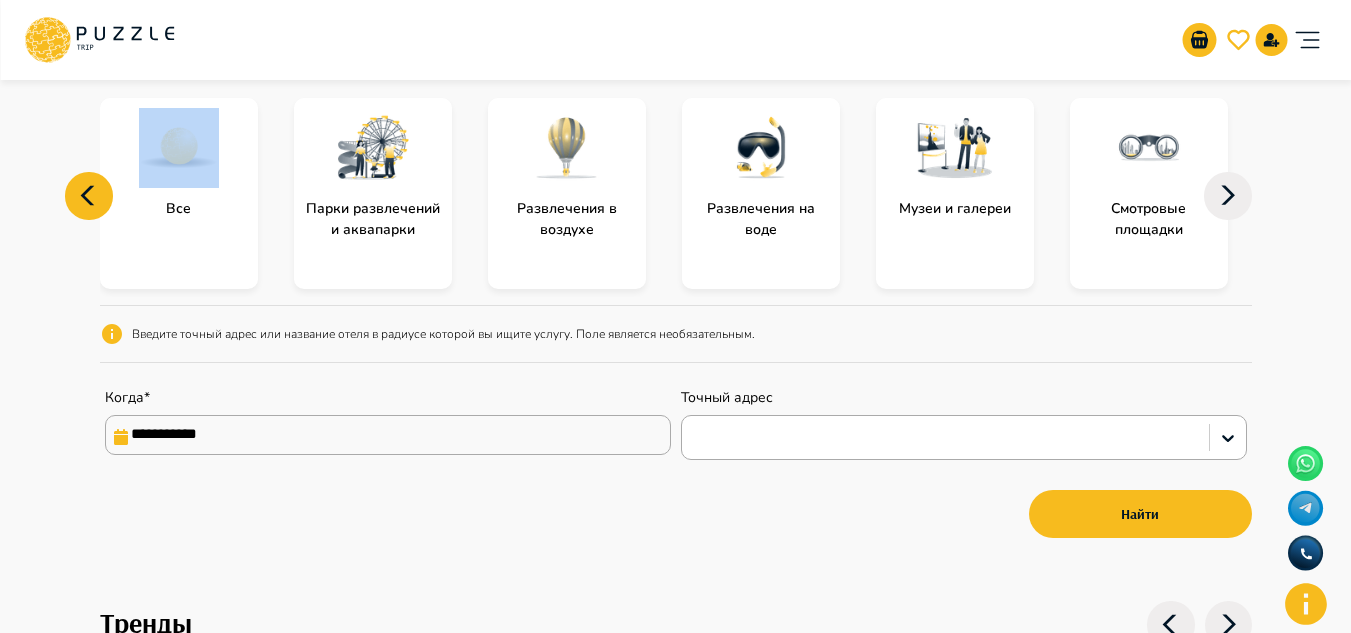 click at bounding box center (373, 148) 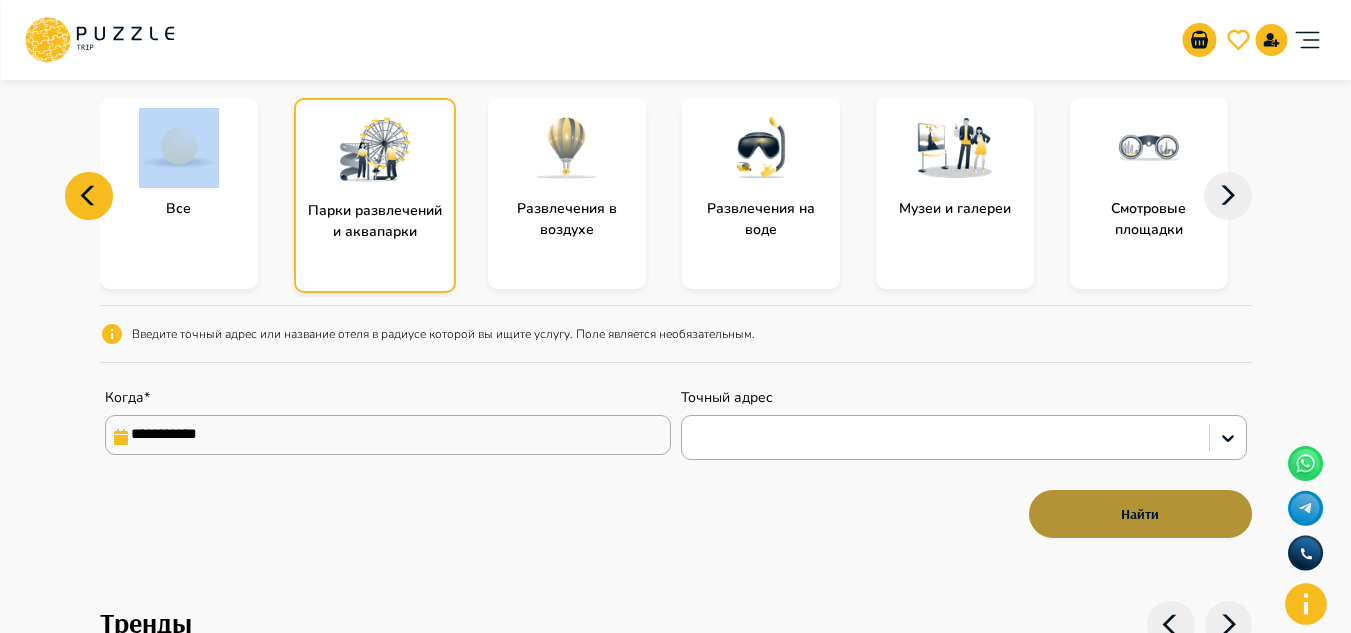 click on "Найти" at bounding box center (1140, 514) 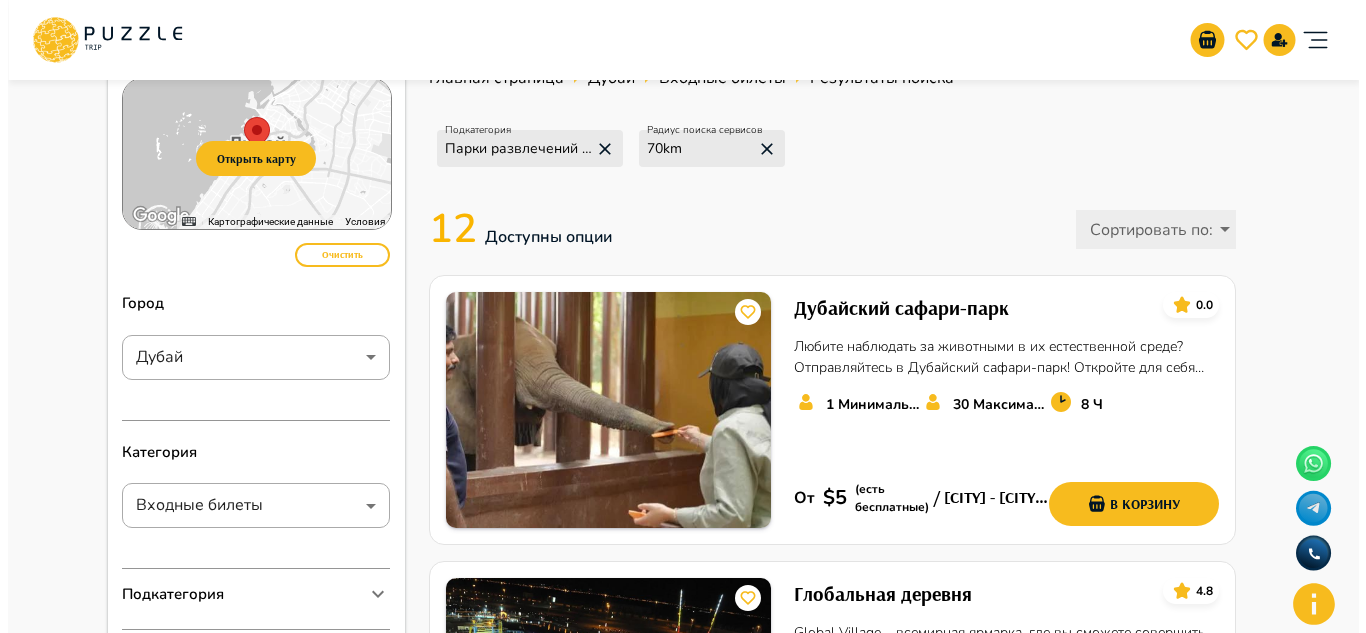 scroll, scrollTop: 0, scrollLeft: 0, axis: both 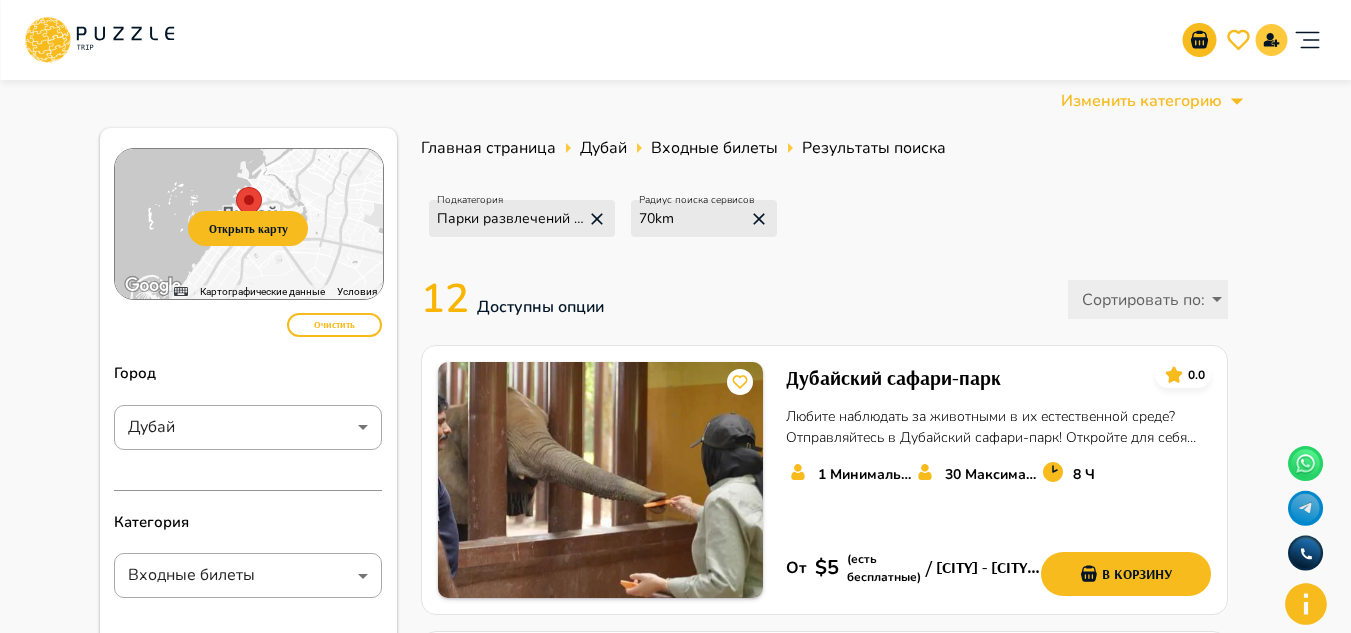 click 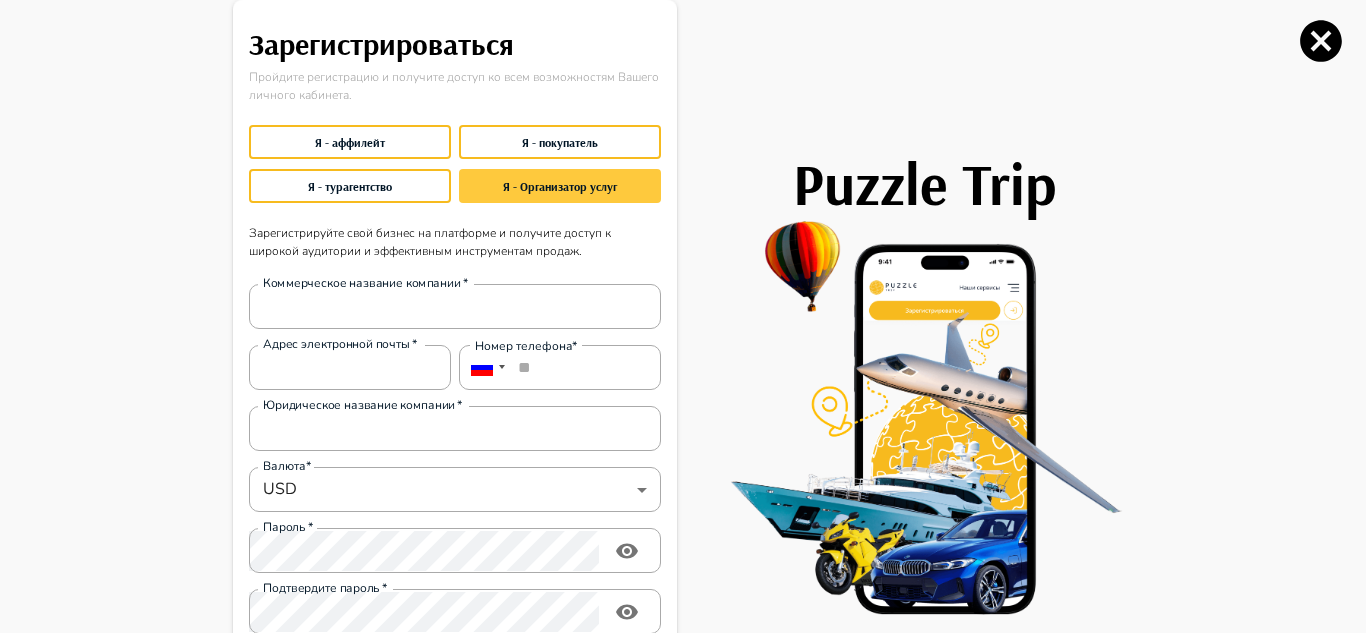 click on "Я - Организатор услуг" at bounding box center (560, 186) 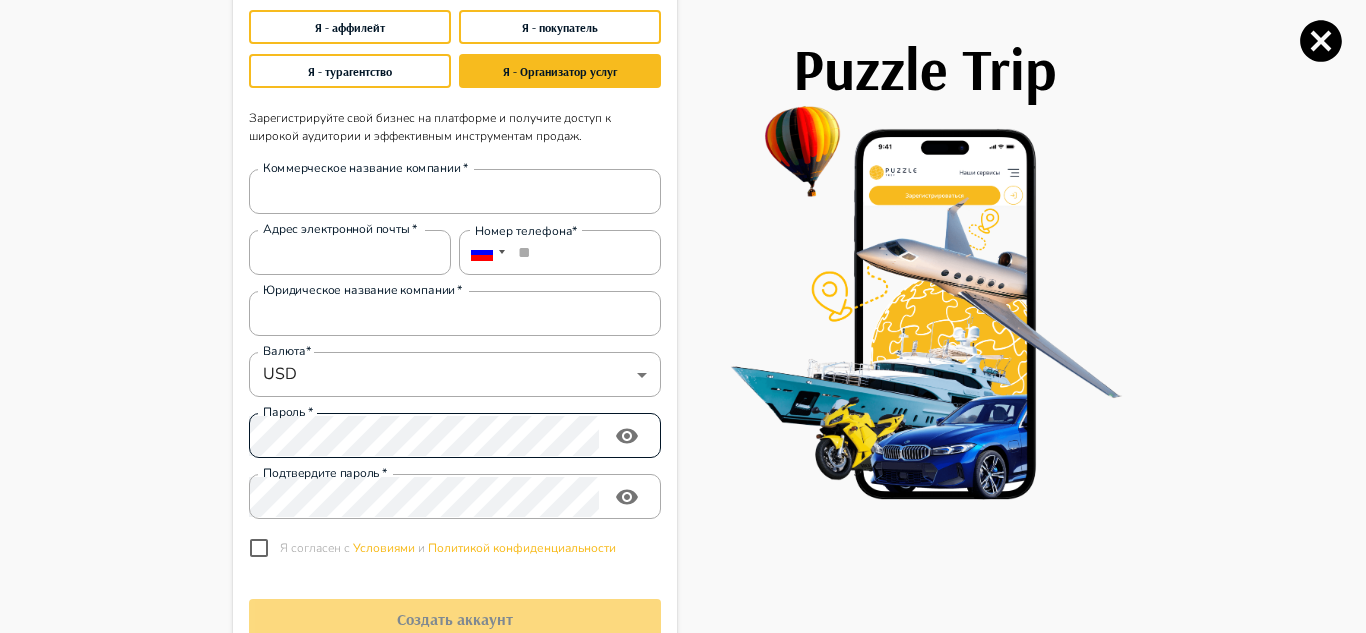 scroll, scrollTop: 184, scrollLeft: 0, axis: vertical 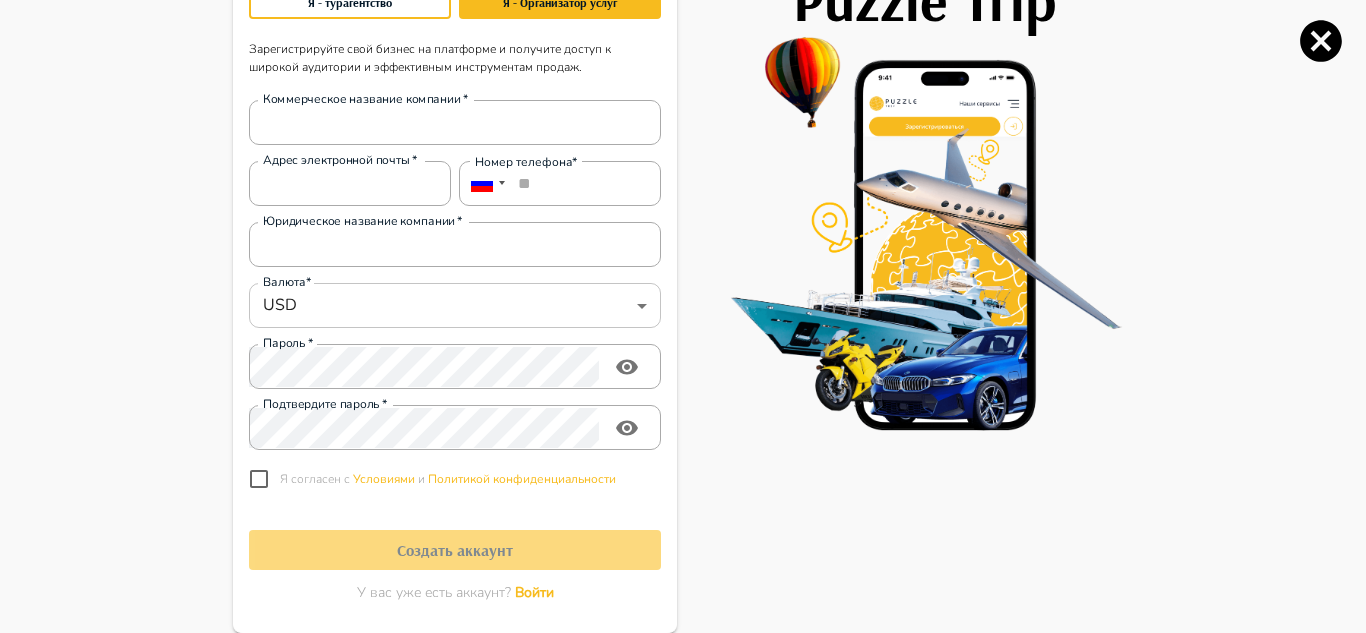 click on "Организаторам услуг Турагентствам Зарегистрироваться Войти USD *** RU   ** Изменить категорию Открыть карту ← Переместить влево → Переместить вправо ↑ Переместить вверх ↓ Переместить вниз + Приблизить - Уменьшить Home Переместить влево на 75 % End Переместить вправо на 75 % Предыдущая страница Переместить вверх на 75 % Следующая страница Переместить вниз на 75 % Карта Рельеф Спутник Названия объектов Картографические данные Картографические данные ©2025 Картографические данные ©2025 10 км  Условия Сообщить об ошибке на карте Очистить Город Дубай ***** ​ Категория ​ От" at bounding box center [683, 1855] 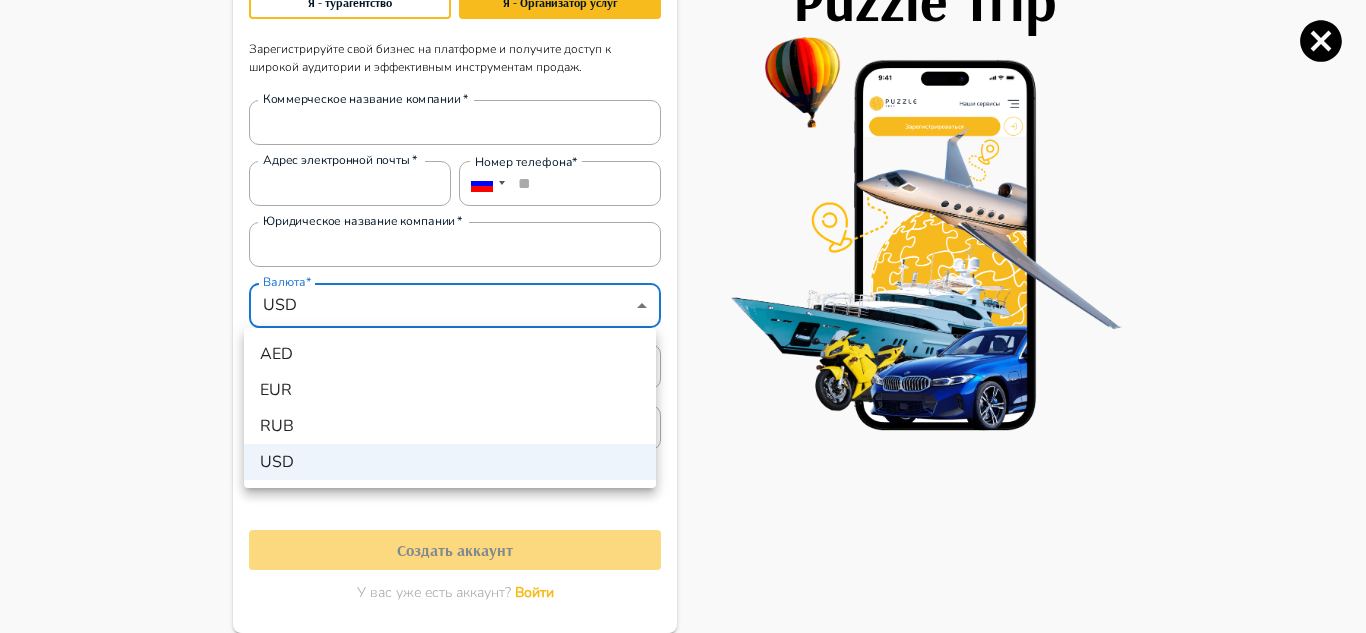 click at bounding box center [683, 316] 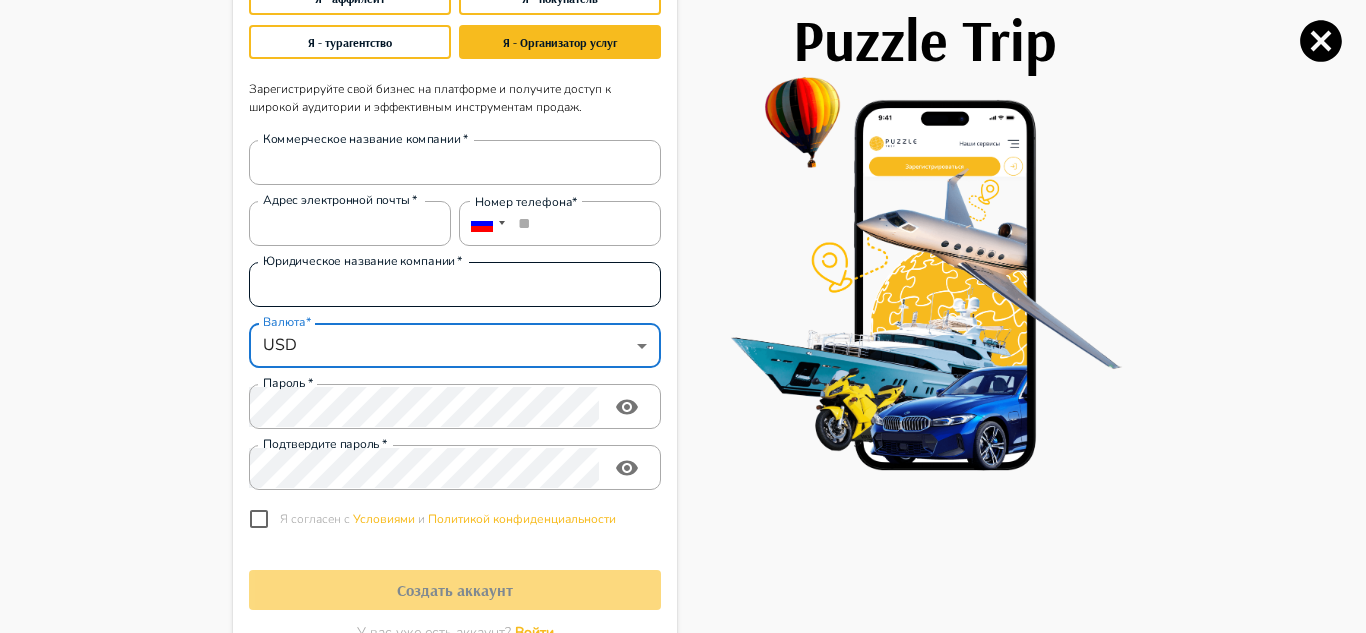 scroll, scrollTop: 184, scrollLeft: 0, axis: vertical 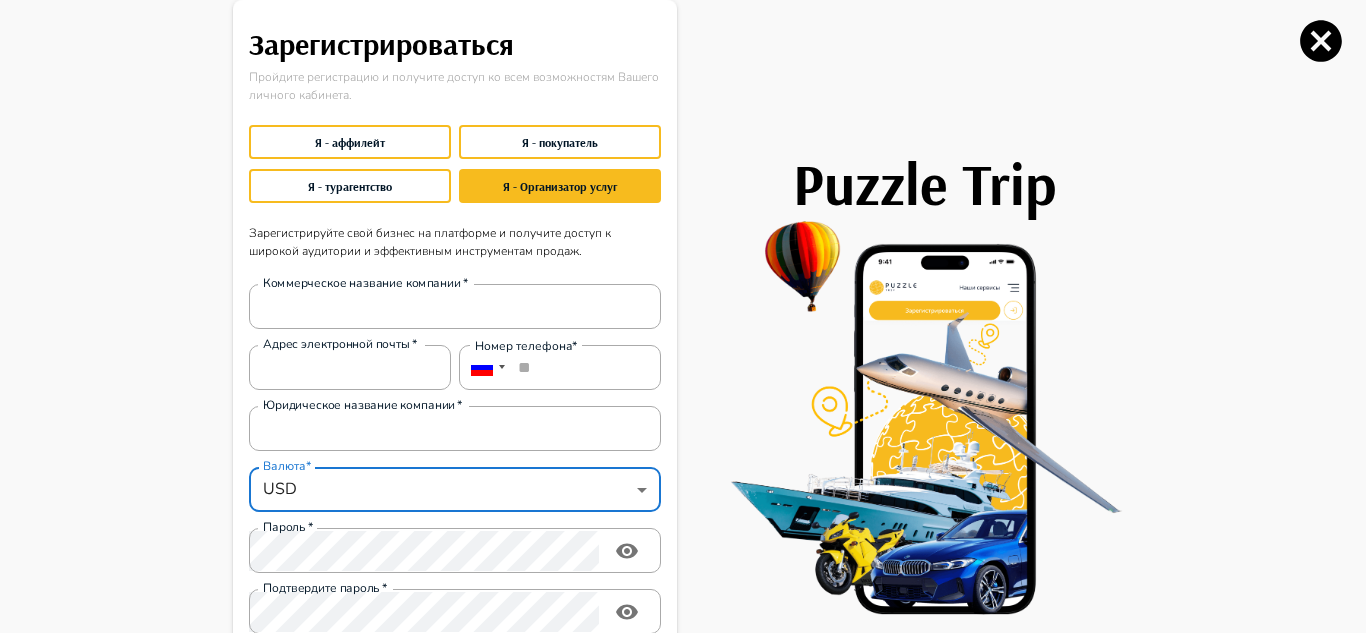 click 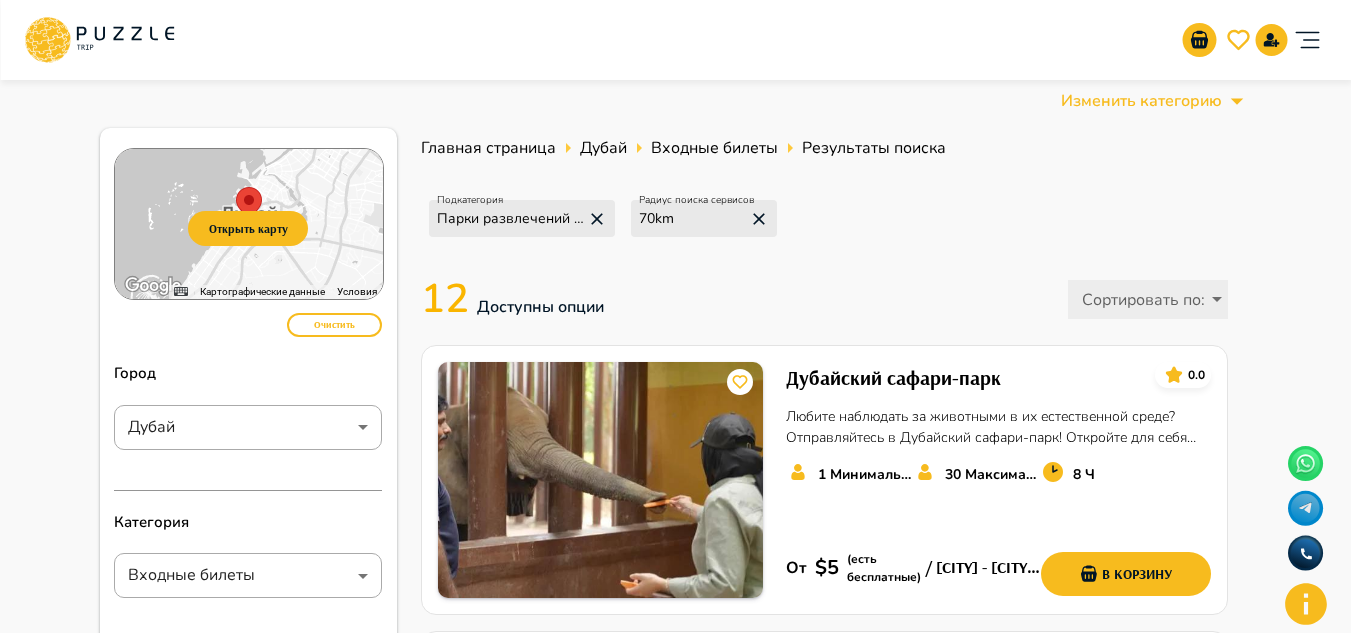 click 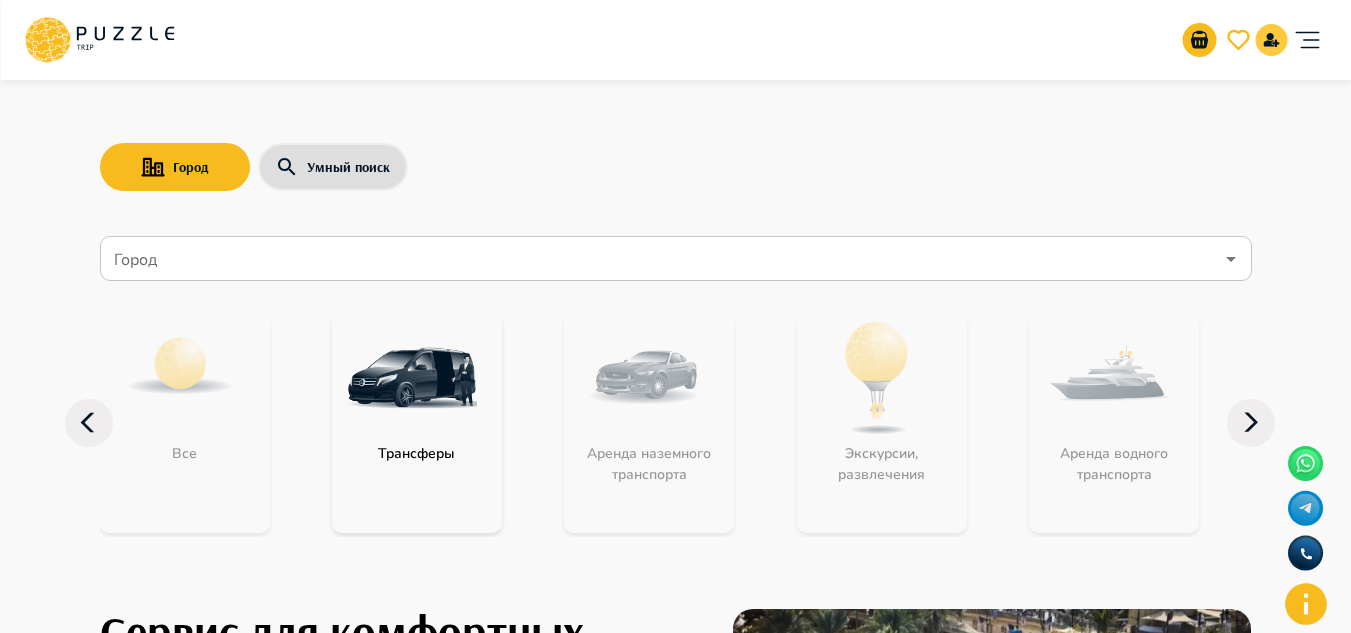 click at bounding box center [1271, 40] 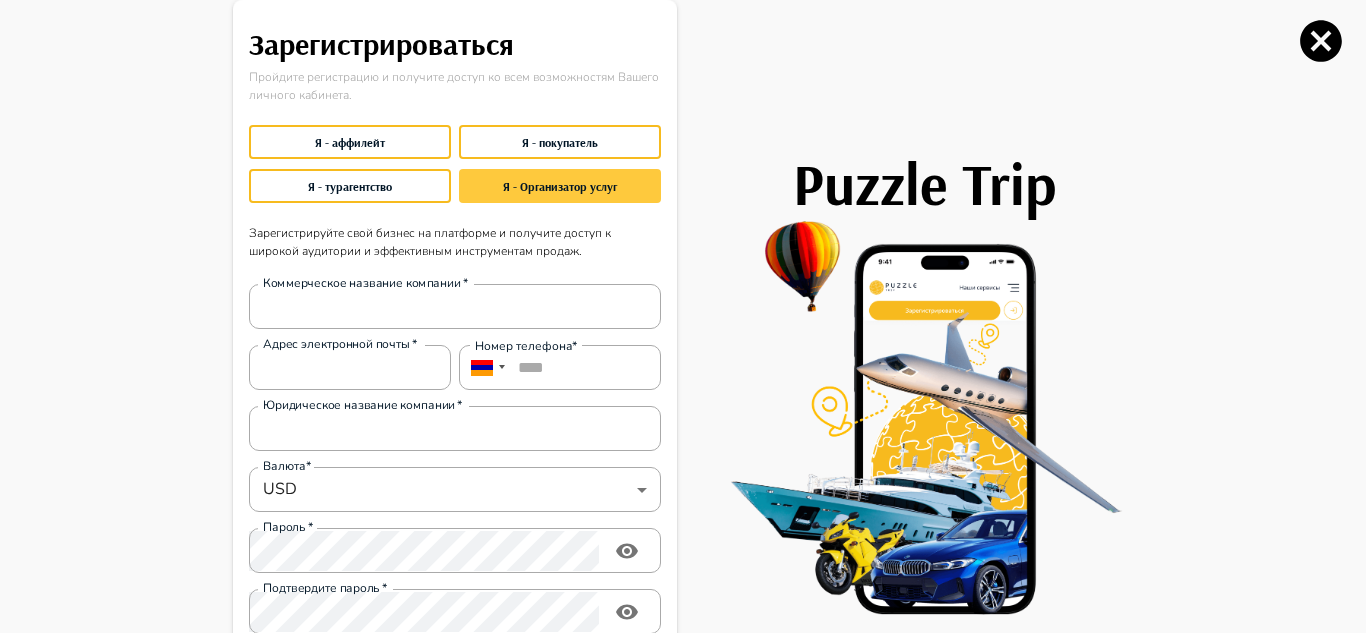 click on "Я - Организатор услуг" at bounding box center (560, 186) 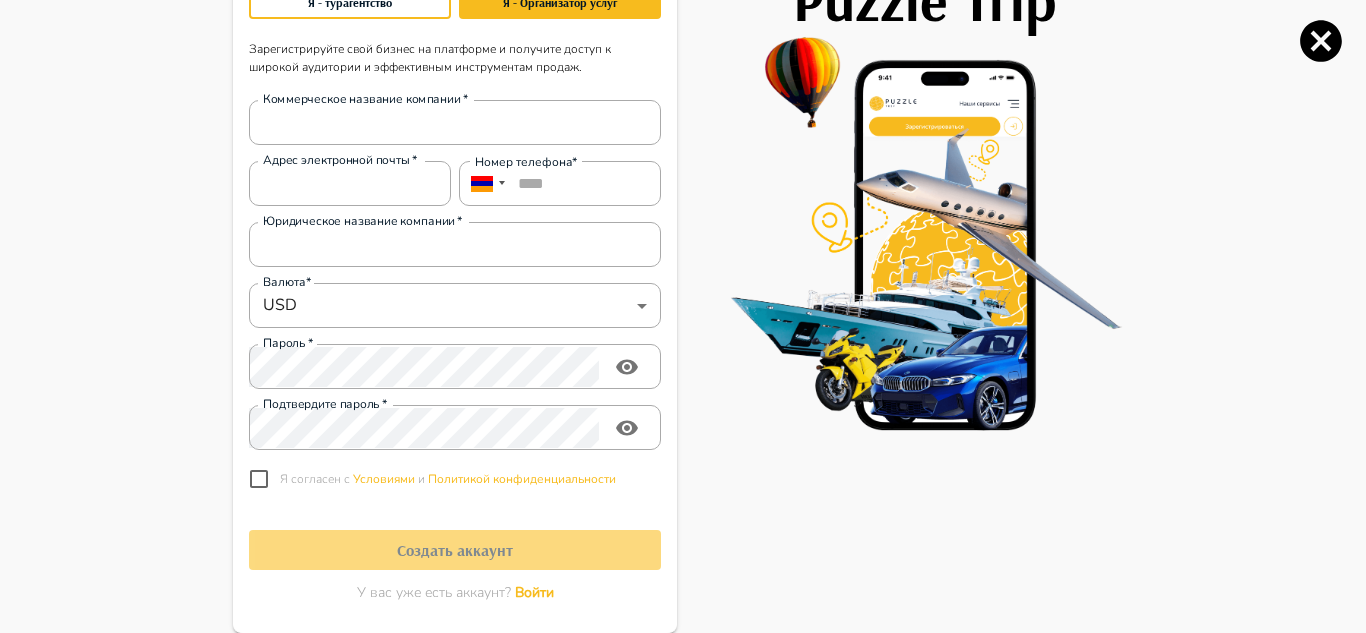scroll, scrollTop: 84, scrollLeft: 0, axis: vertical 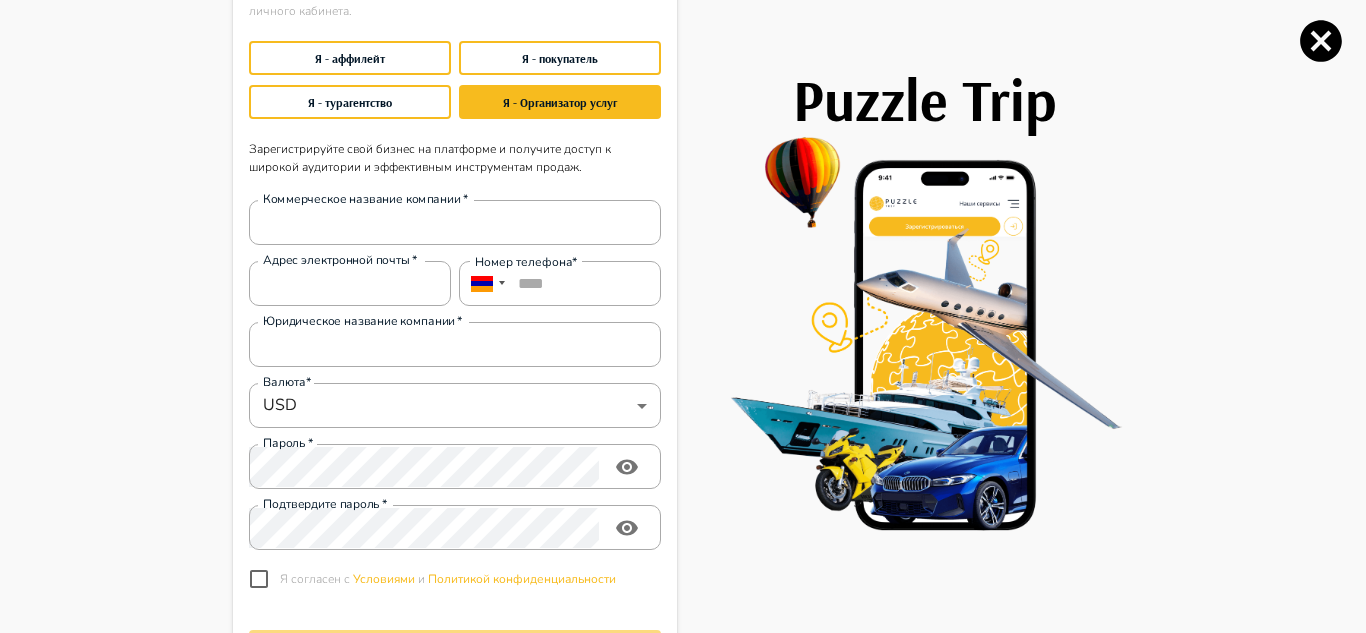 drag, startPoint x: 409, startPoint y: 252, endPoint x: 406, endPoint y: 263, distance: 11.401754 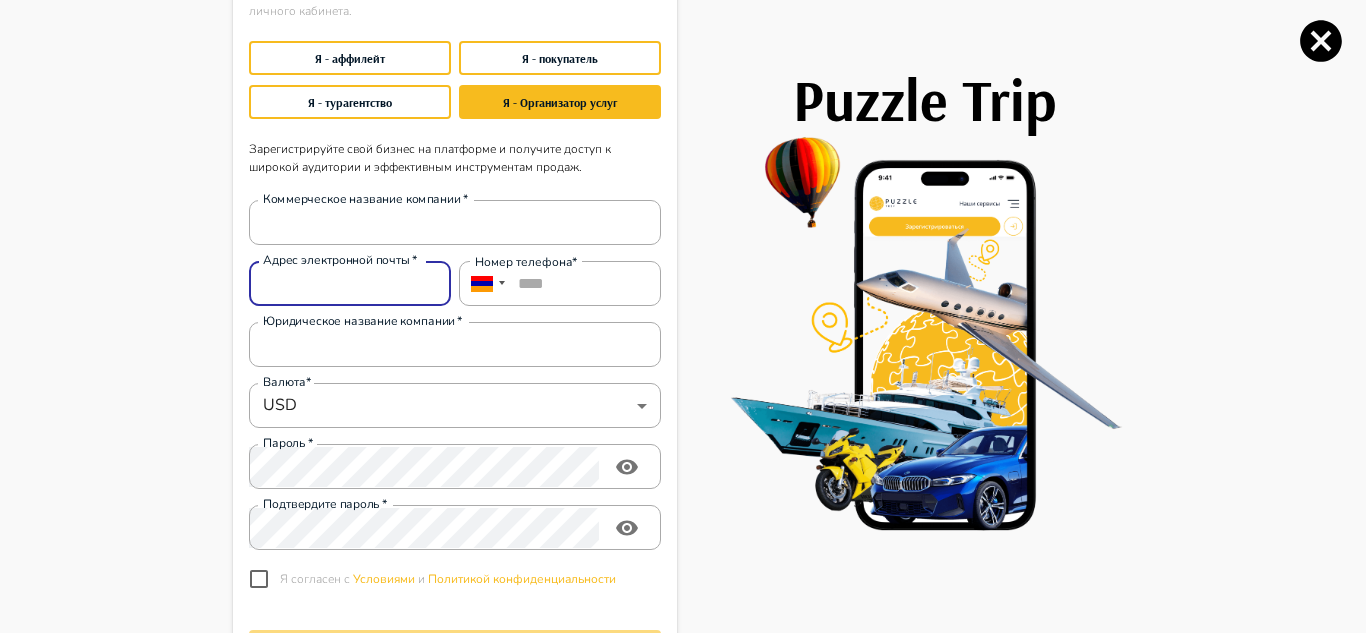 click on "Адрес электронной почты   *" at bounding box center (340, 260) 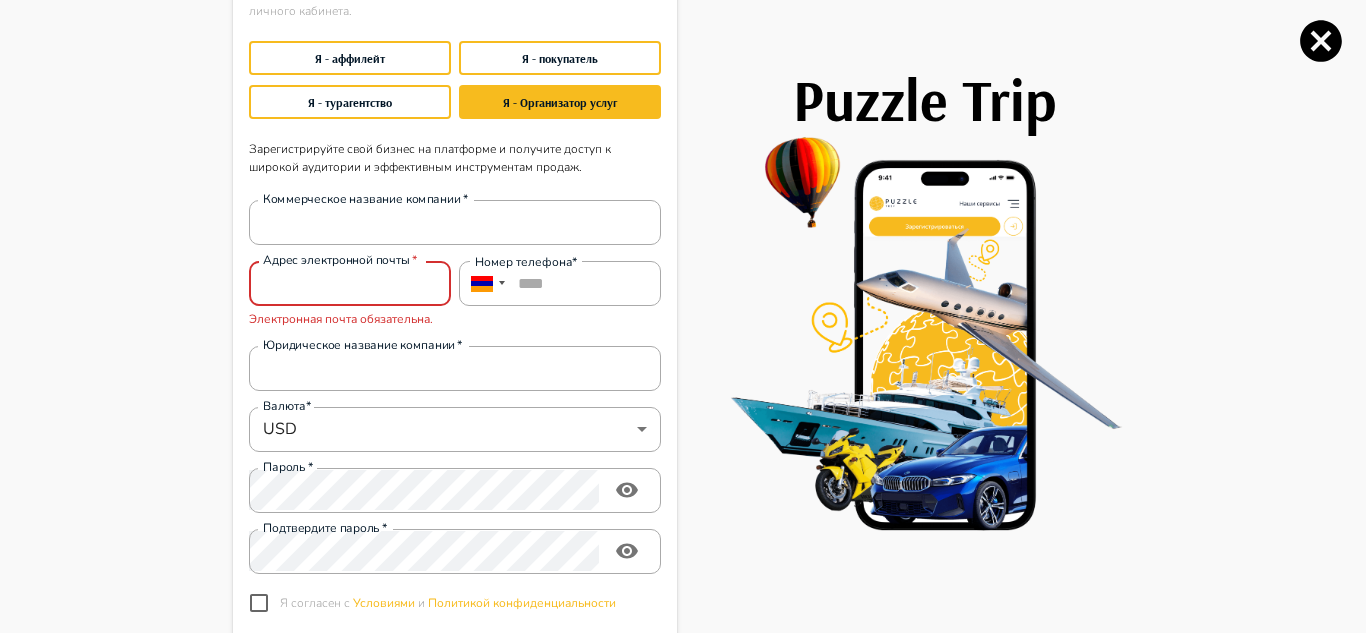 click on "Зарегистрироваться Пройдите регистрацию и получите доступ ко всем возможностям Вашего личного кабинета. Я - аффилейт Я - покупатель Я - турагентство Я - Организатор услуг Зарегистрируйте свой бизнес на платформе и получите доступ к широкой аудитории и эффективным инструментам продаж. Коммерческое название компании   * Коммерческое название компании   * Адрес электронной почты   * Адрес электронной почты   * Электронная почта обязательна. Hомер телефона* **** Юридическое название компании   * Юридическое название компании   * Валюта* USD *** Валюта* Пароль *" at bounding box center (683, 316) 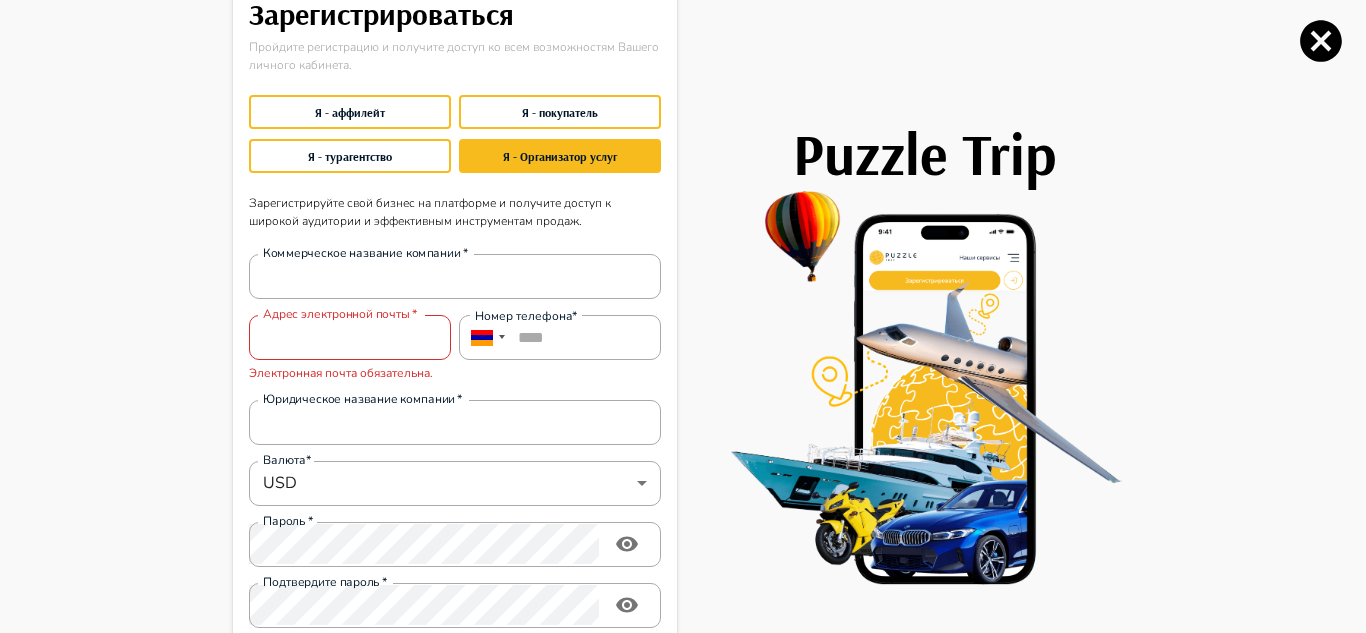 scroll, scrollTop: 0, scrollLeft: 0, axis: both 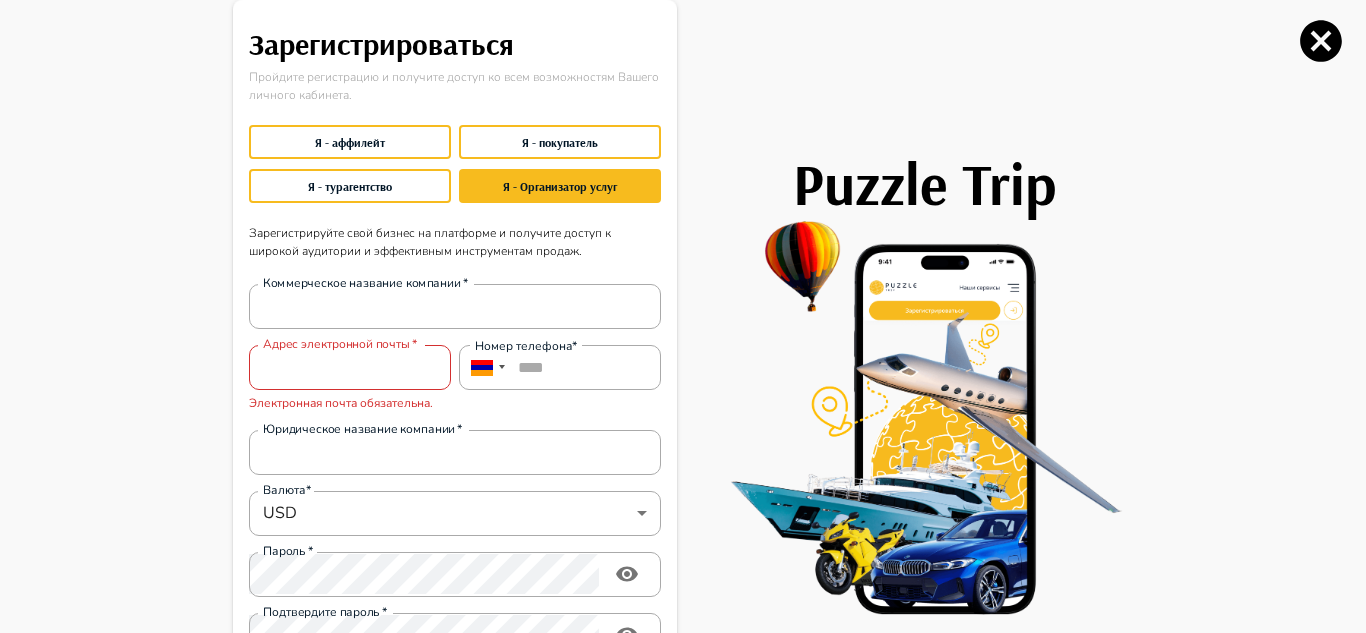click on "Puzzle Trip" at bounding box center (924, 184) 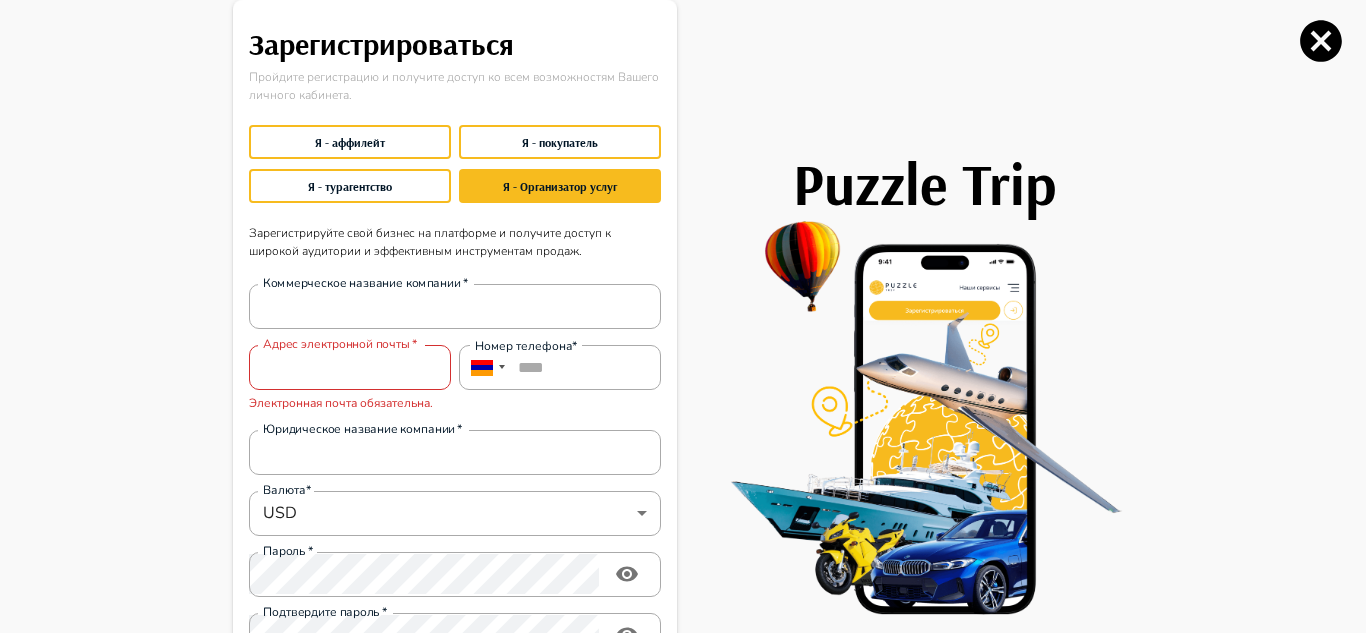drag, startPoint x: 338, startPoint y: 9, endPoint x: 354, endPoint y: 54, distance: 47.759815 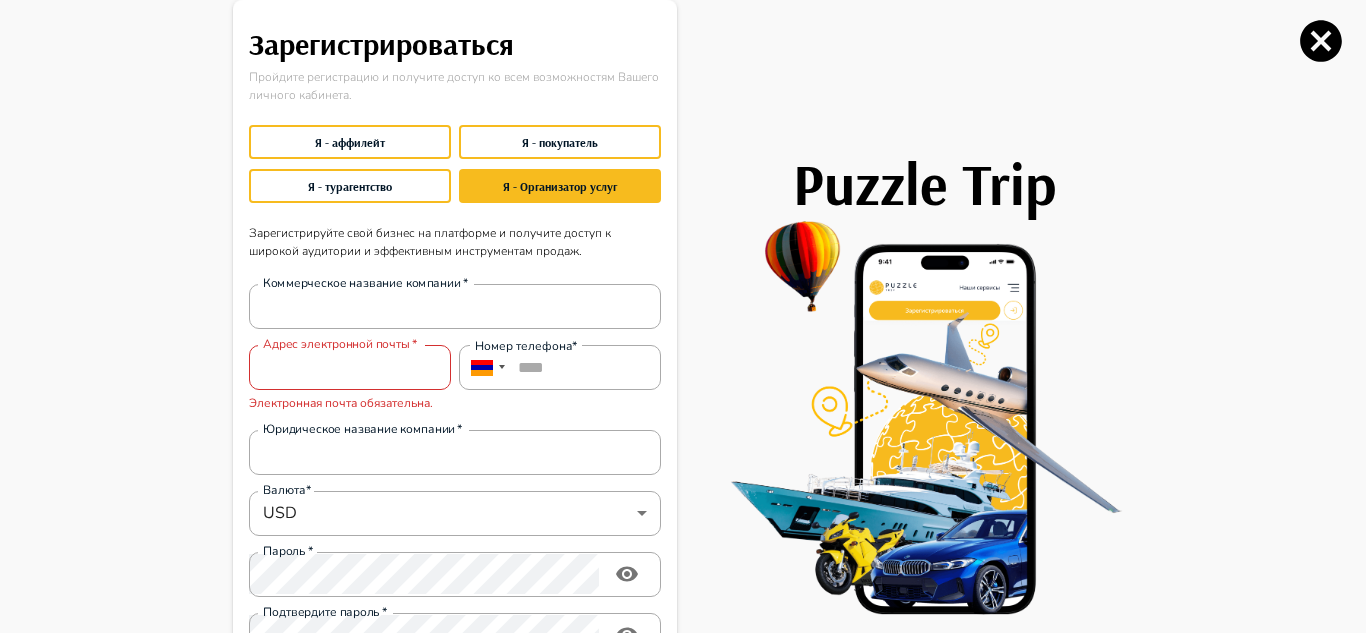 click on "Зарегистрироваться Пройдите регистрацию и получите доступ ко всем возможностям Вашего личного кабинета. Я - аффилейт Я - покупатель Я - турагентство Я - Организатор услуг Зарегистрируйте свой бизнес на платформе и получите доступ к широкой аудитории и эффективным инструментам продаж. Коммерческое название компании   * Коммерческое название компании   * Адрес электронной почты   * Адрес электронной почты   * Электронная почта обязательна. Hомер телефона* **** Юридическое название компании   * Юридическое название компании   * Валюта* USD *** Валюта* Пароль *" at bounding box center (455, 420) 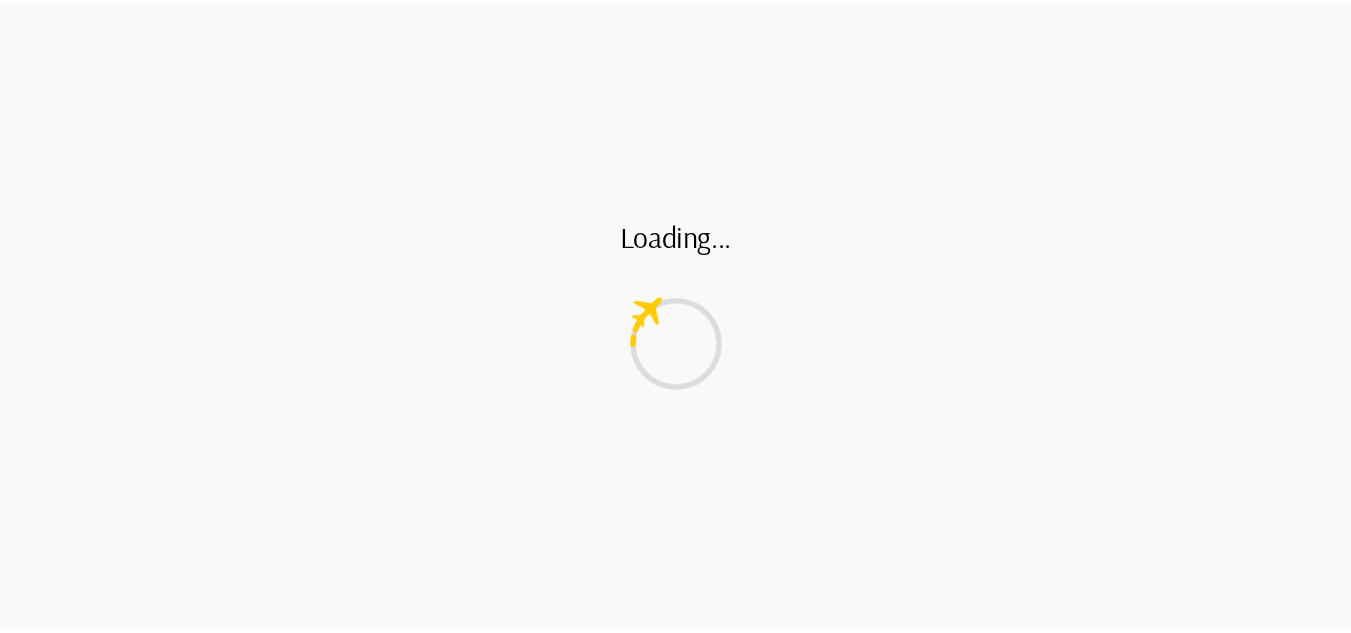 scroll, scrollTop: 0, scrollLeft: 0, axis: both 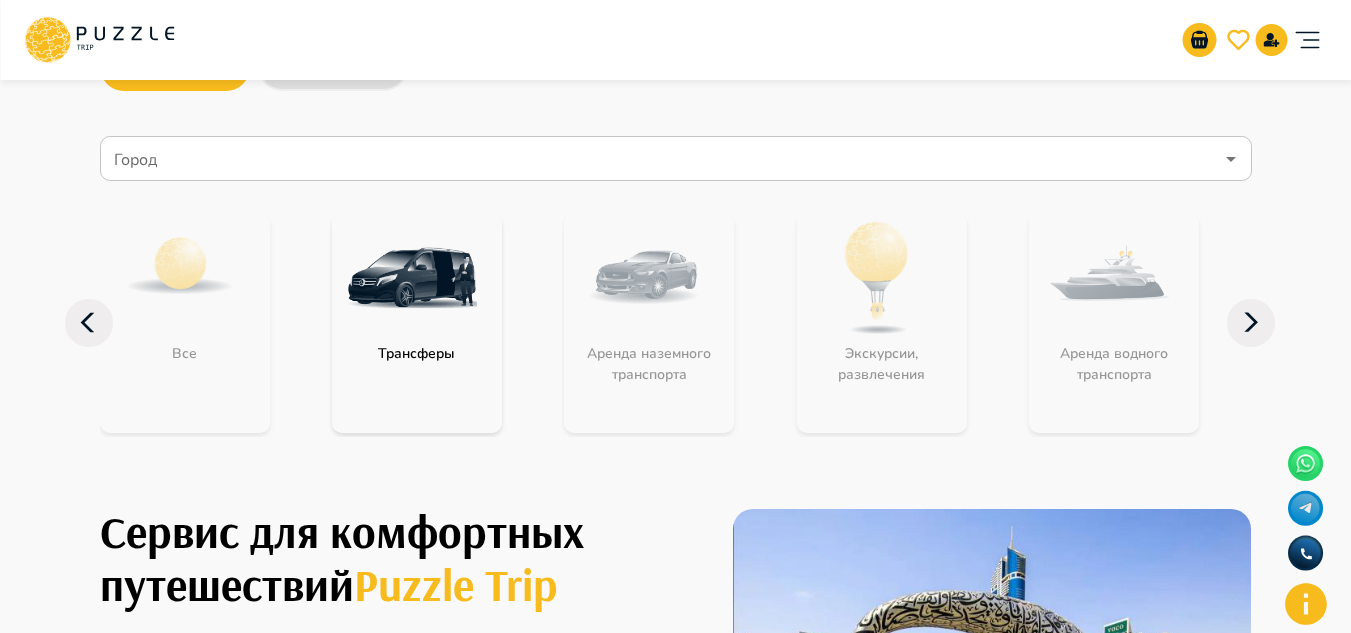 click 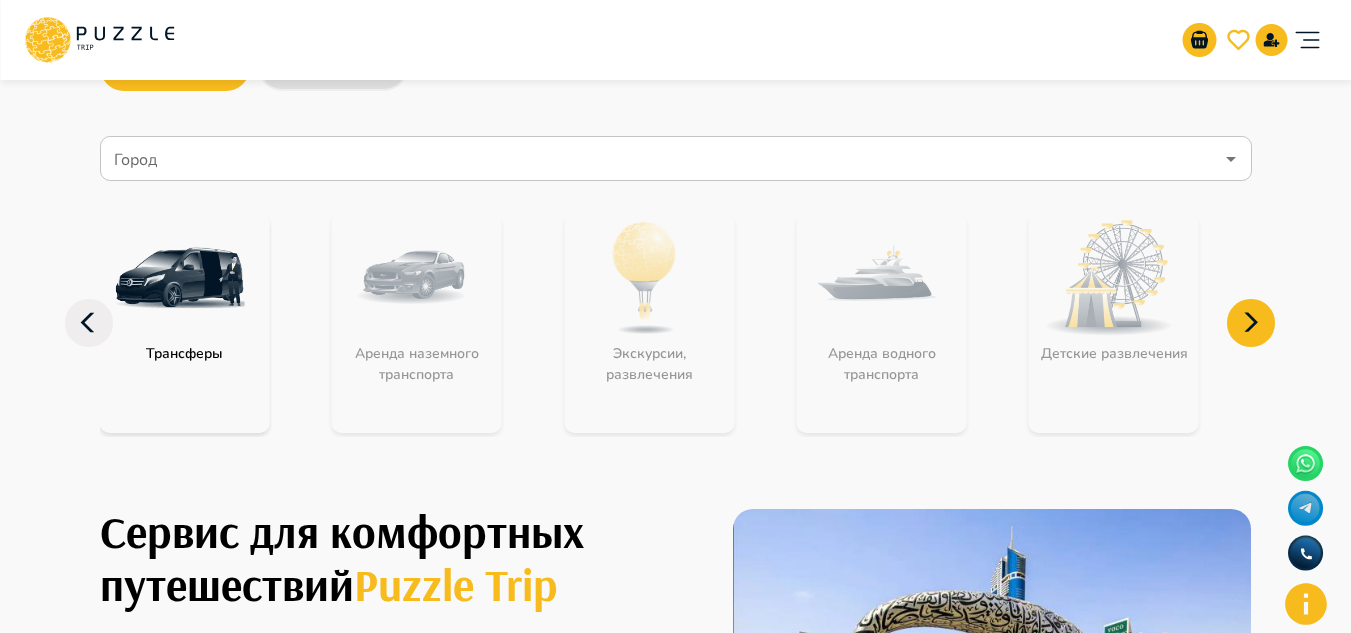 click 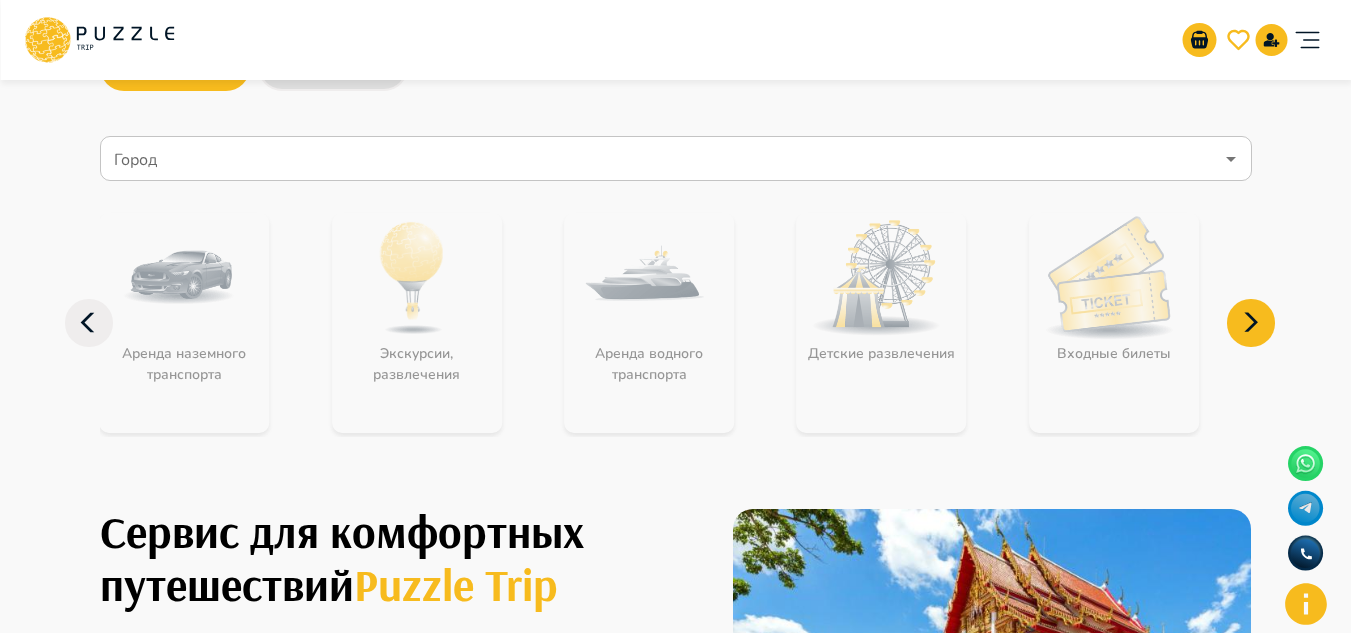 click 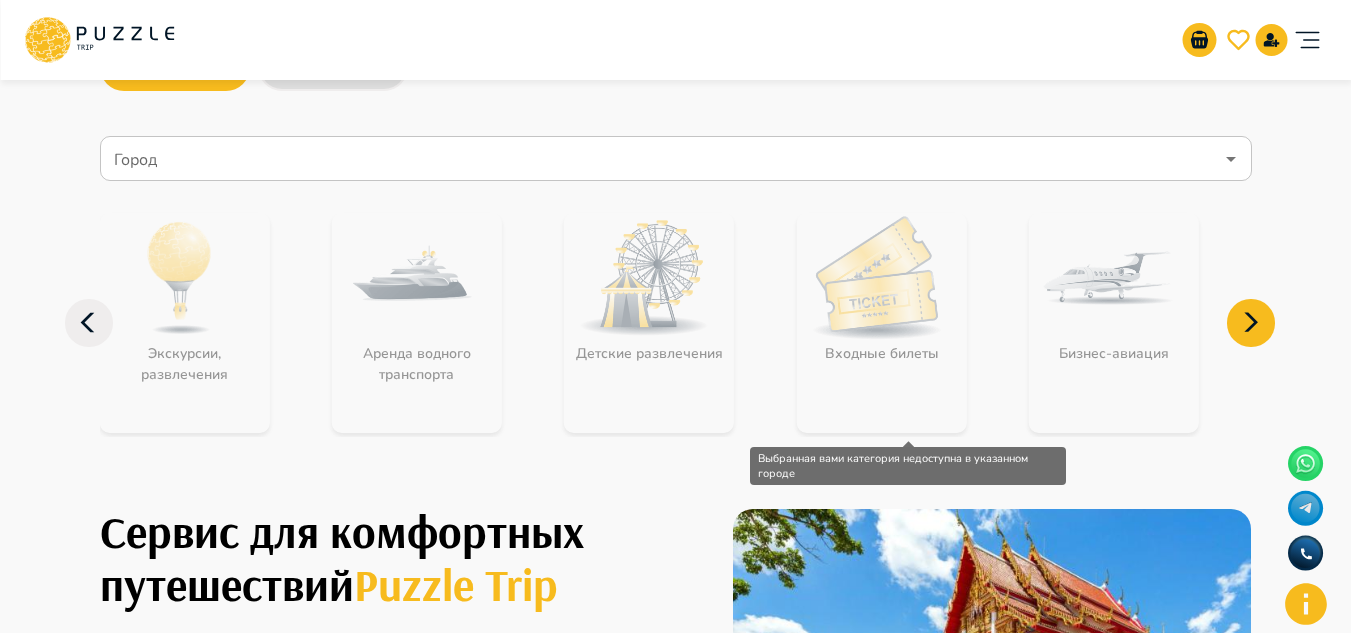click on "Входные билеты" at bounding box center [882, 323] 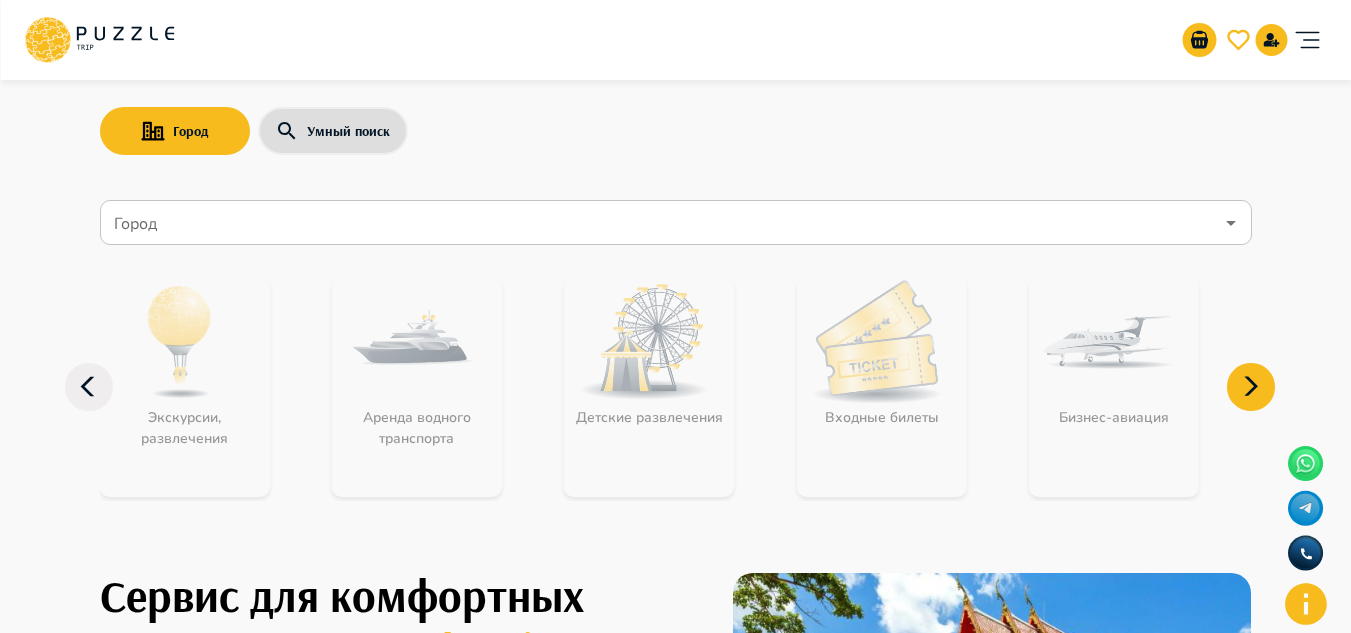 scroll, scrollTop: 0, scrollLeft: 0, axis: both 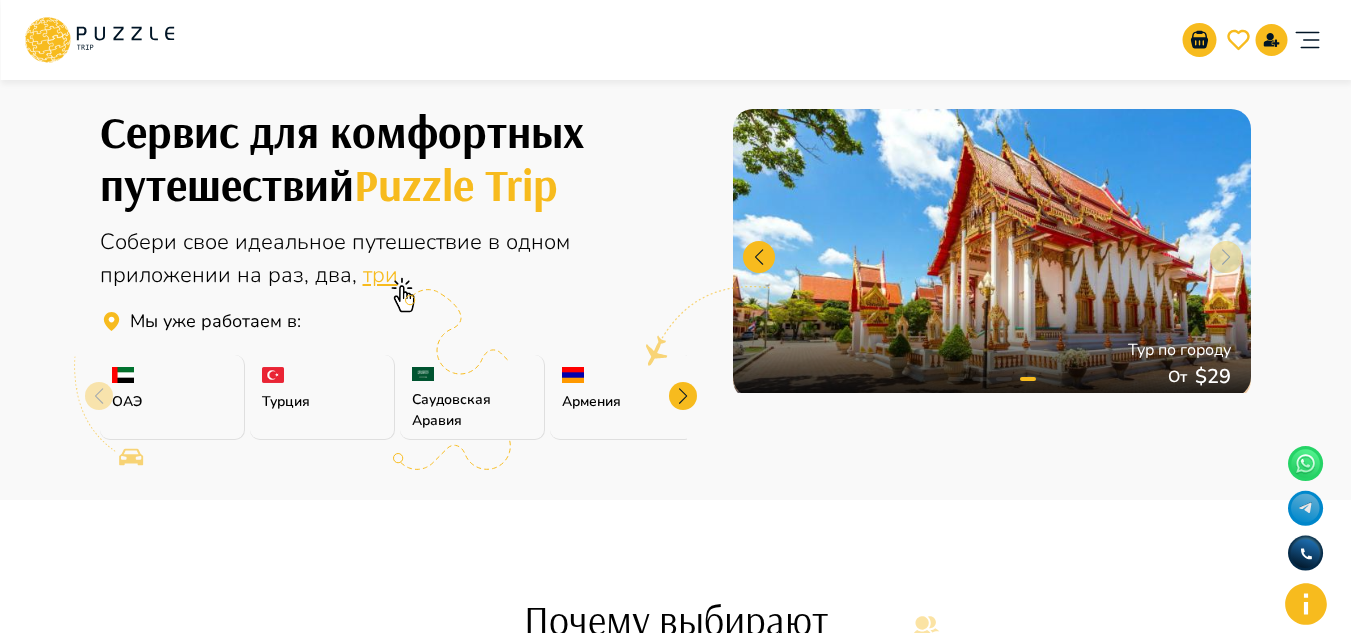 click at bounding box center [683, 396] 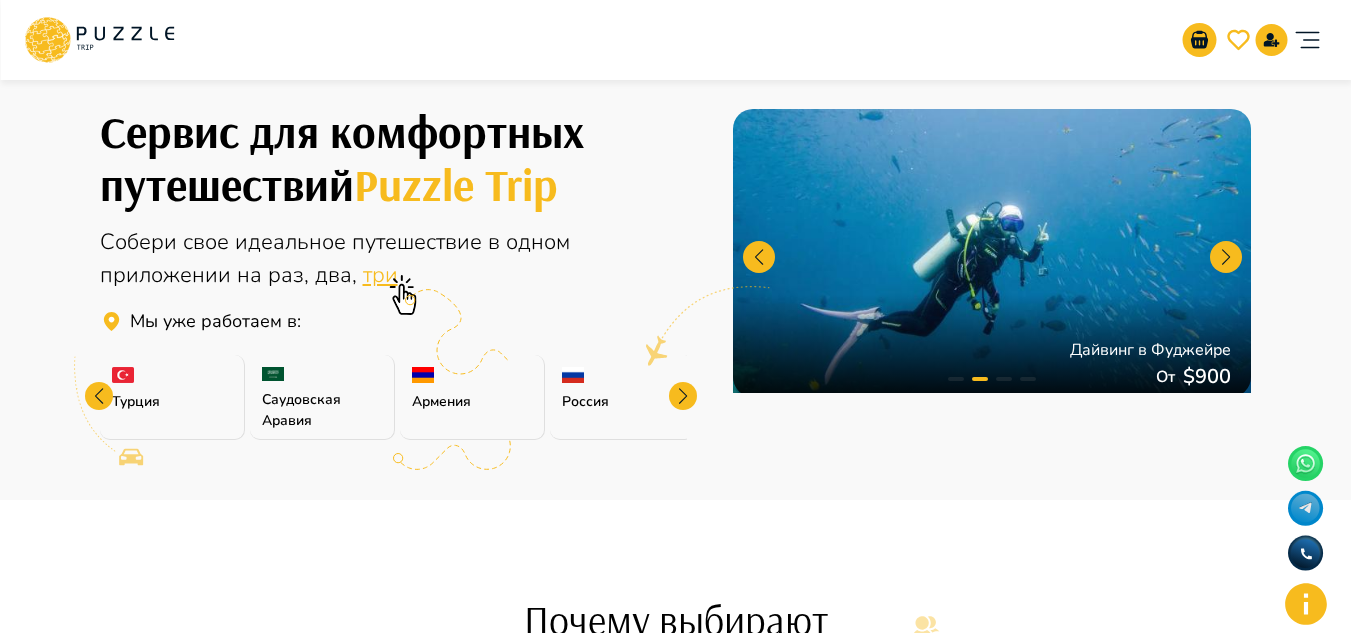 click at bounding box center (683, 396) 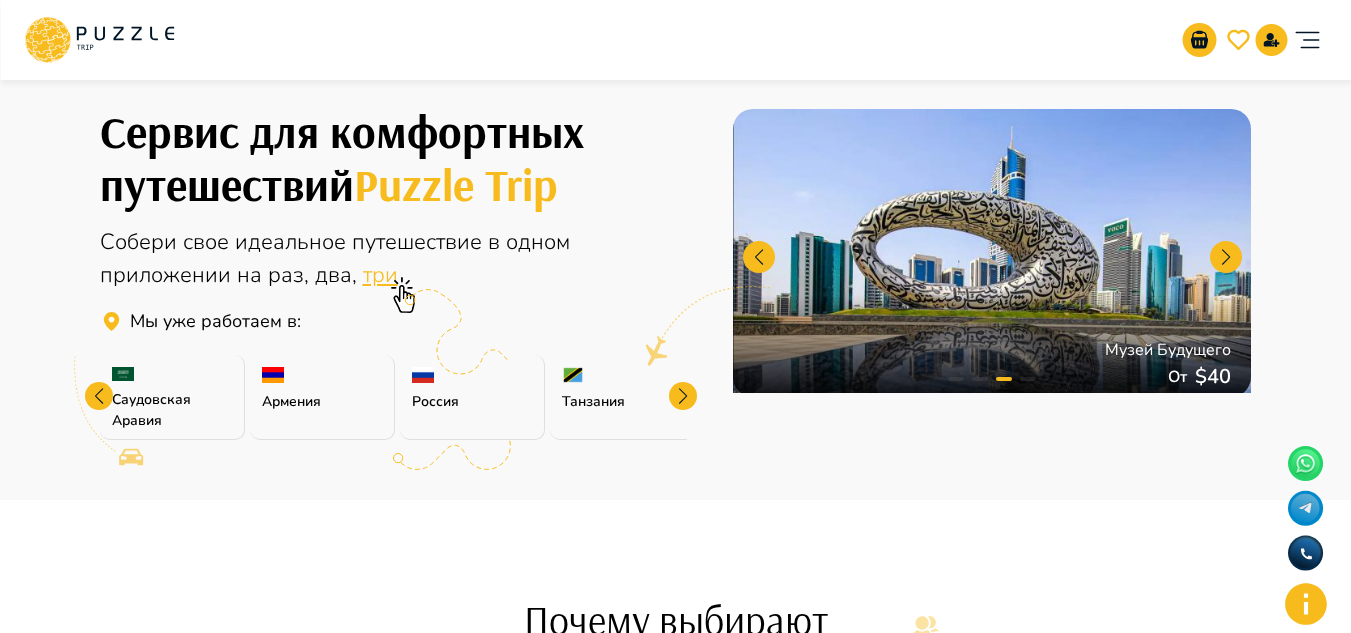 click at bounding box center [683, 396] 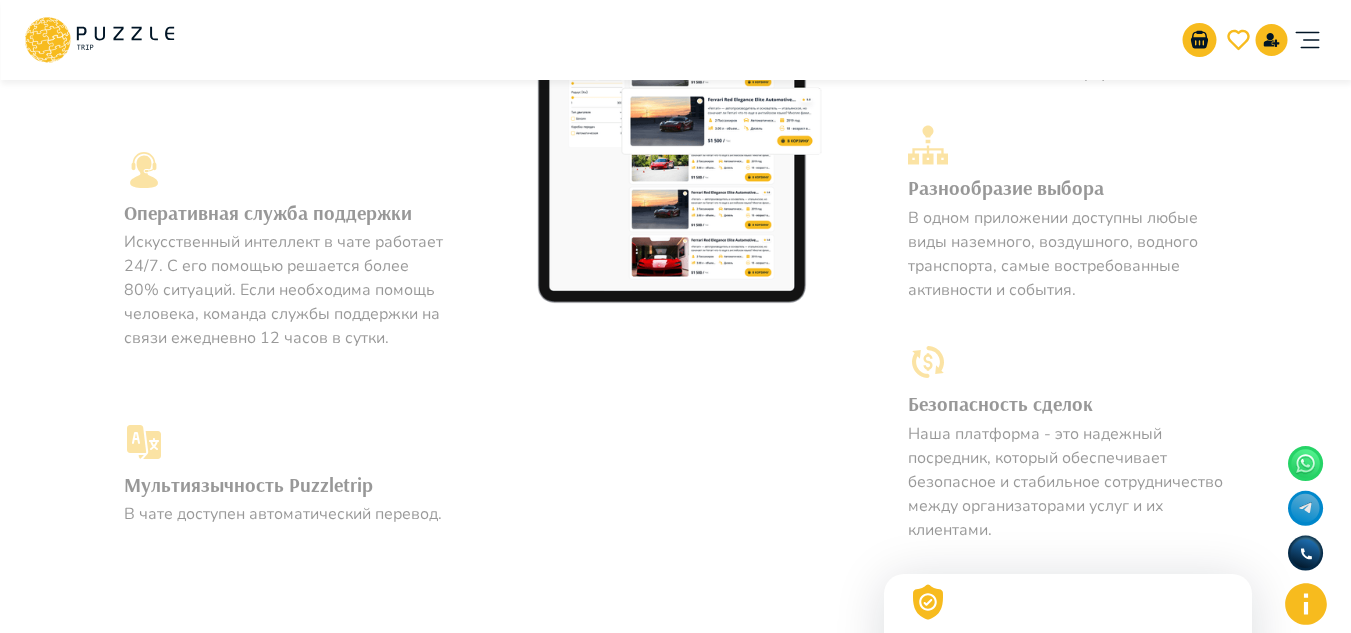 scroll, scrollTop: 1300, scrollLeft: 0, axis: vertical 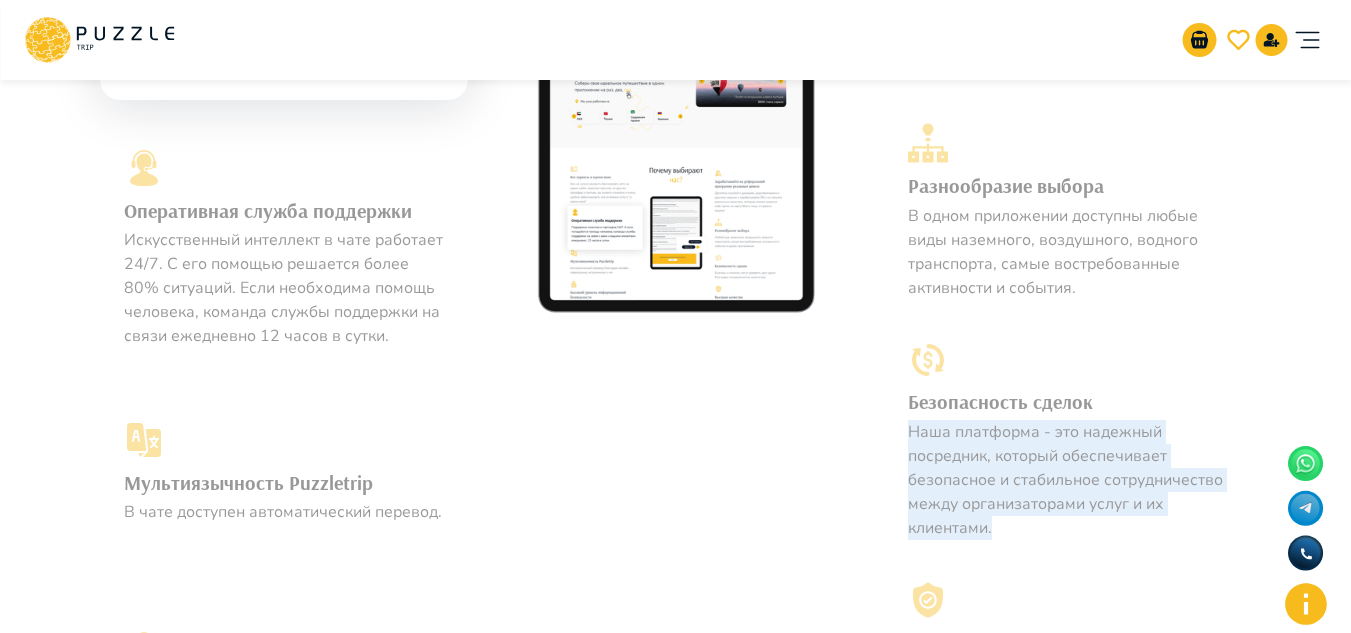 drag, startPoint x: 911, startPoint y: 431, endPoint x: 999, endPoint y: 536, distance: 137 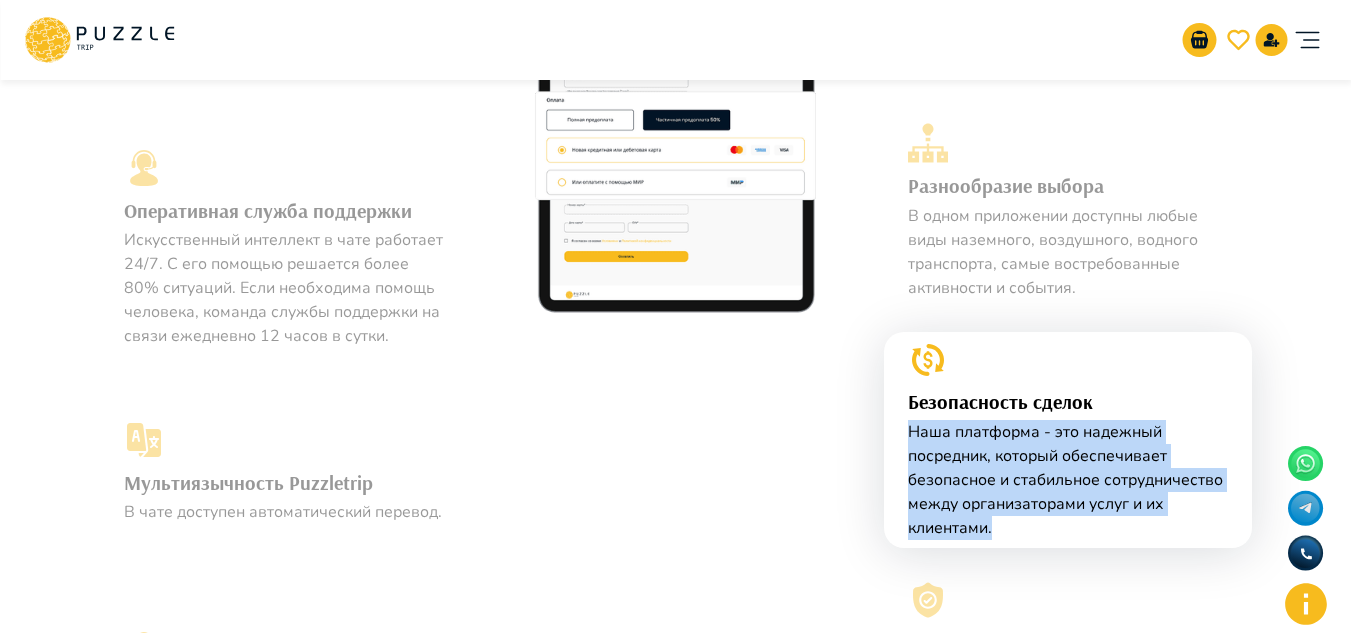 click on "Наша платформа - это надежный посредник, который обеспечивает безопасное и стабильное сотрудничество между организаторами услуг и их клиентами." at bounding box center [1068, 480] 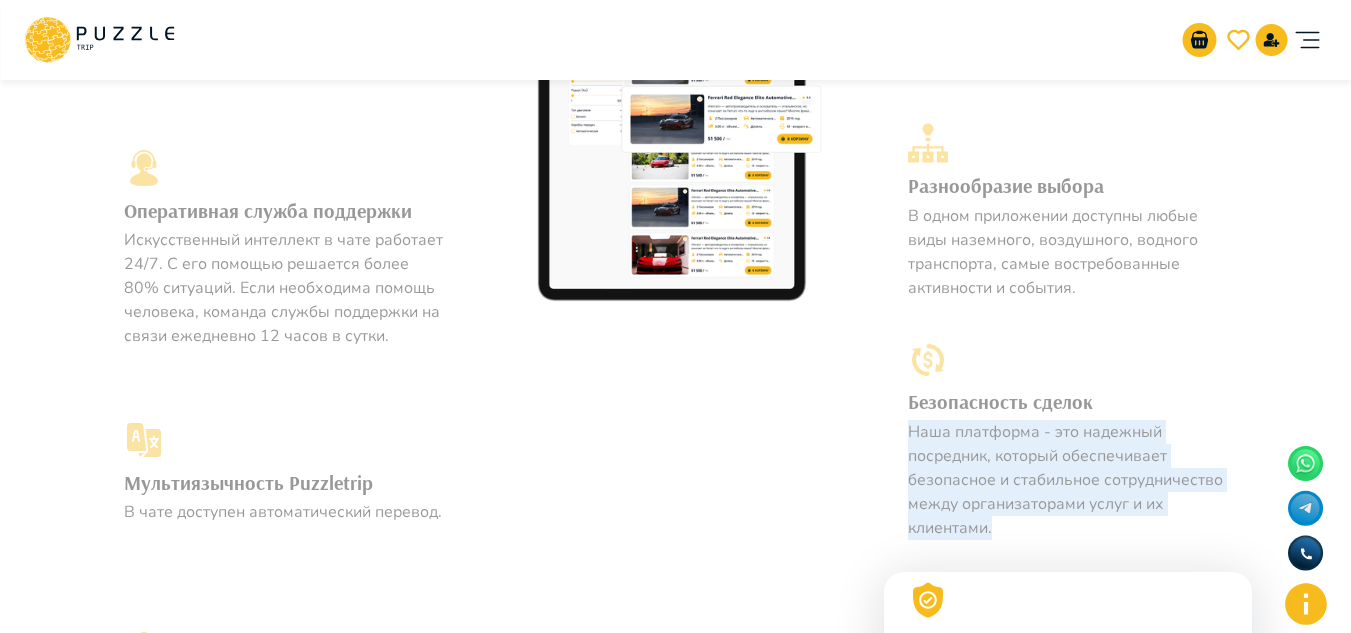 drag, startPoint x: 996, startPoint y: 529, endPoint x: 906, endPoint y: 426, distance: 136.78085 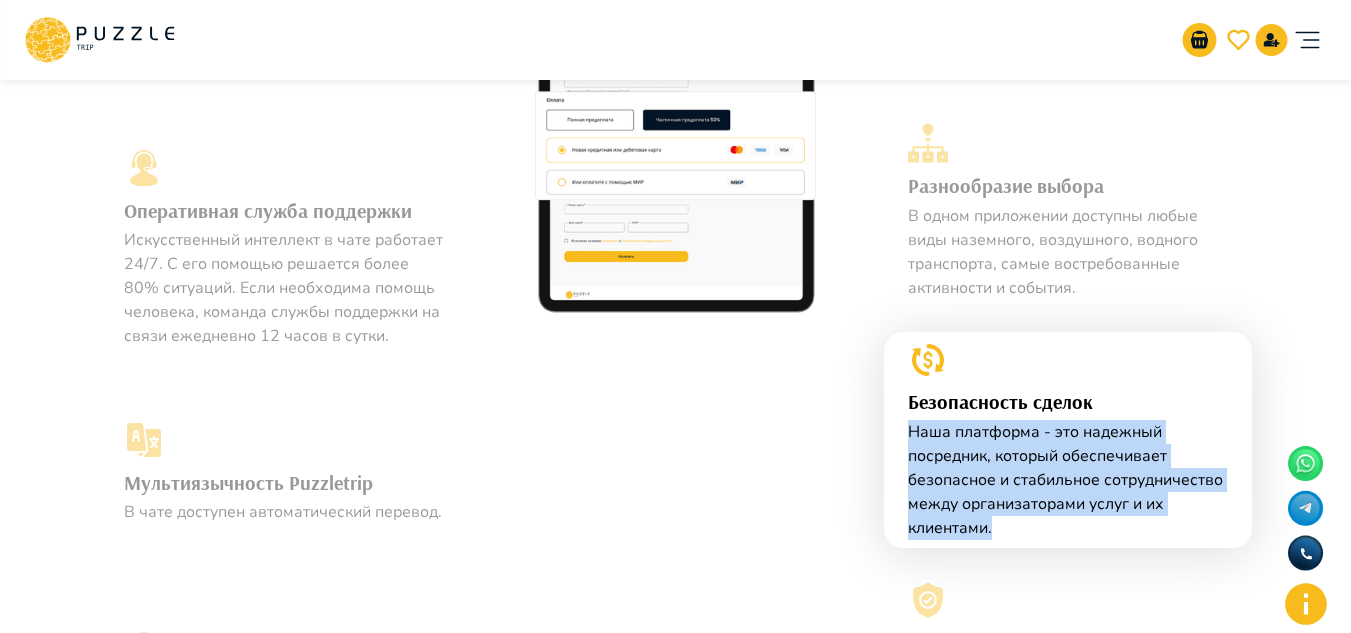 click on "Безопасность сделок Наша платформа - это надежный посредник, который обеспечивает безопасное и стабильное сотрудничество между организаторами услуг и их клиентами." at bounding box center [1068, 440] 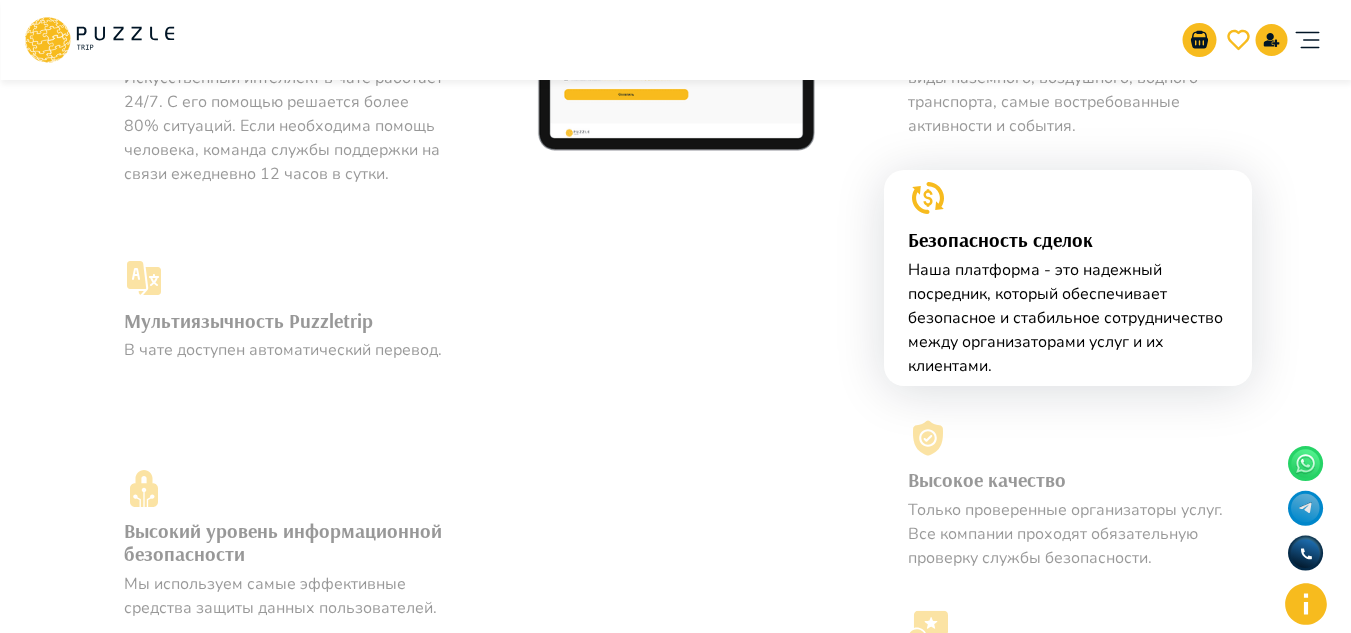scroll, scrollTop: 1500, scrollLeft: 0, axis: vertical 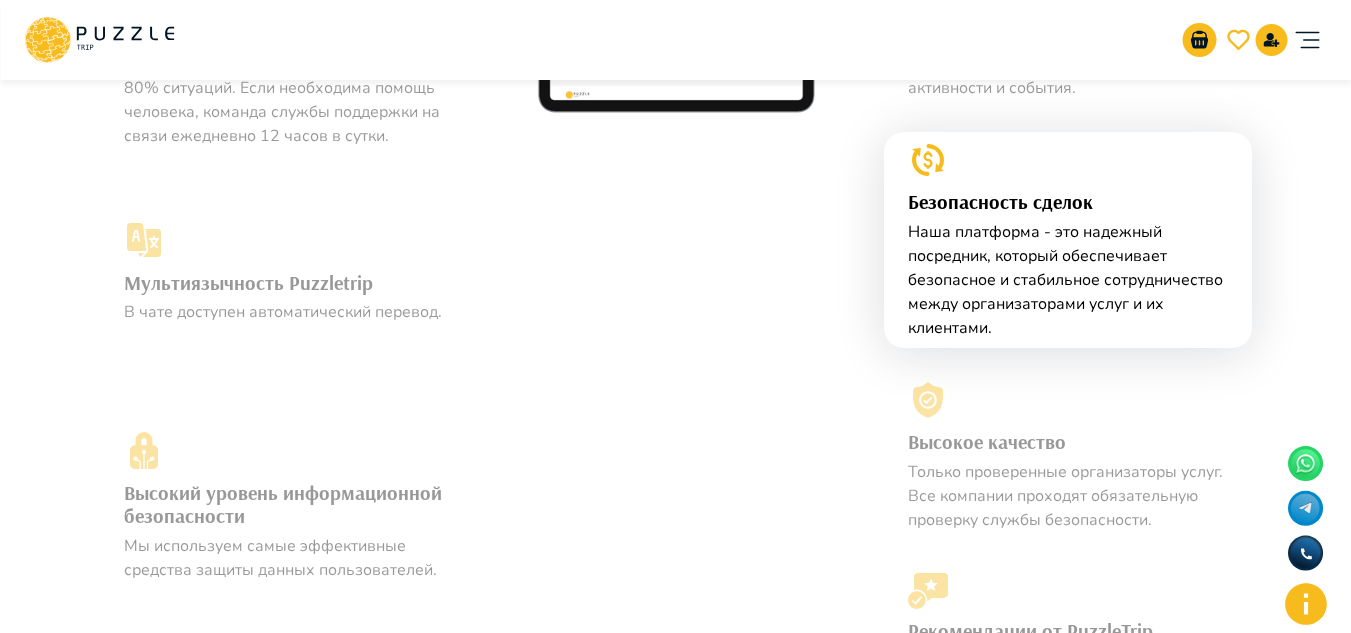 click on "Мультиязычность Puzzletrip" at bounding box center [284, 282] 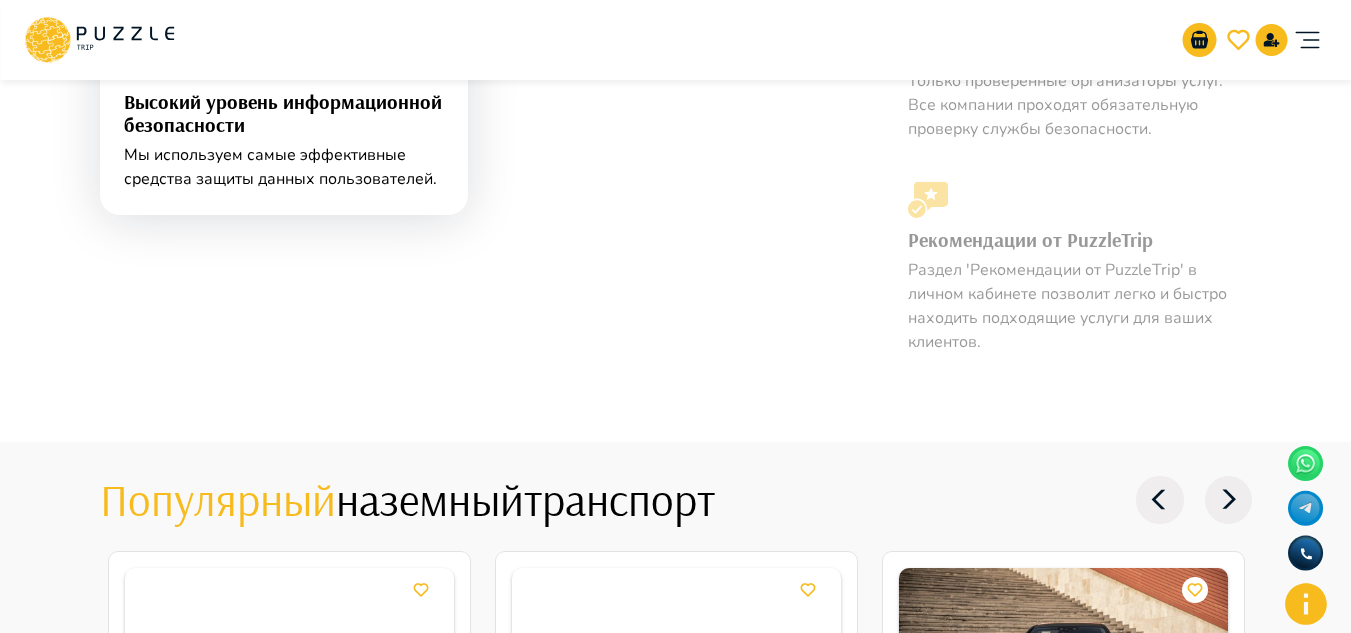 scroll, scrollTop: 2000, scrollLeft: 0, axis: vertical 